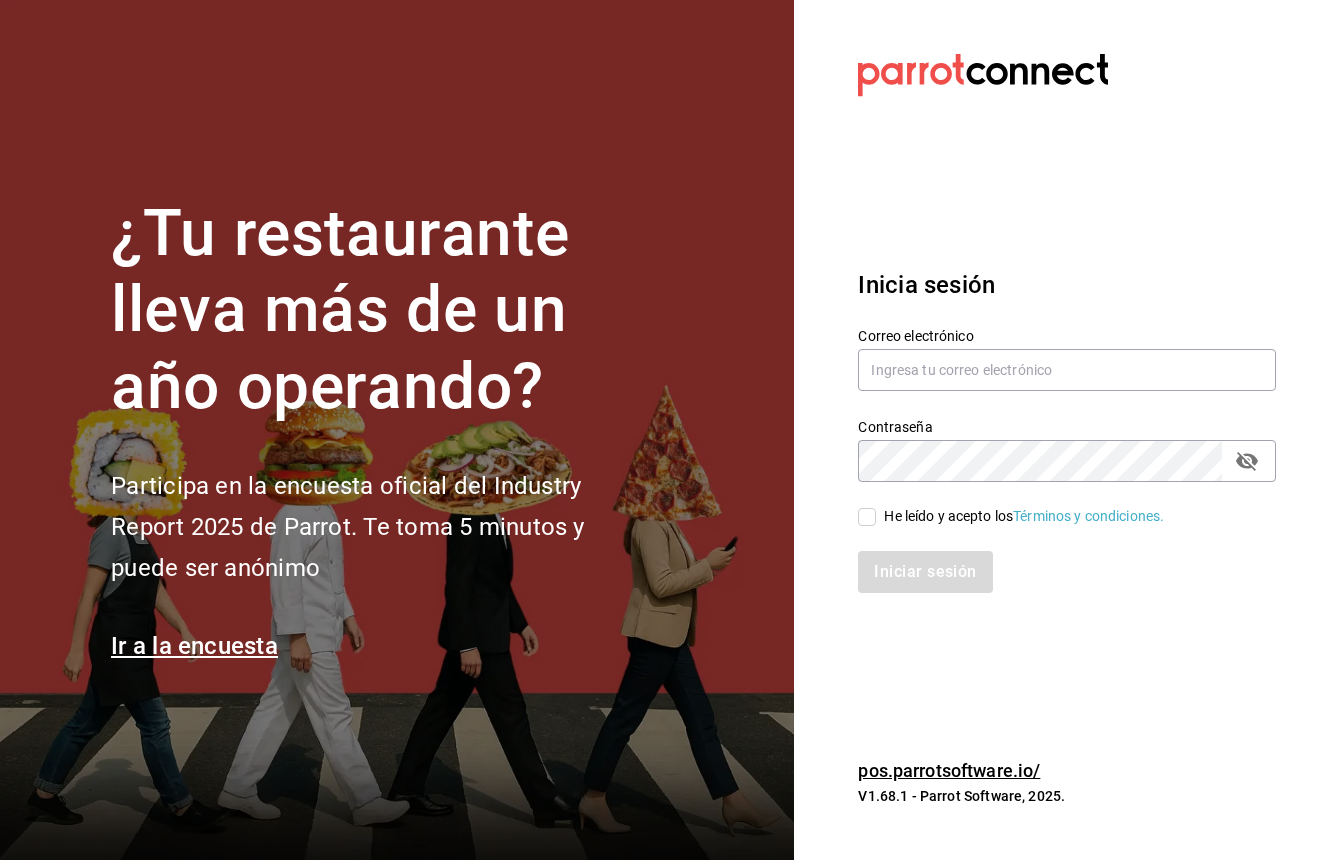 scroll, scrollTop: 0, scrollLeft: 0, axis: both 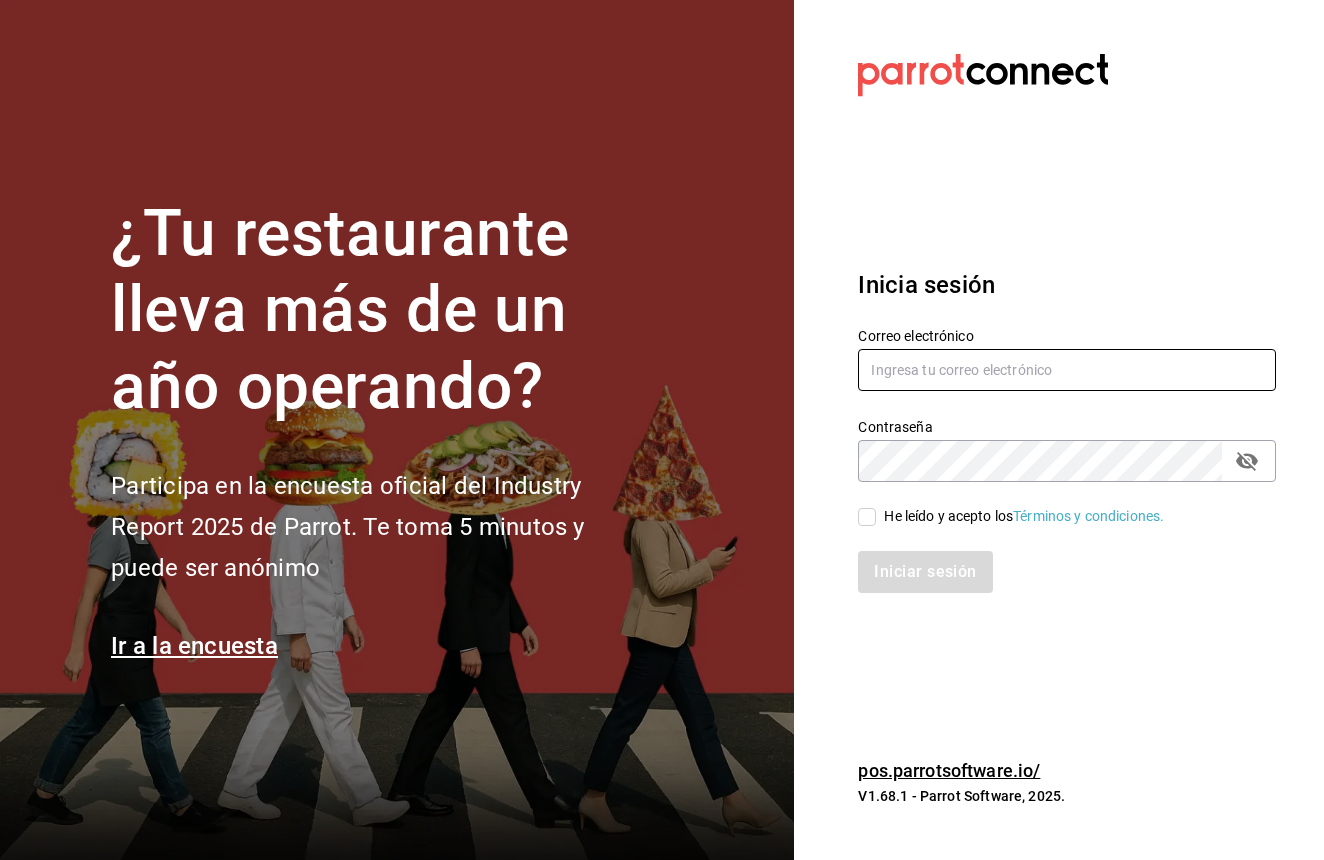 type on "jorgesuazo211@gmail.com" 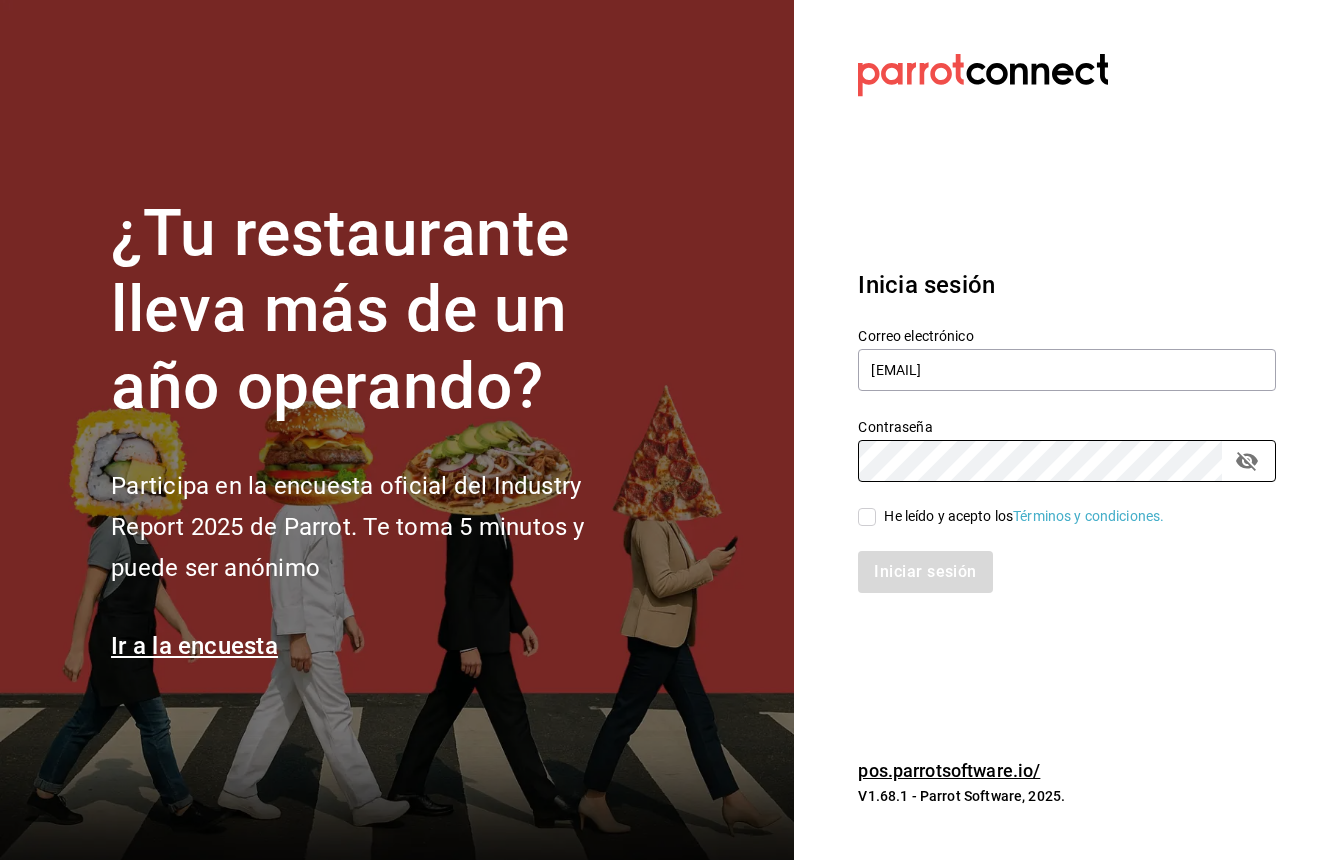 click on "He leído y acepto los  Términos y condiciones." at bounding box center [1020, 516] 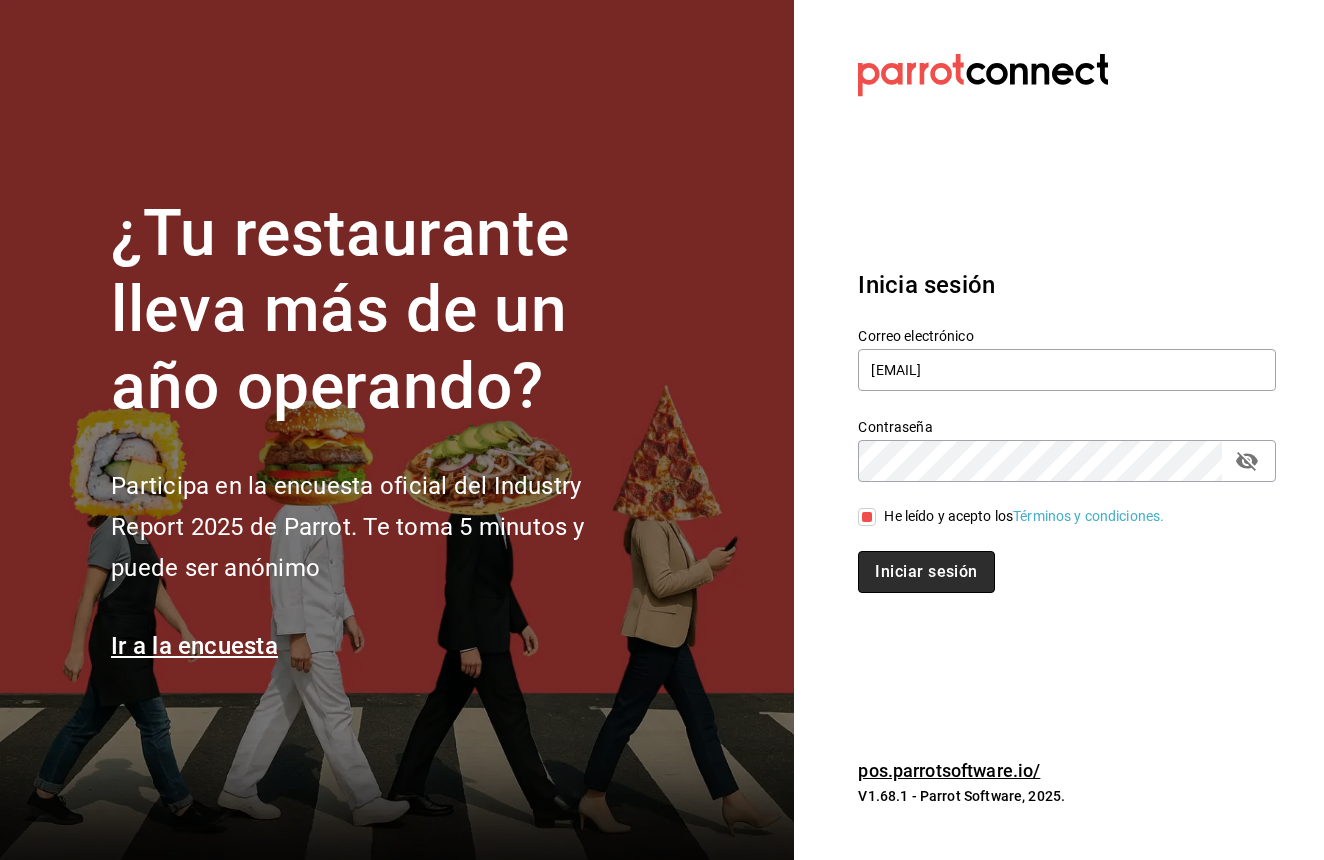 click on "Iniciar sesión" at bounding box center [926, 572] 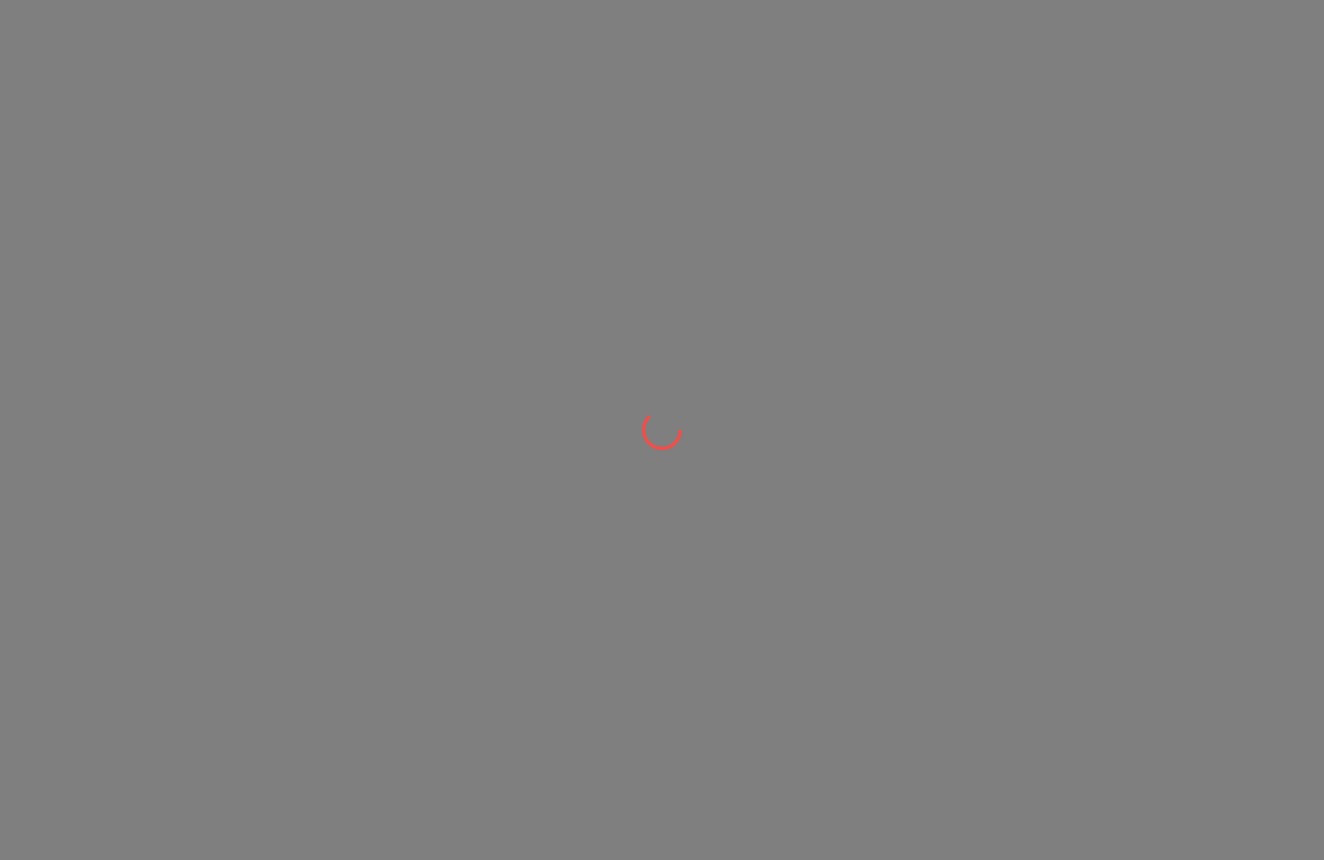 scroll, scrollTop: 0, scrollLeft: 0, axis: both 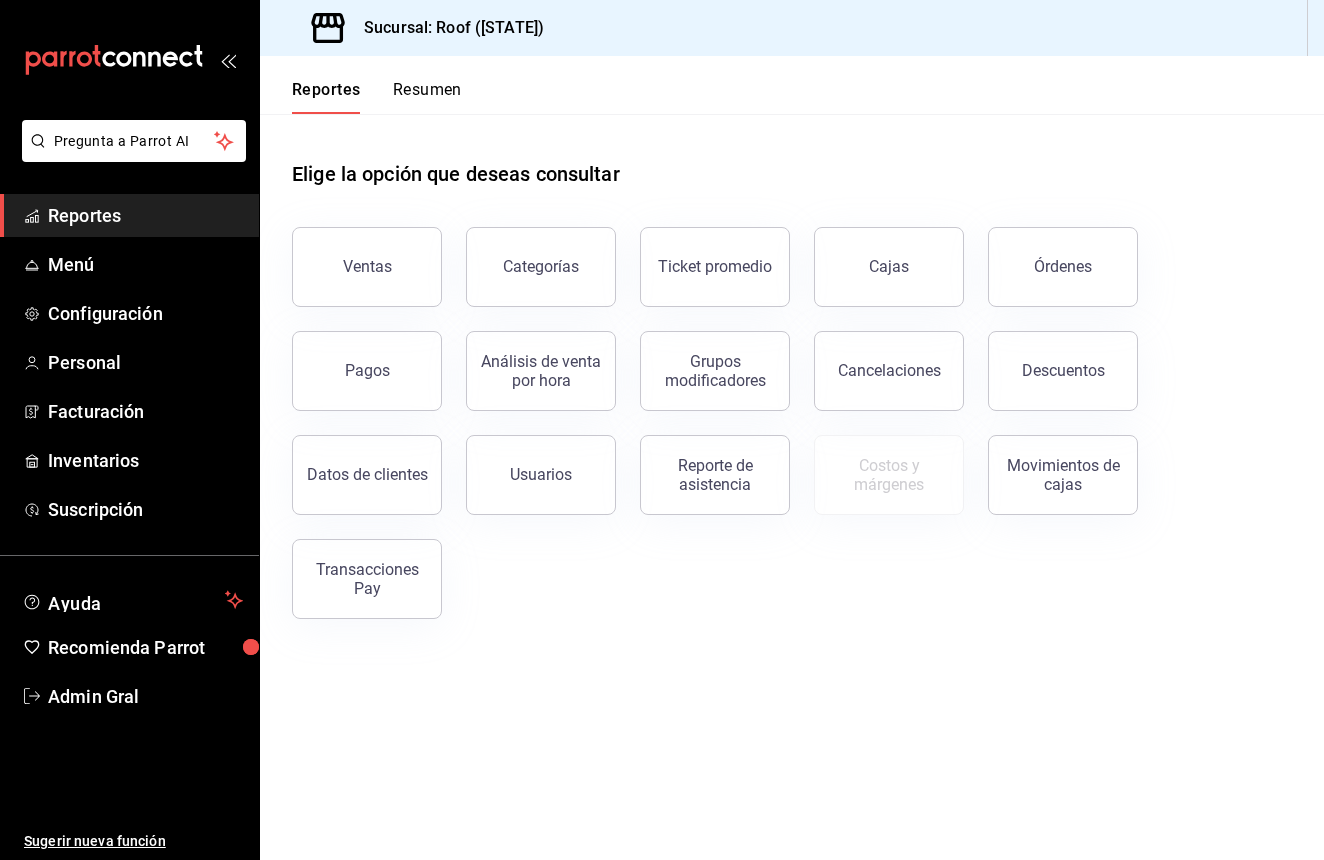 click on "Resumen" at bounding box center [427, 97] 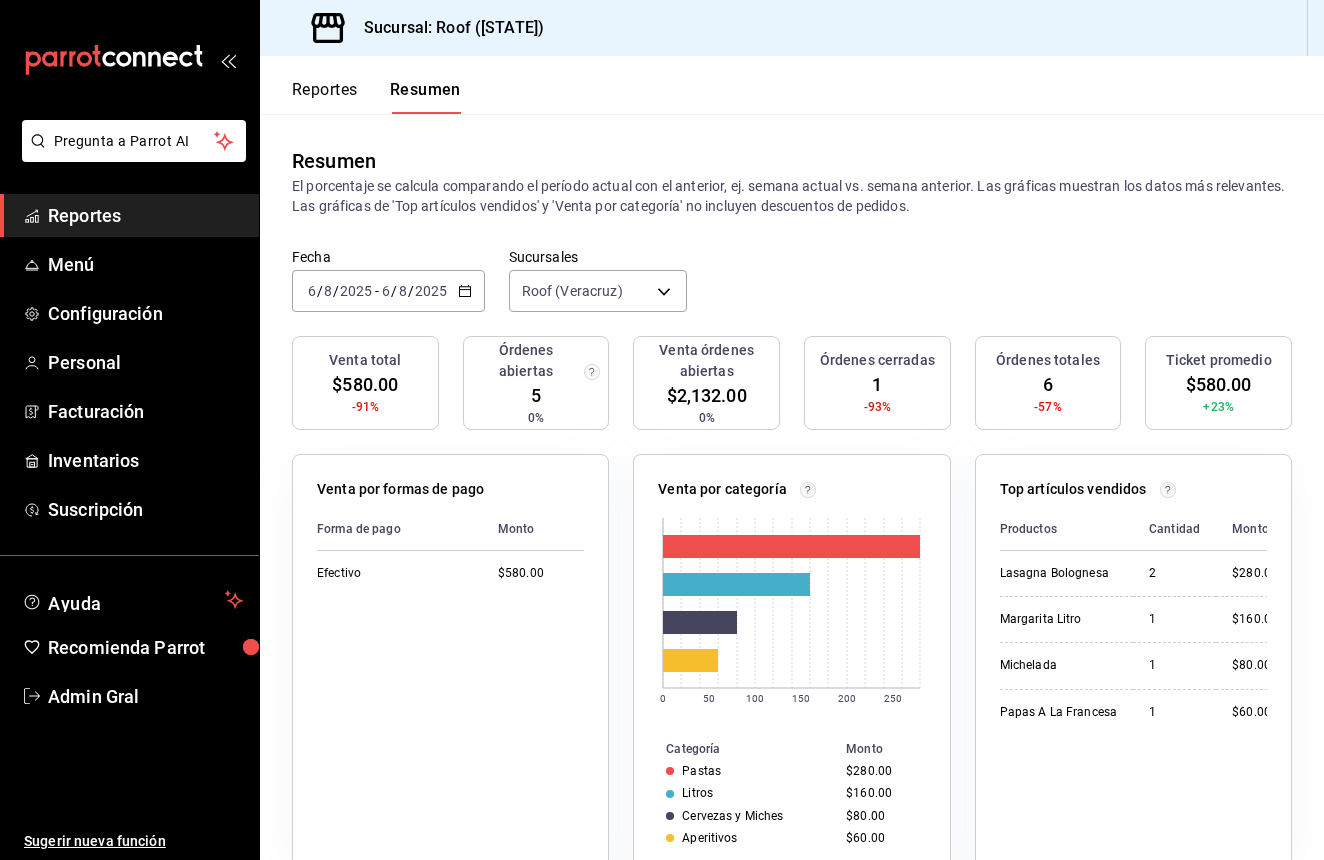 click on "2025-08-06 6 / 8 / 2025 - 2025-08-06 6 / 8 / 2025" at bounding box center [388, 291] 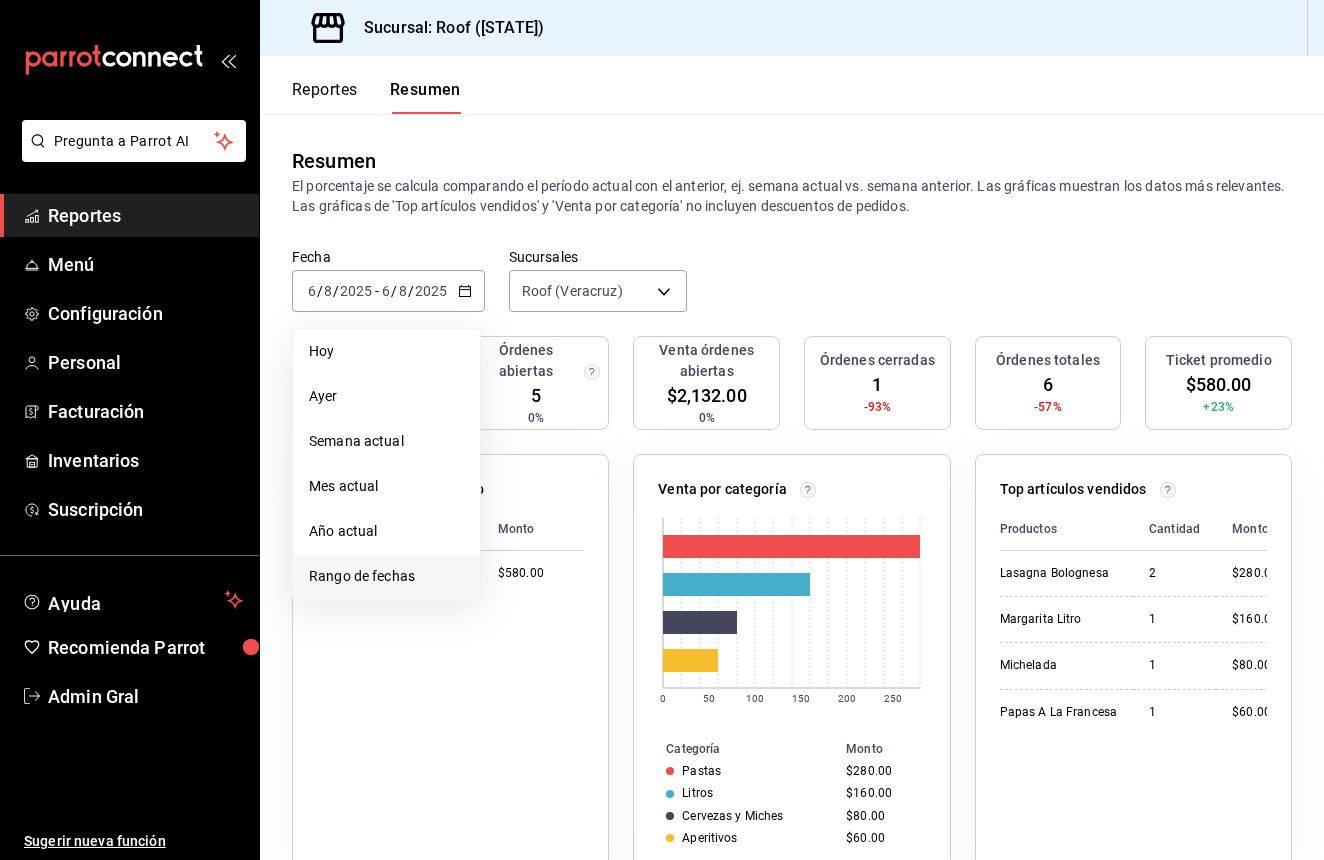 click on "Rango de fechas" at bounding box center [386, 576] 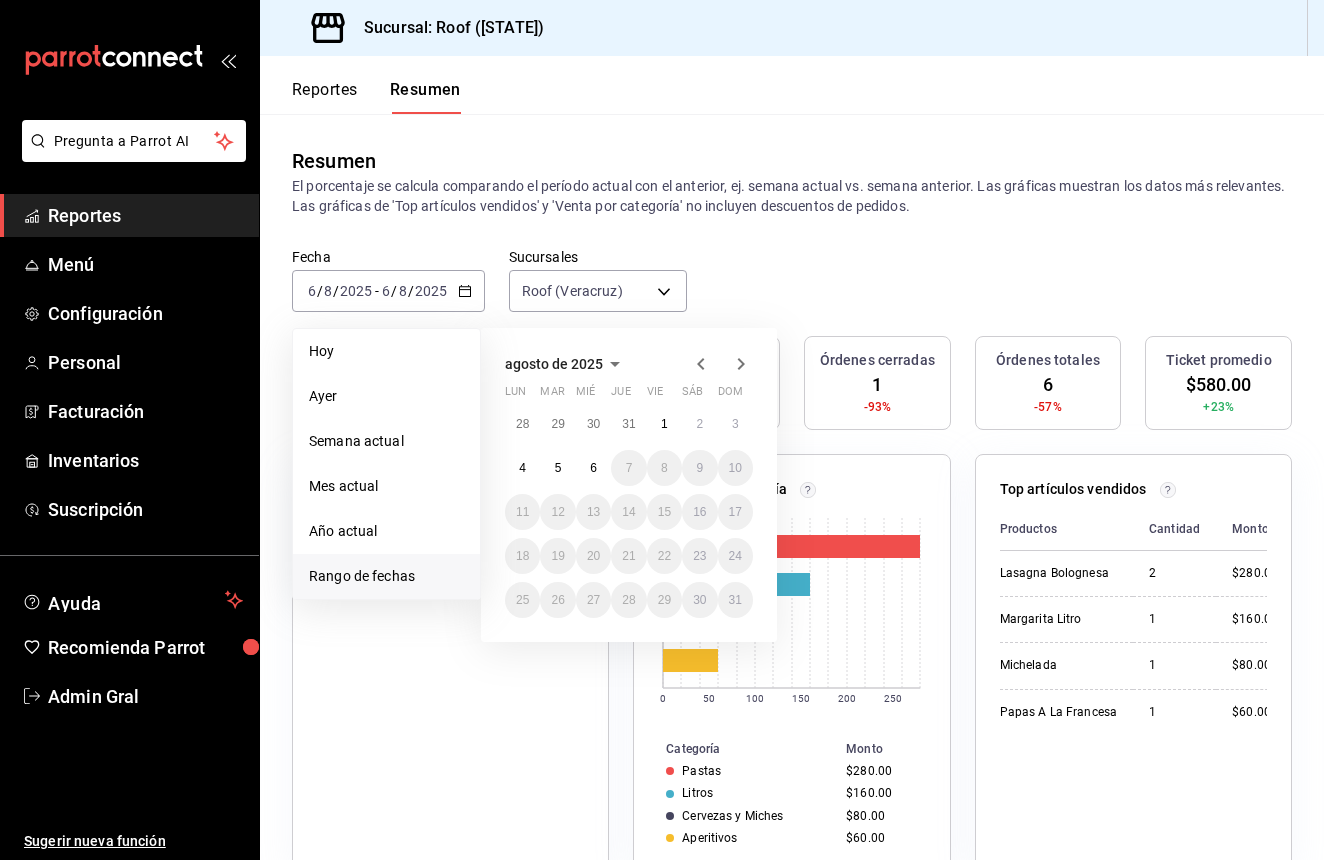 click 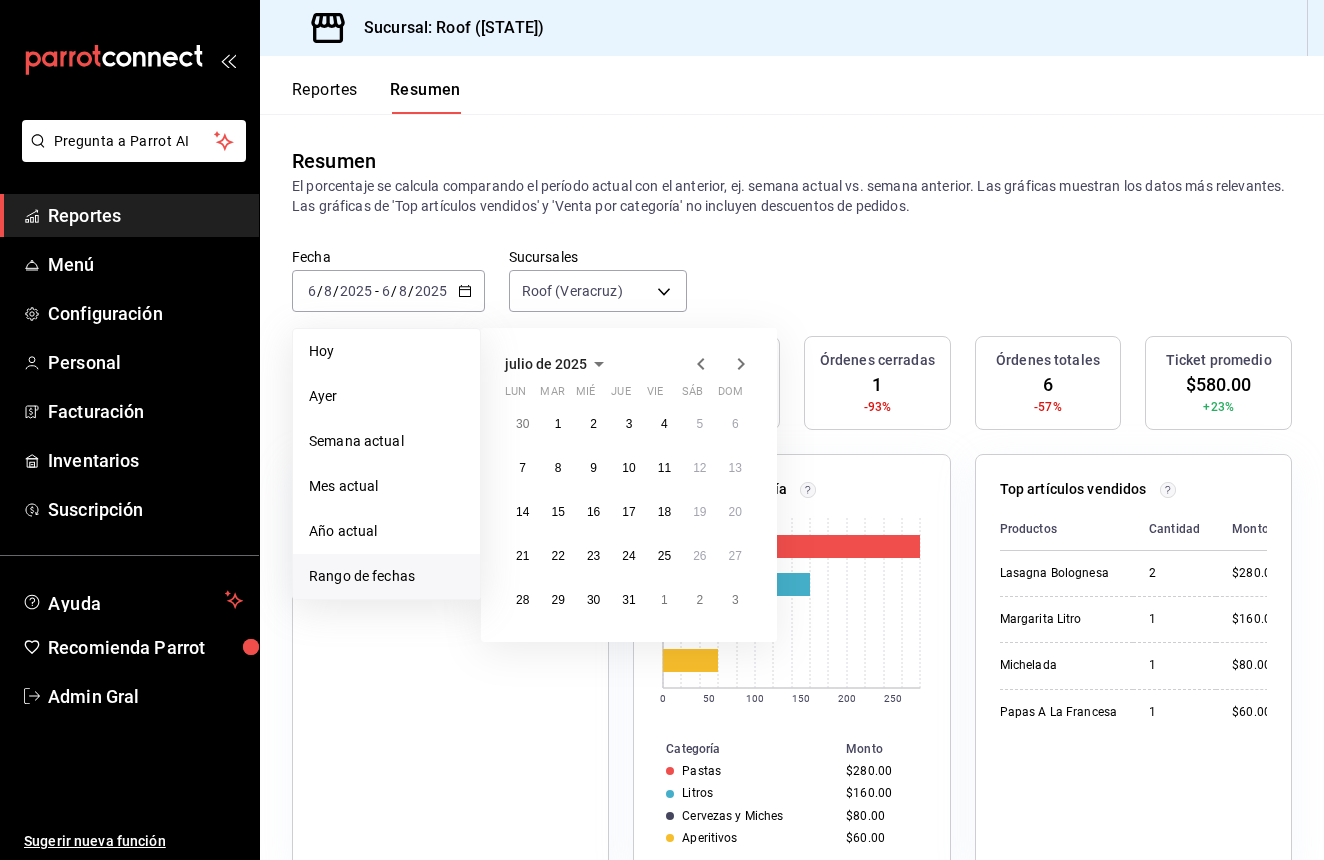 click 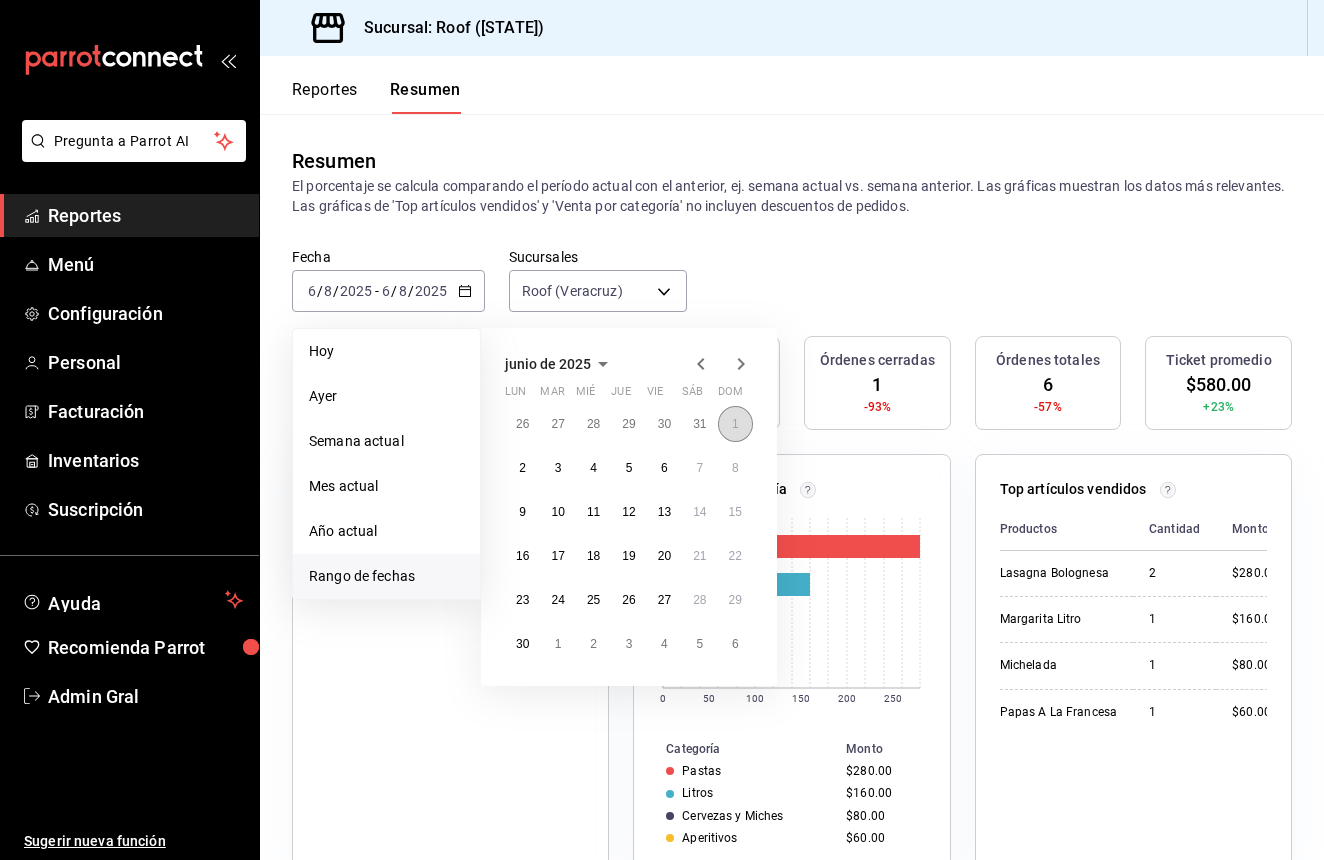 click on "1" at bounding box center (735, 424) 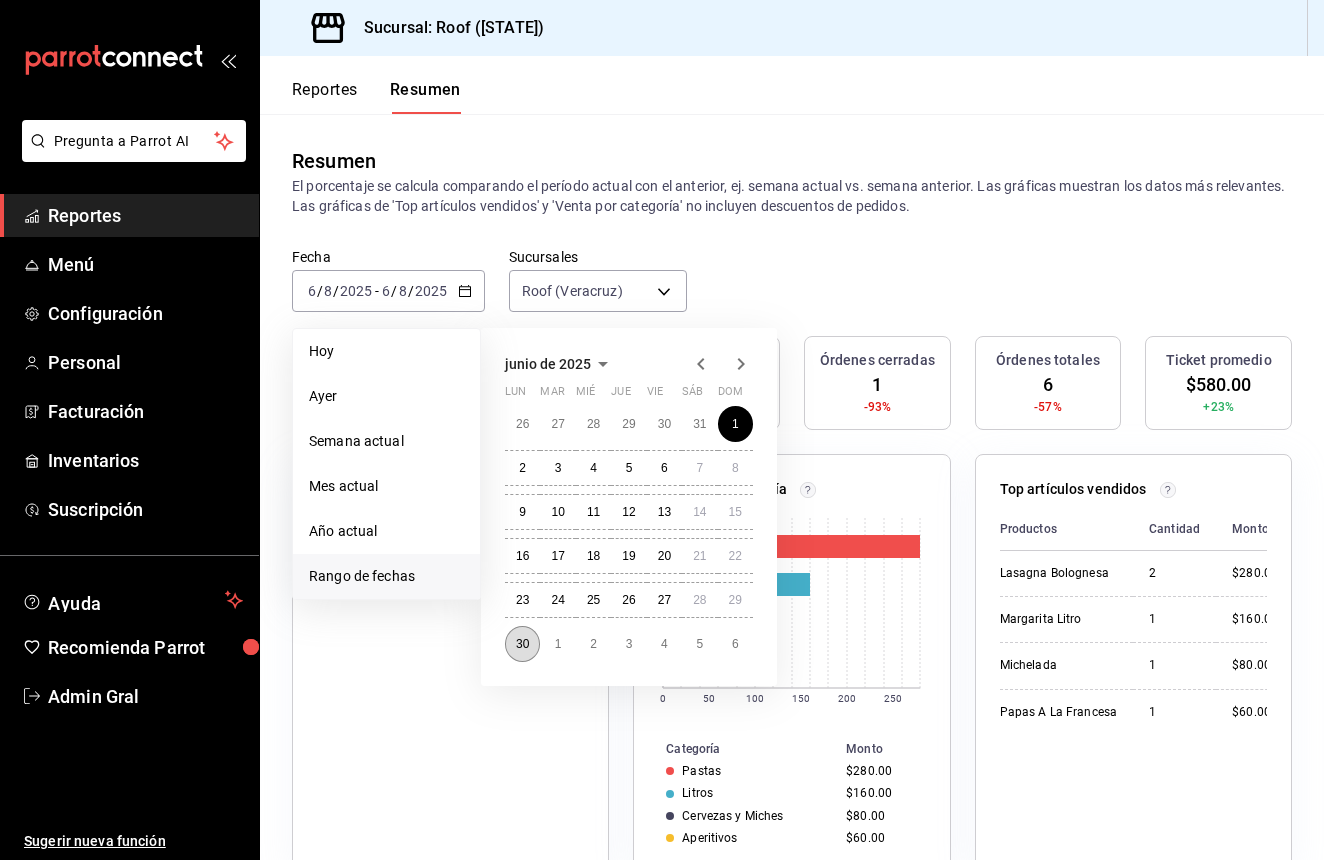 click on "30" at bounding box center (522, 644) 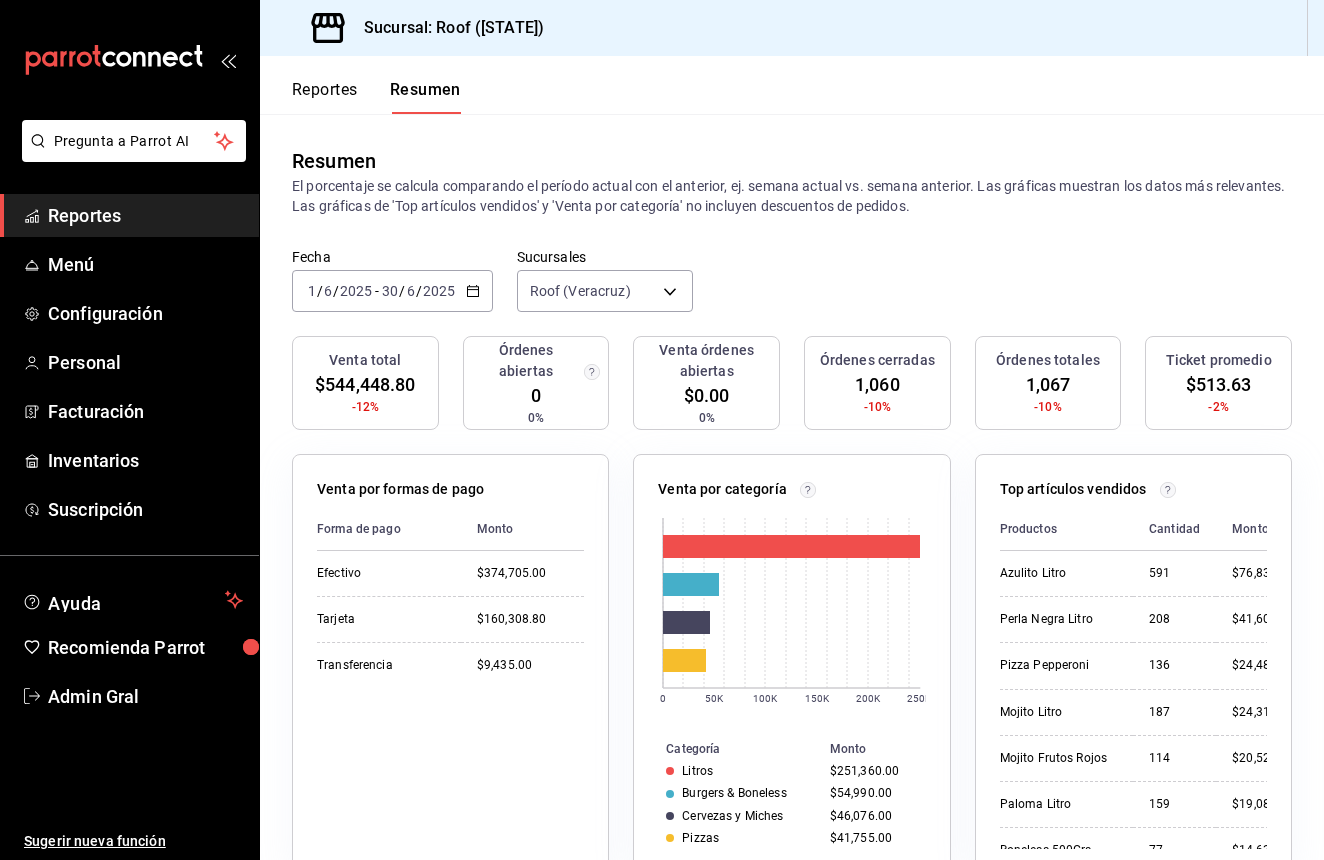 click on "2025" at bounding box center [439, 291] 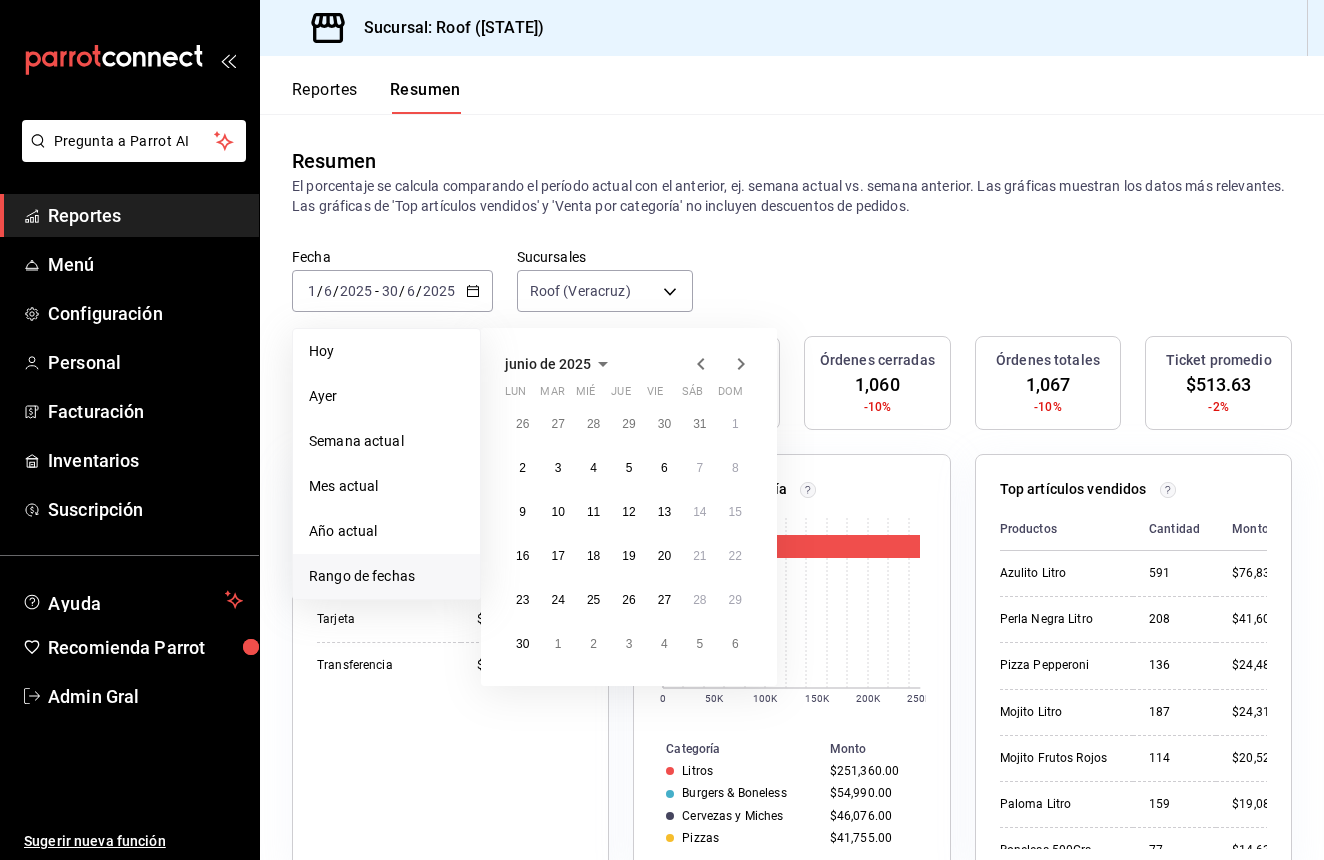 click 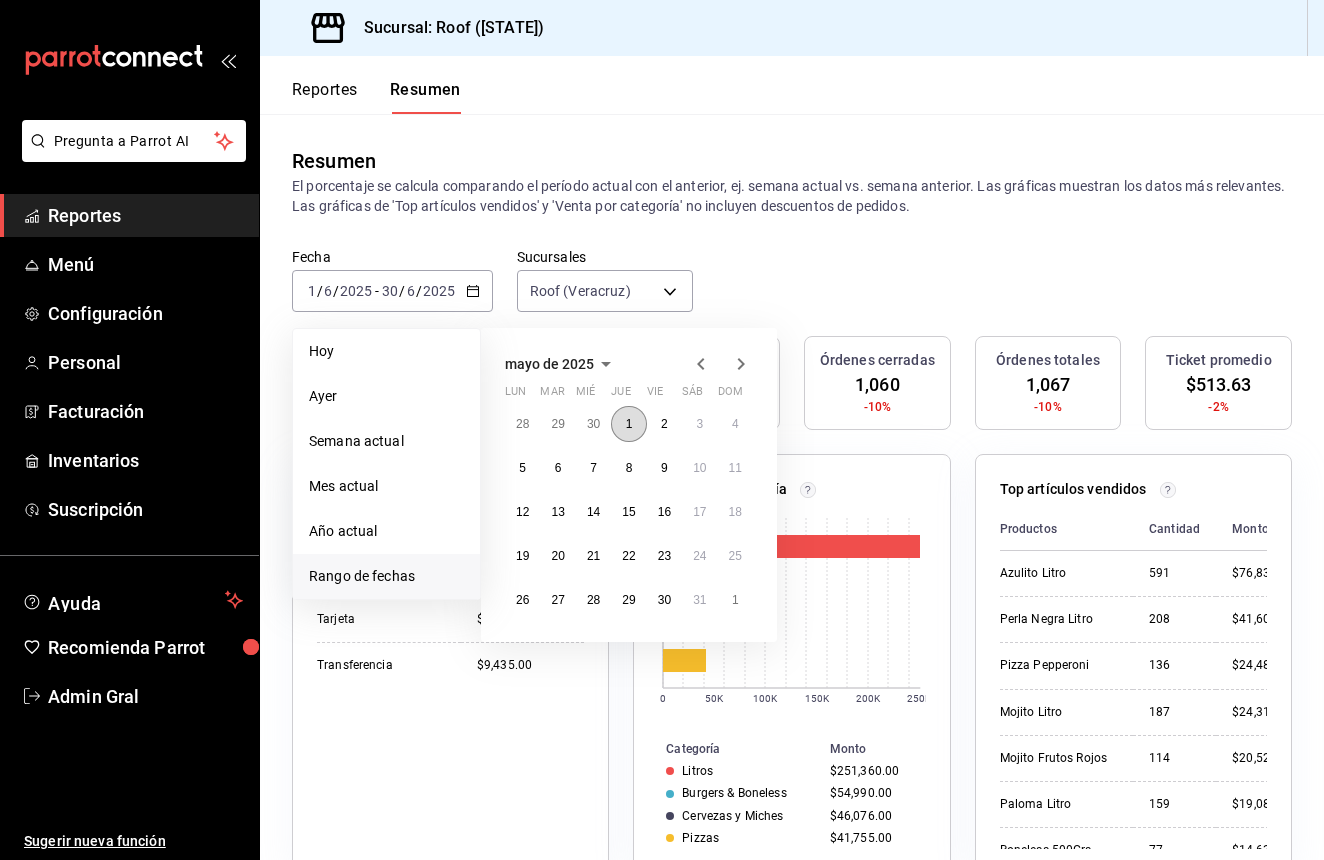click on "1" at bounding box center [628, 424] 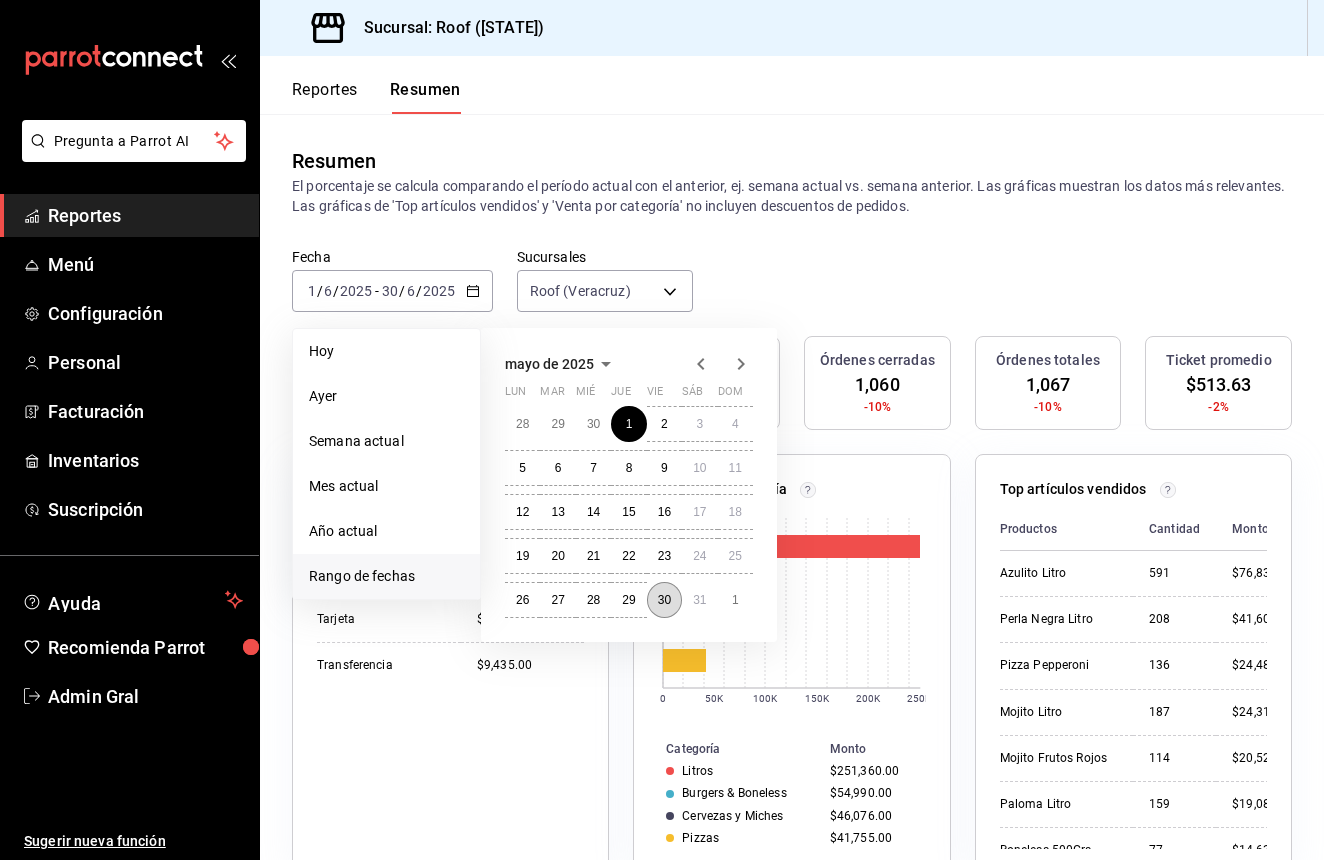 click on "30" at bounding box center (664, 600) 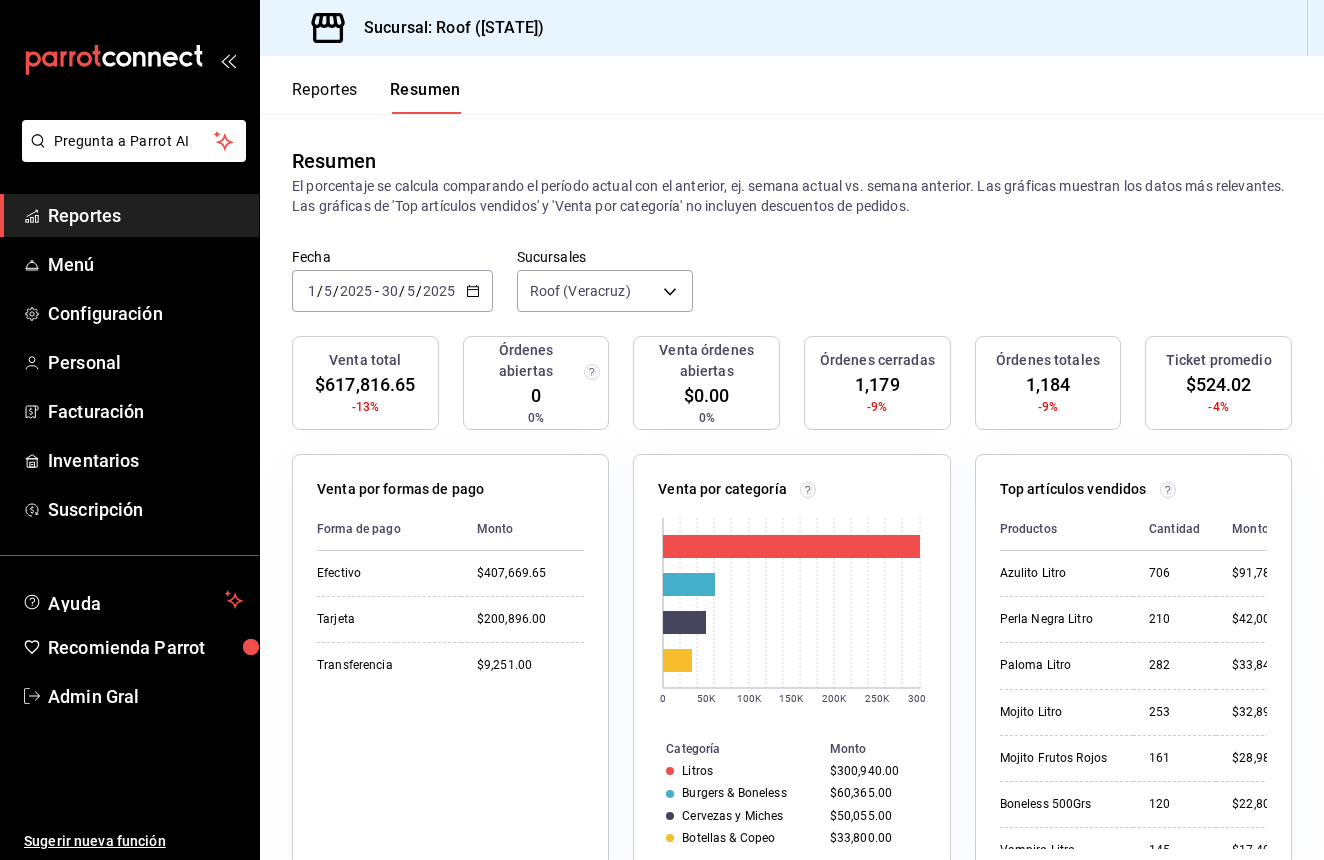 click on "[DATE] [DATE] - [DATE] [DATE]" at bounding box center (392, 291) 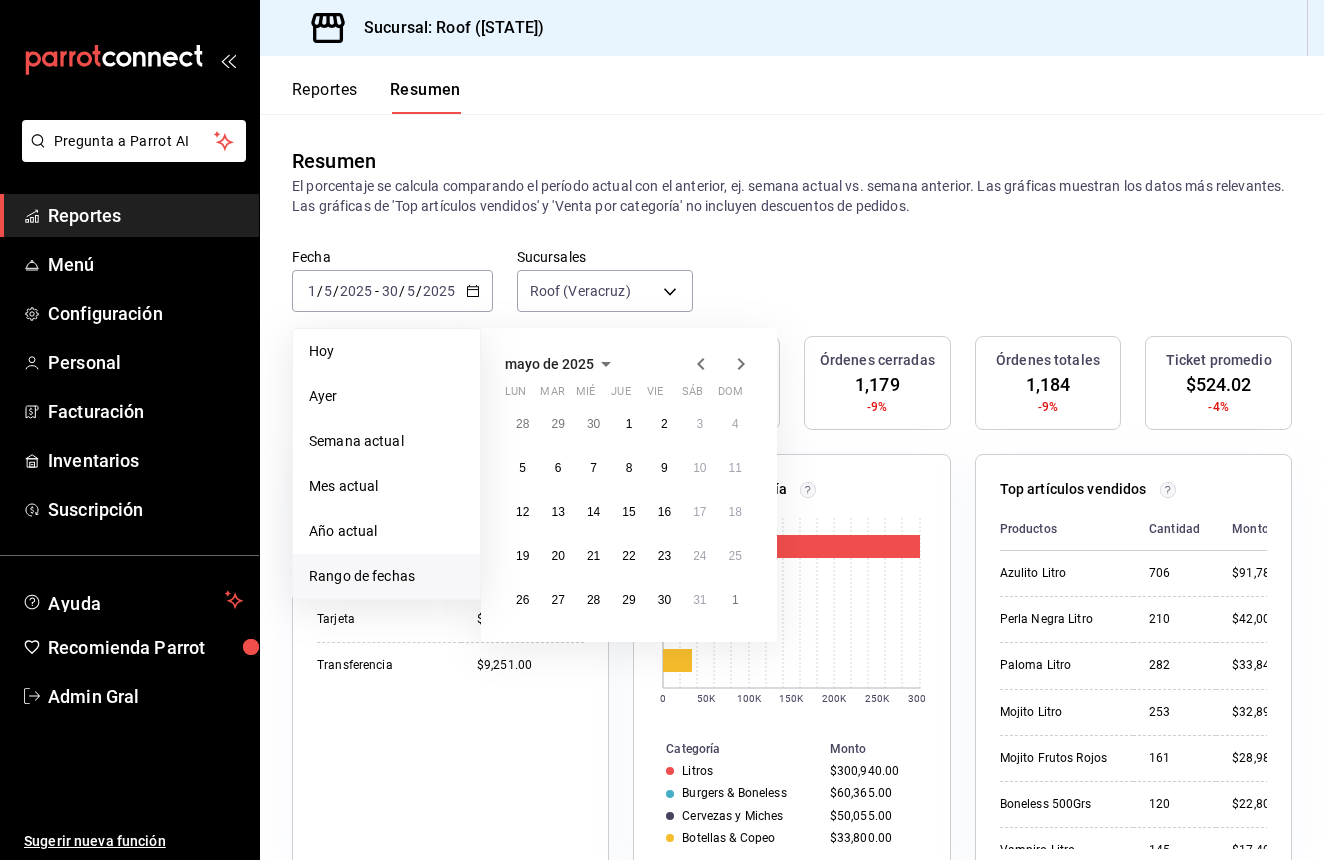 click 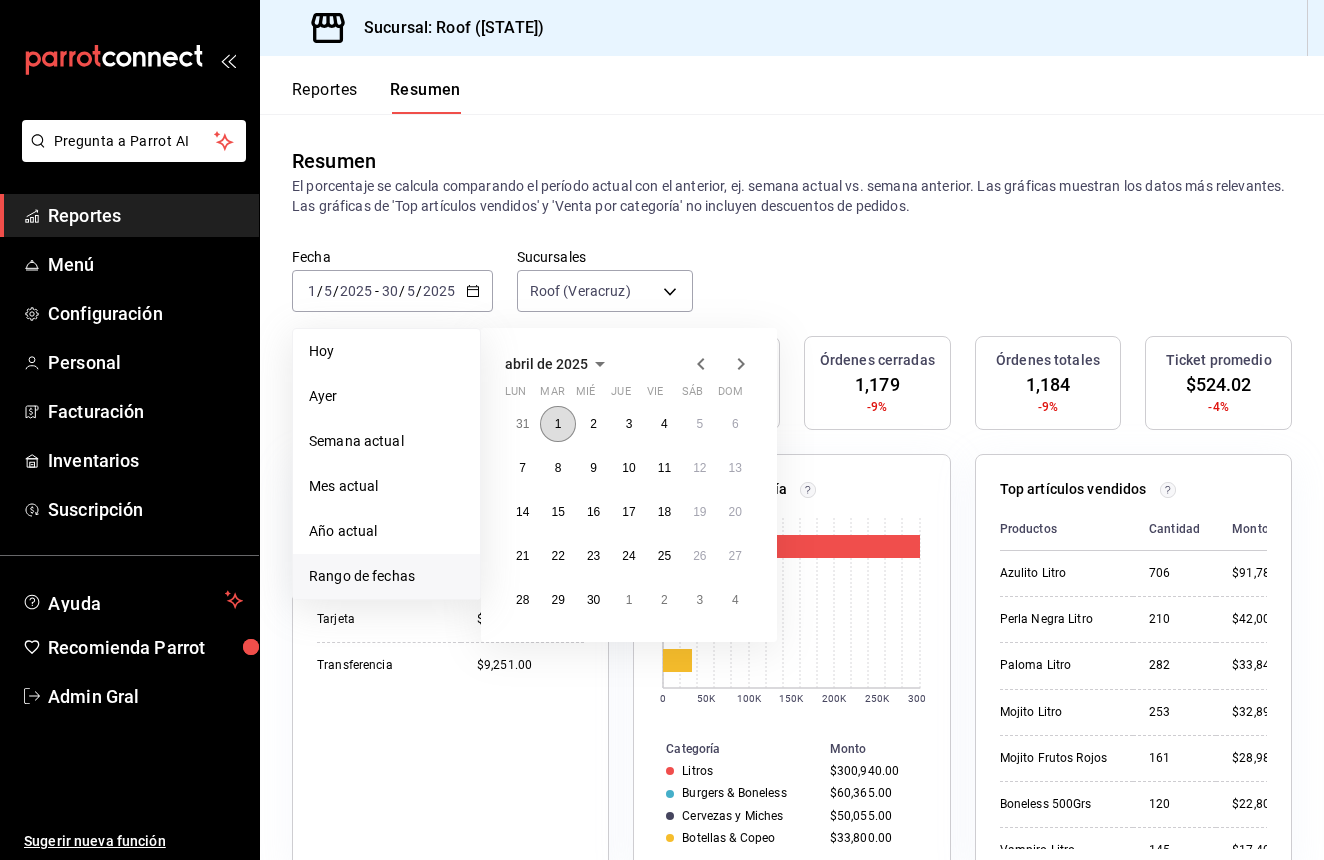 click on "1" at bounding box center (557, 424) 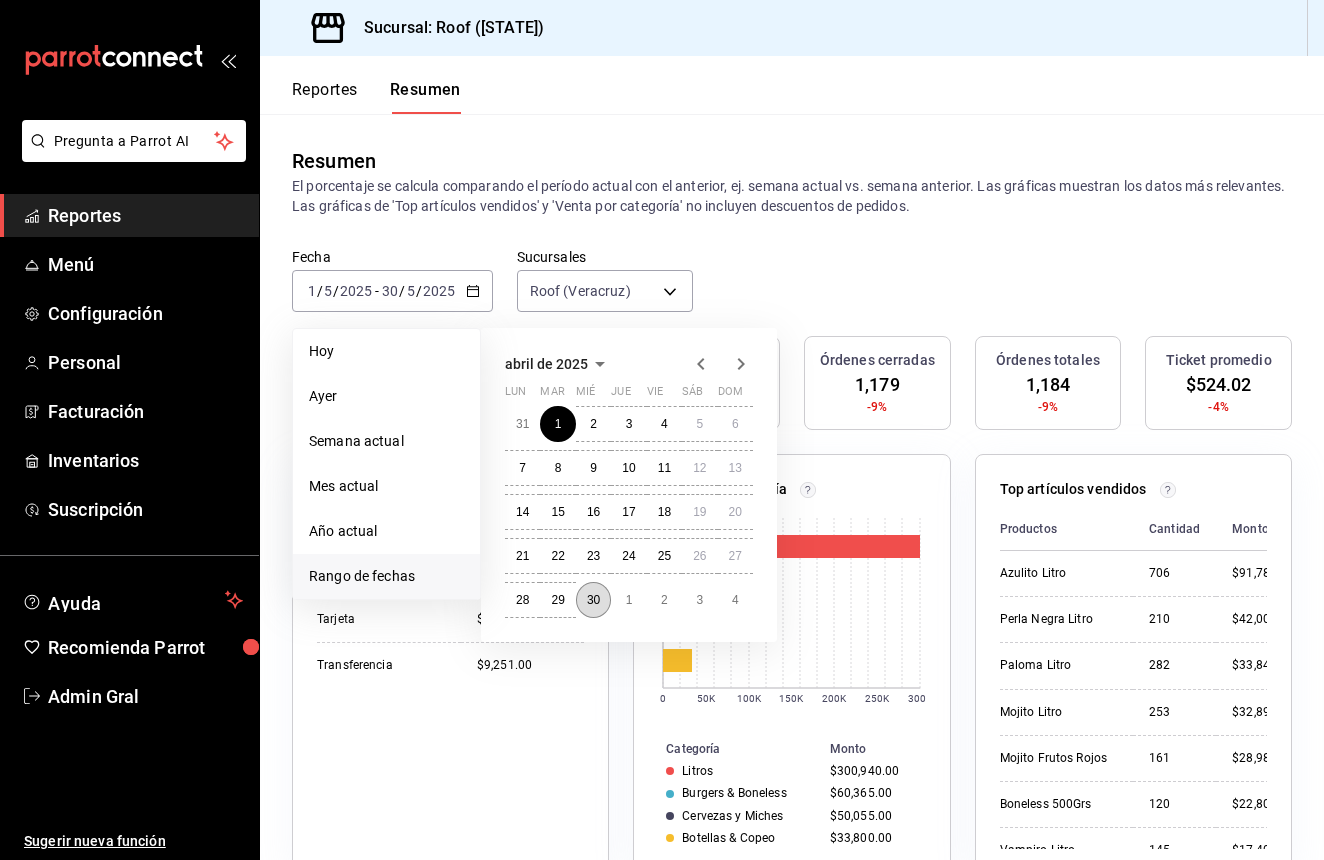 click on "30" at bounding box center [593, 600] 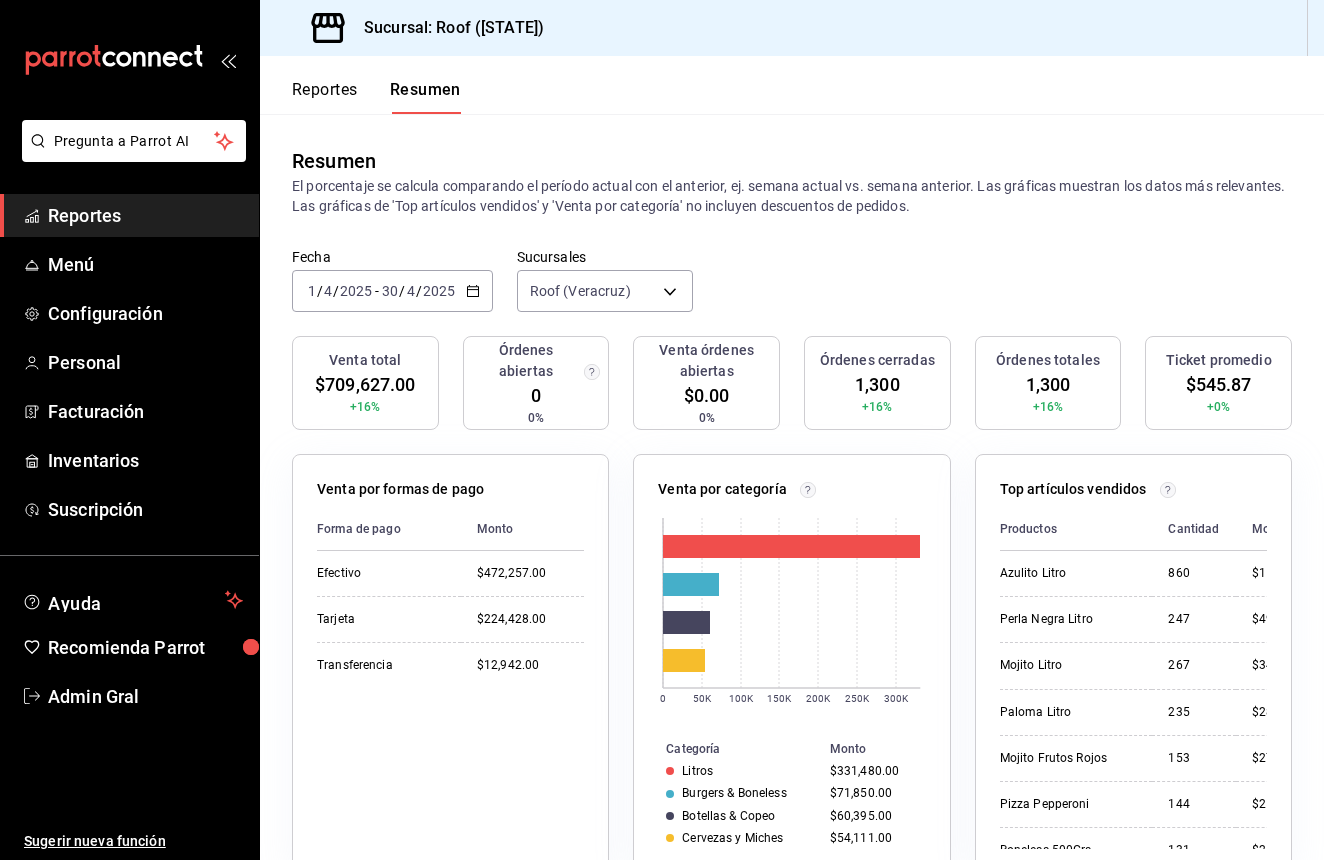 click 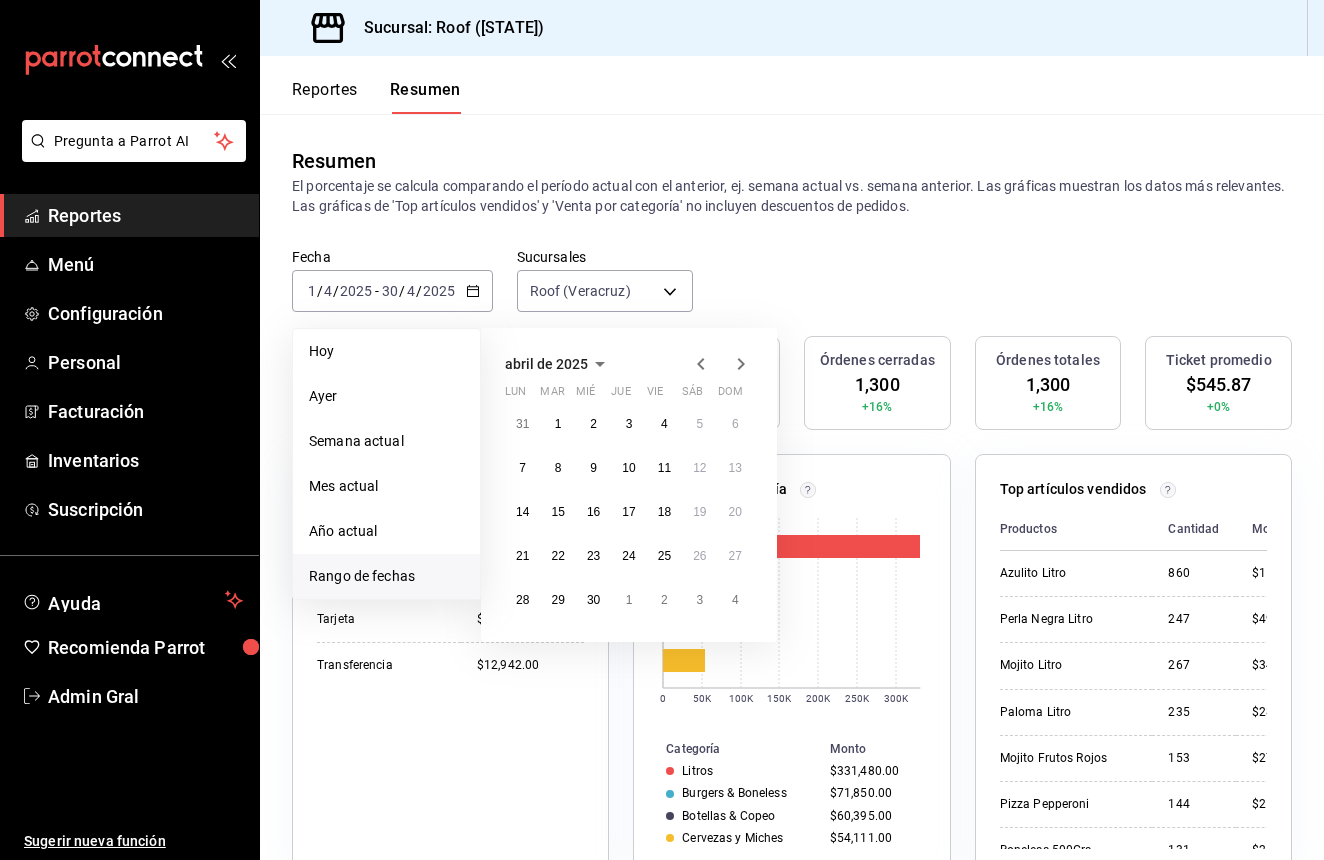 click 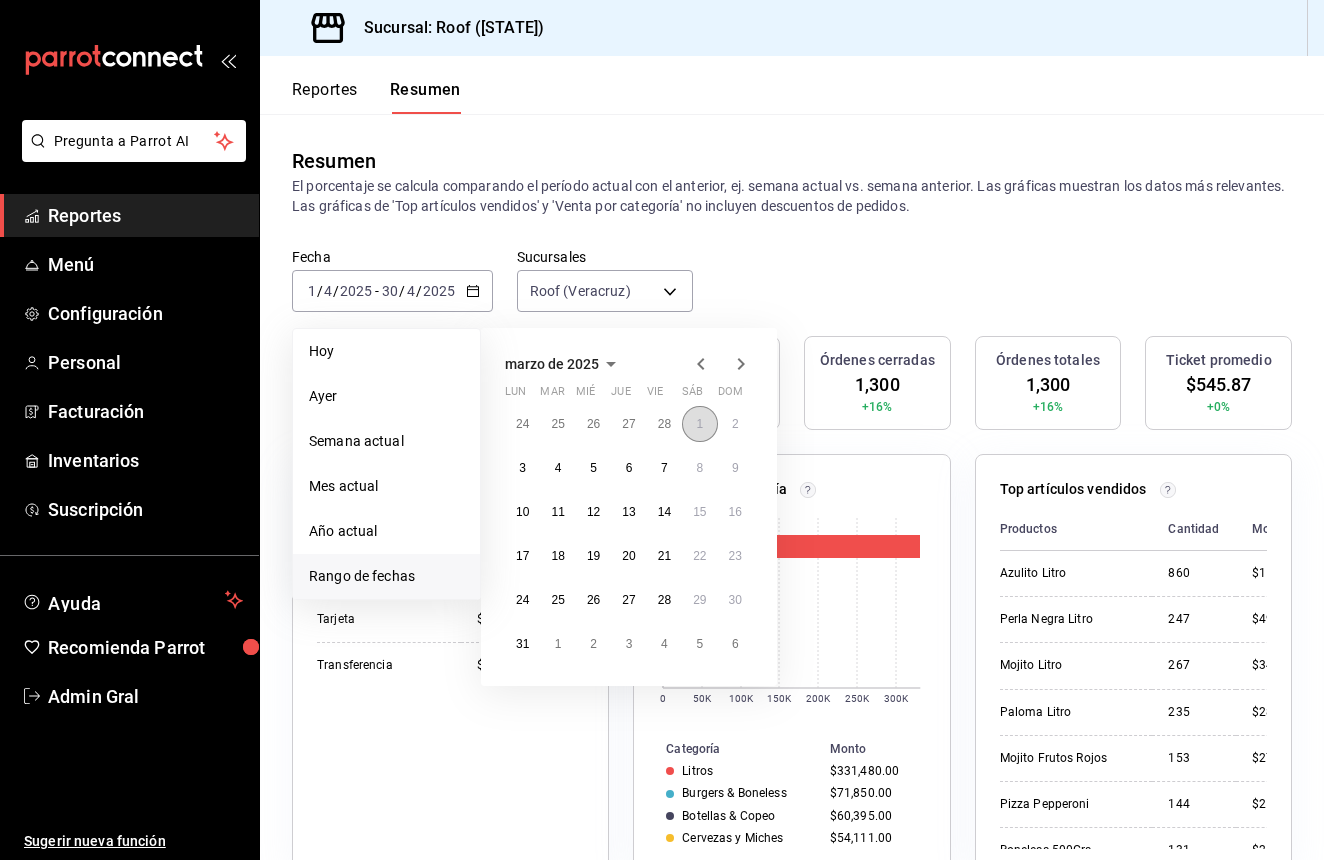 click on "1" at bounding box center [699, 424] 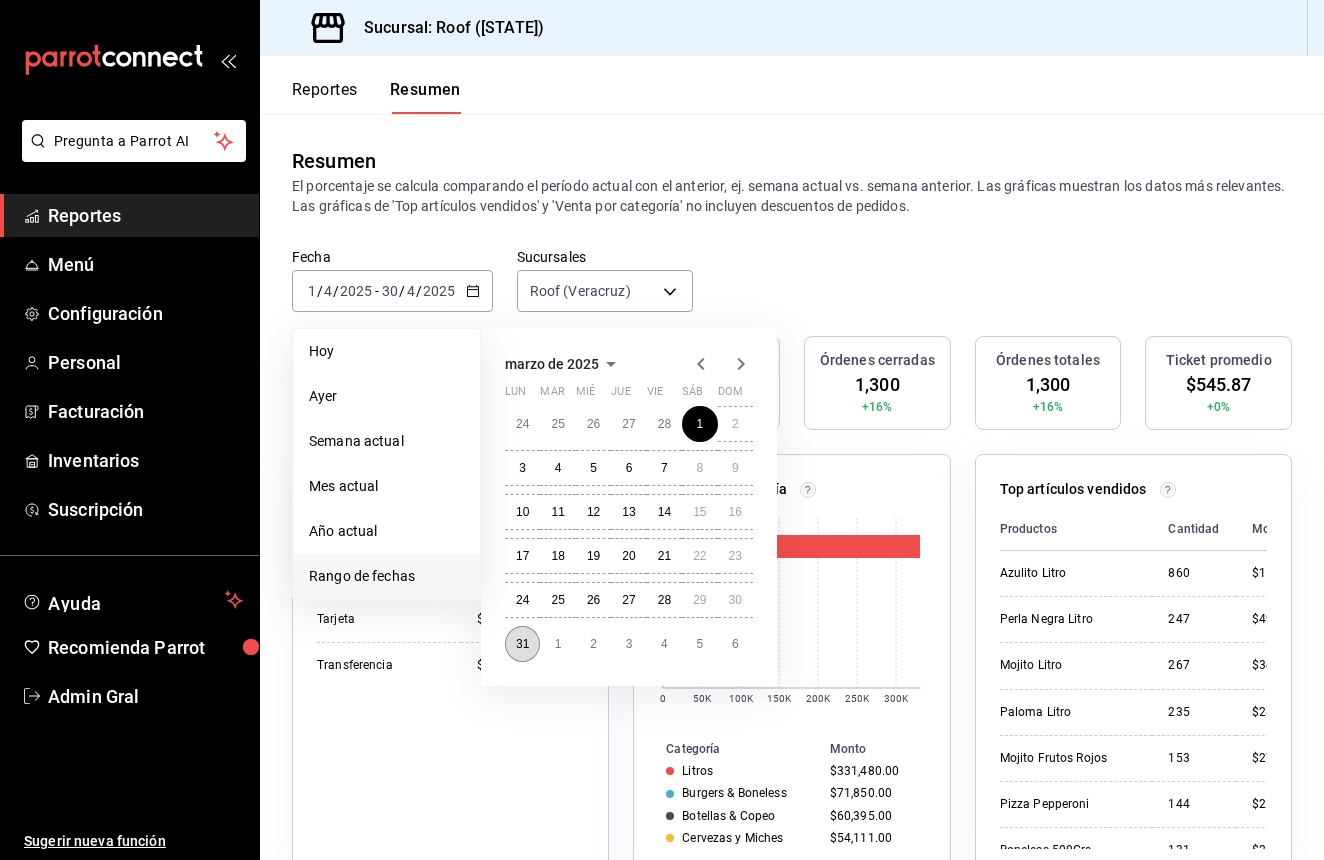 click on "31" at bounding box center [522, 644] 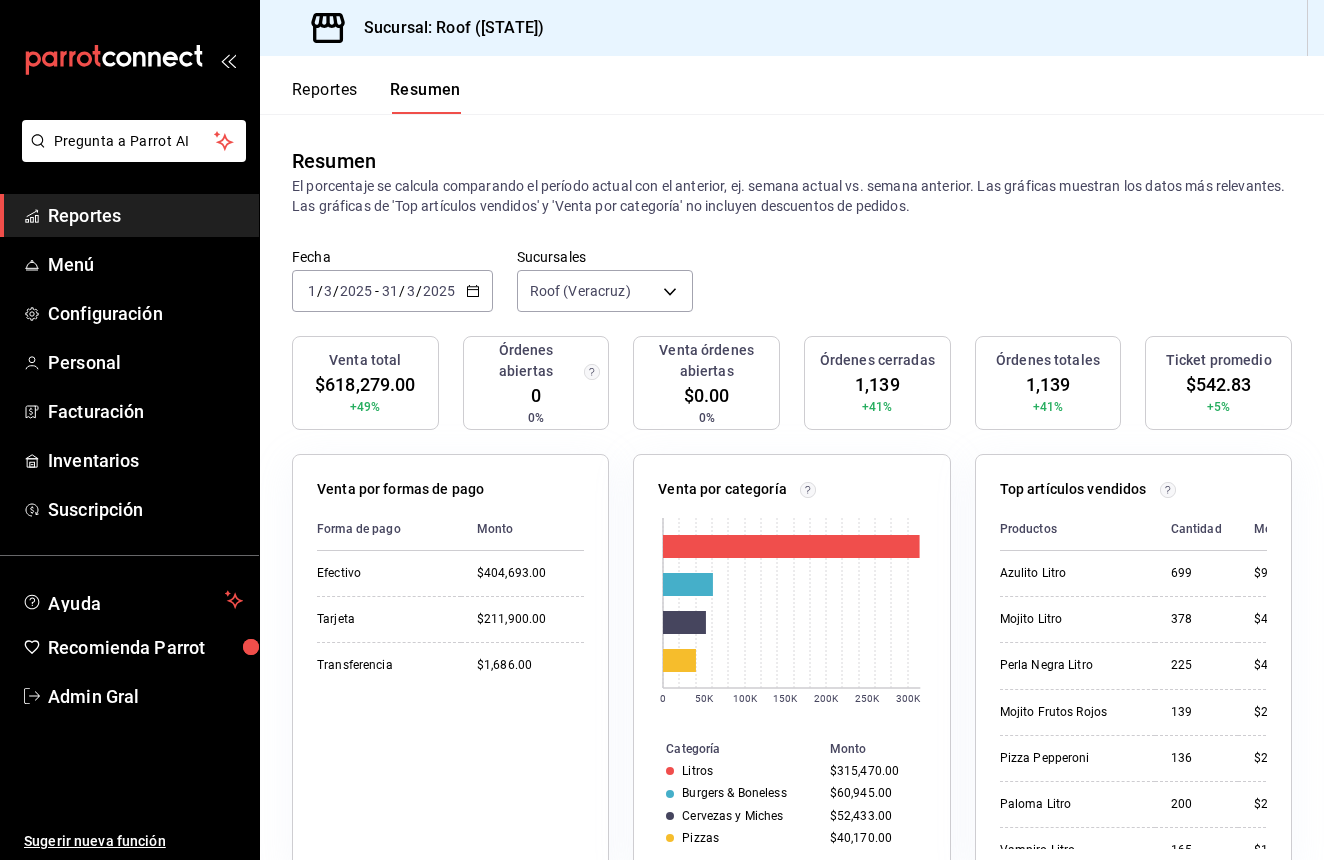 click 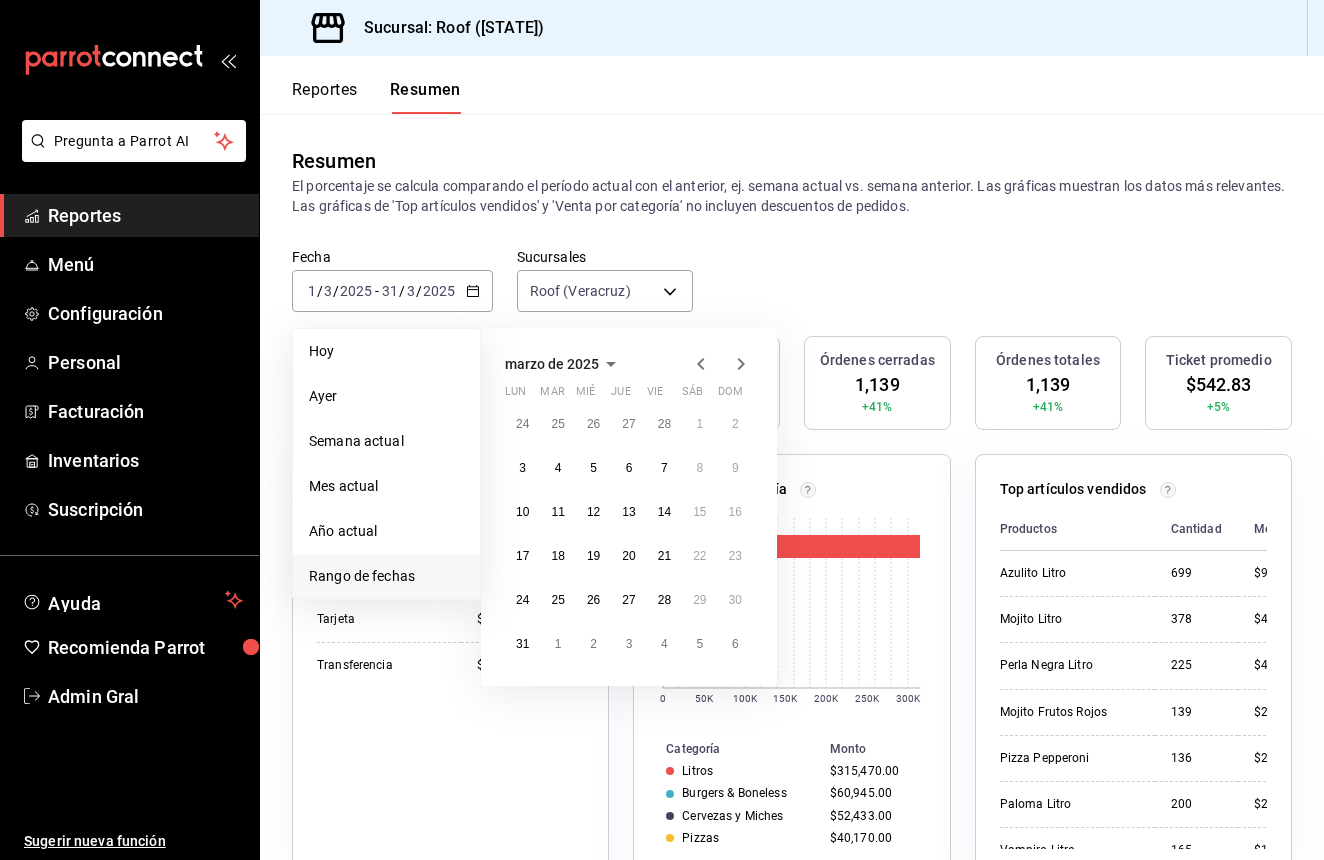 click 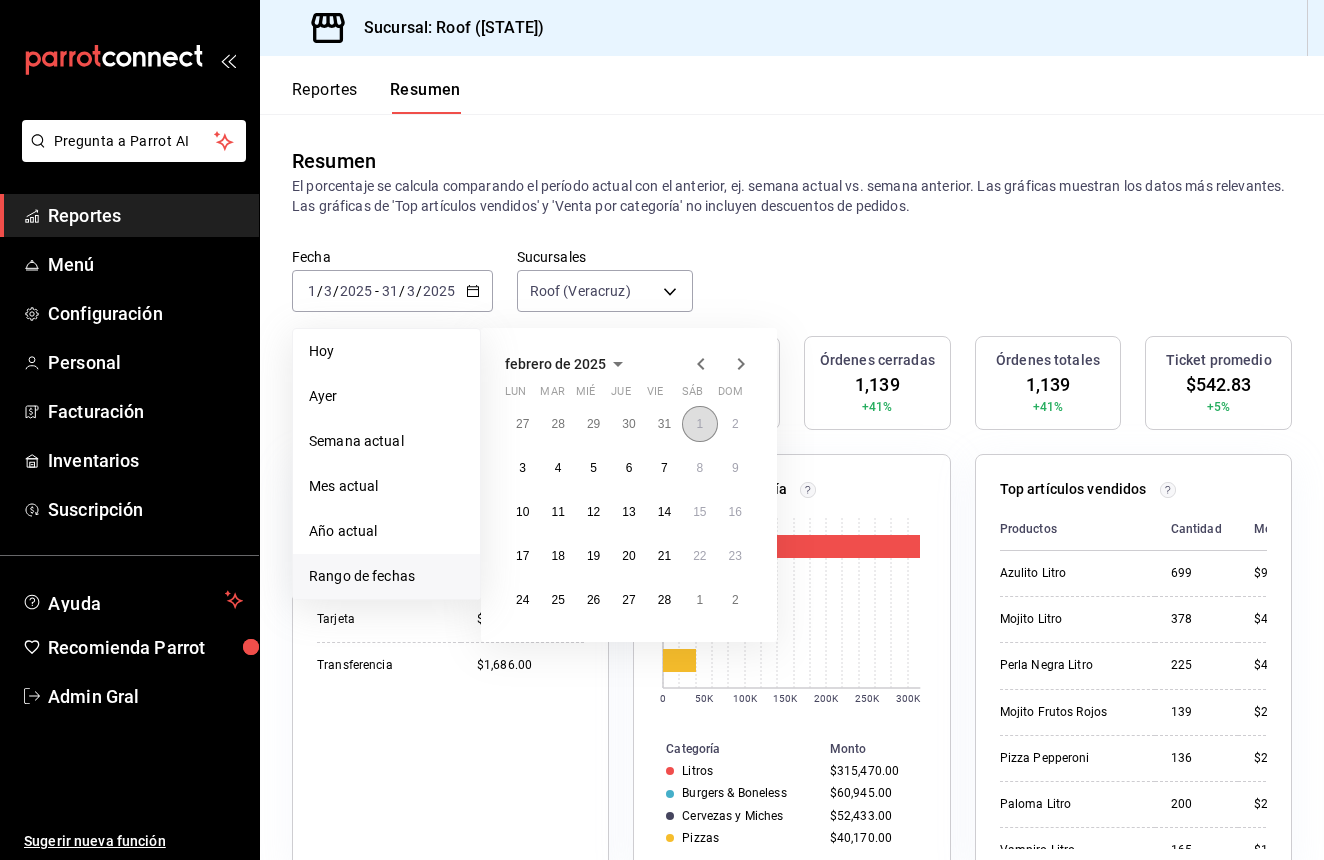 click on "1" at bounding box center (699, 424) 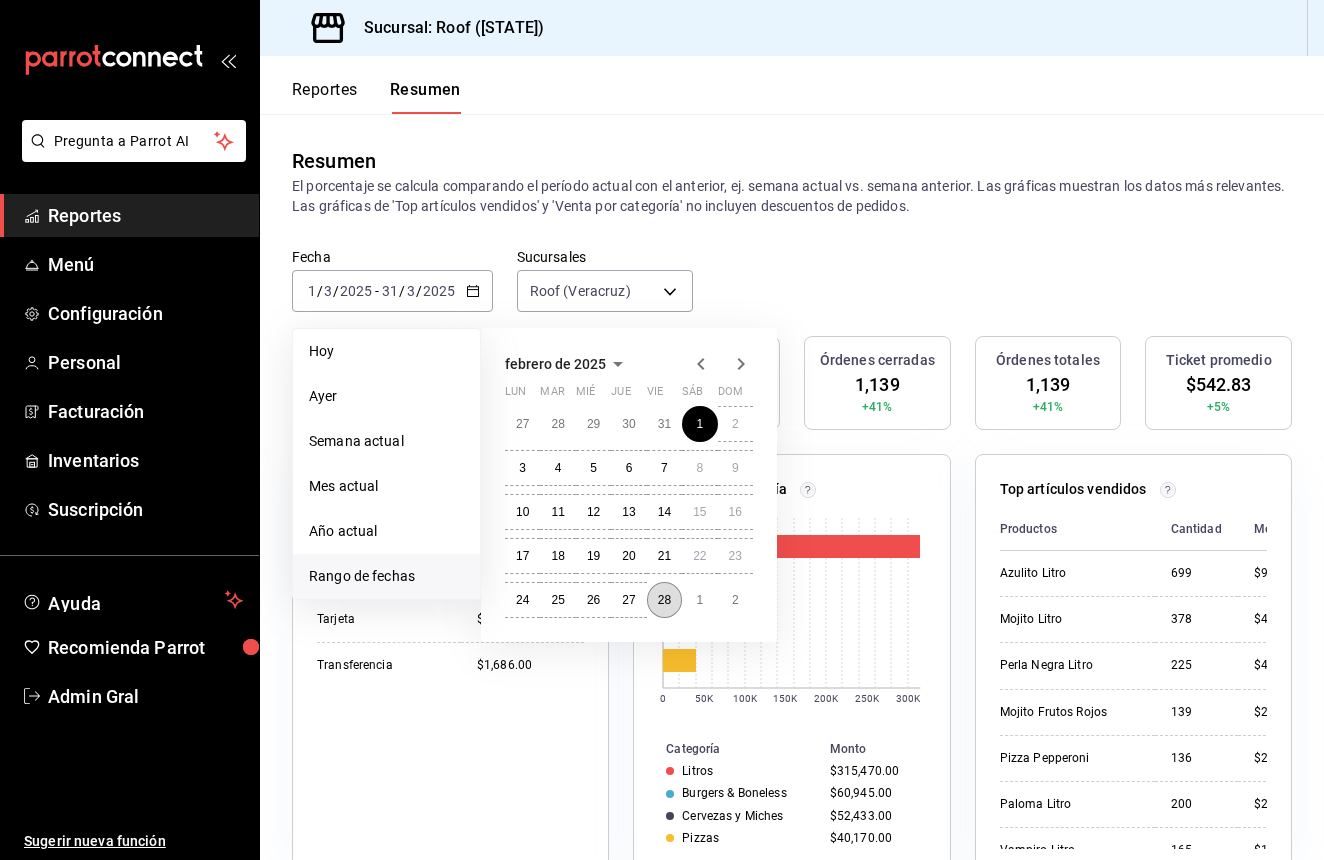 click on "28" at bounding box center [664, 600] 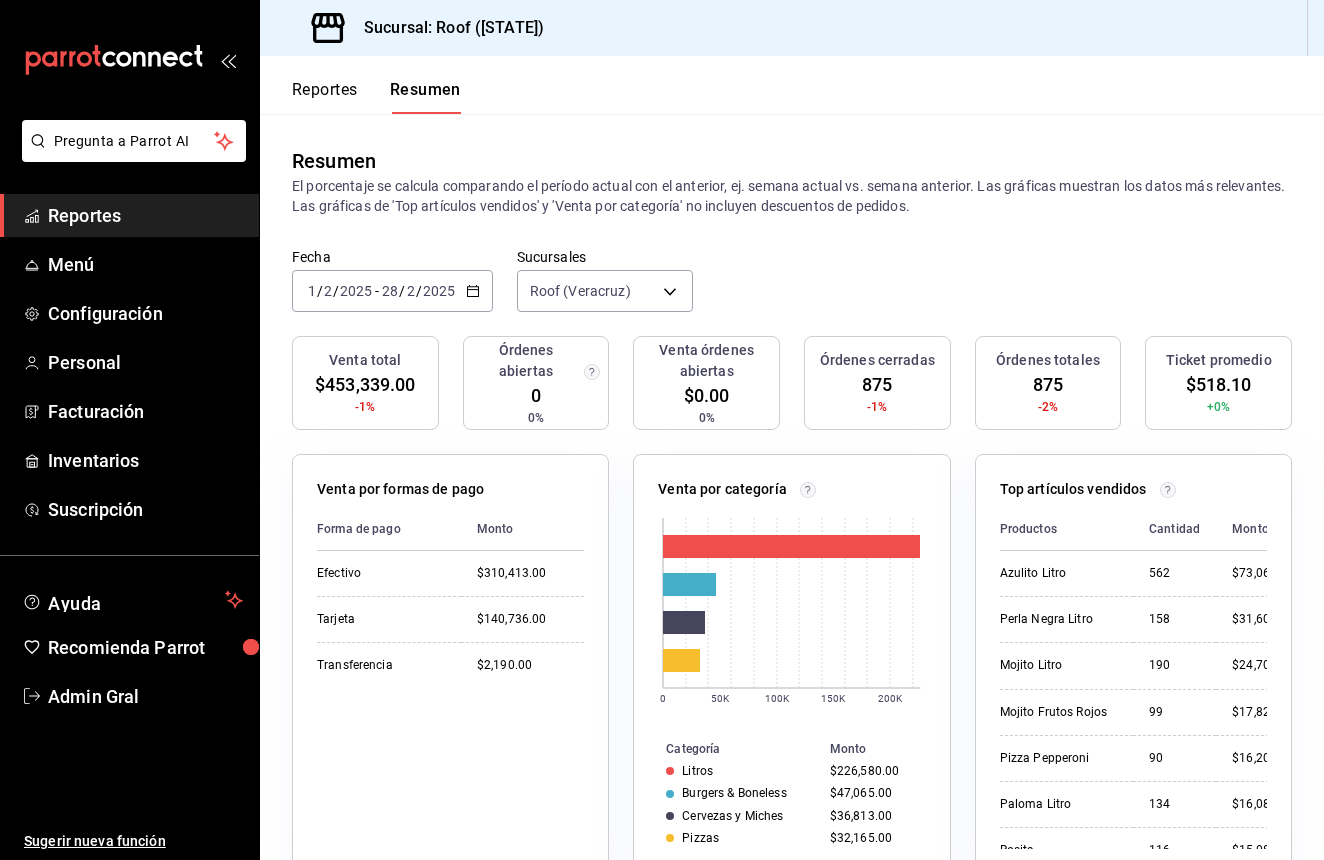 click 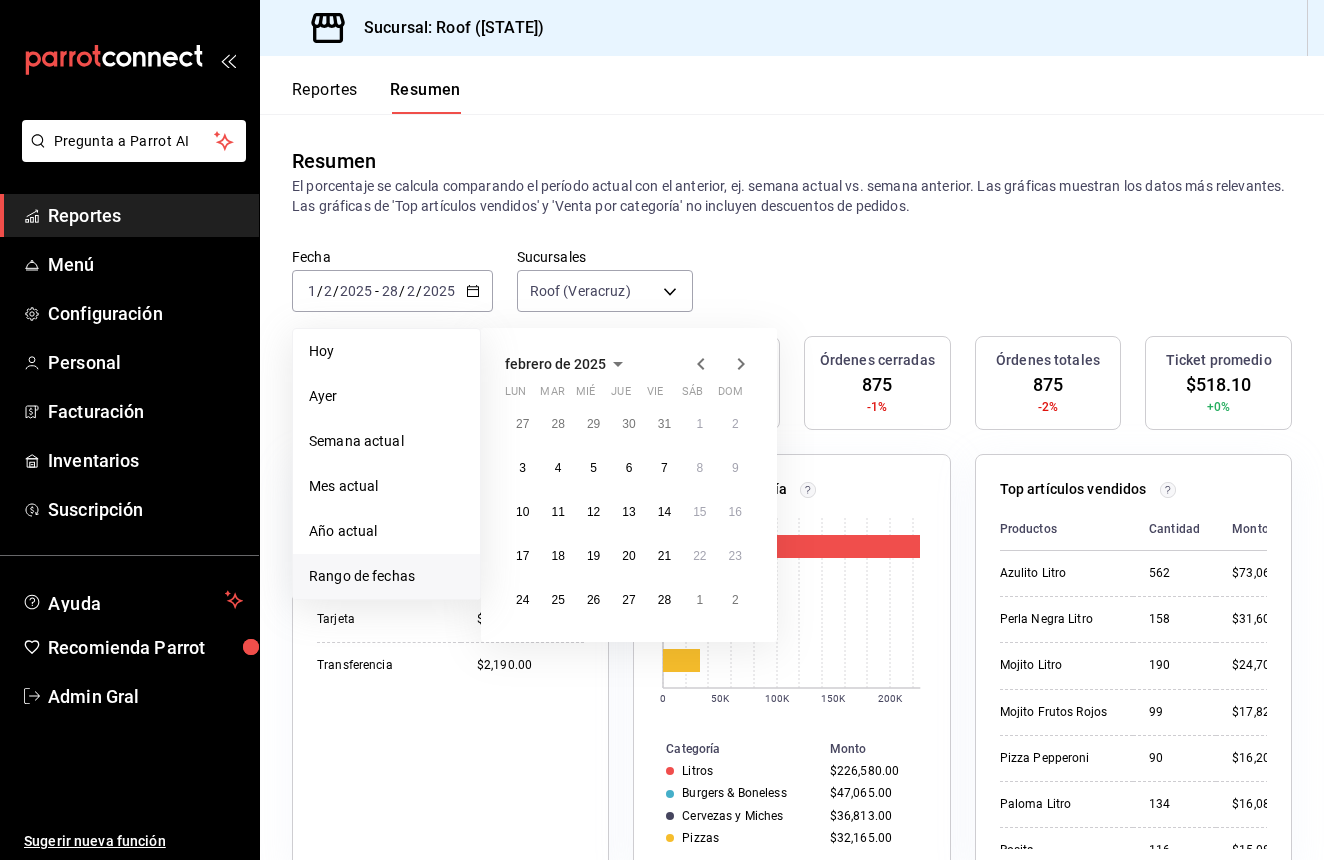 click 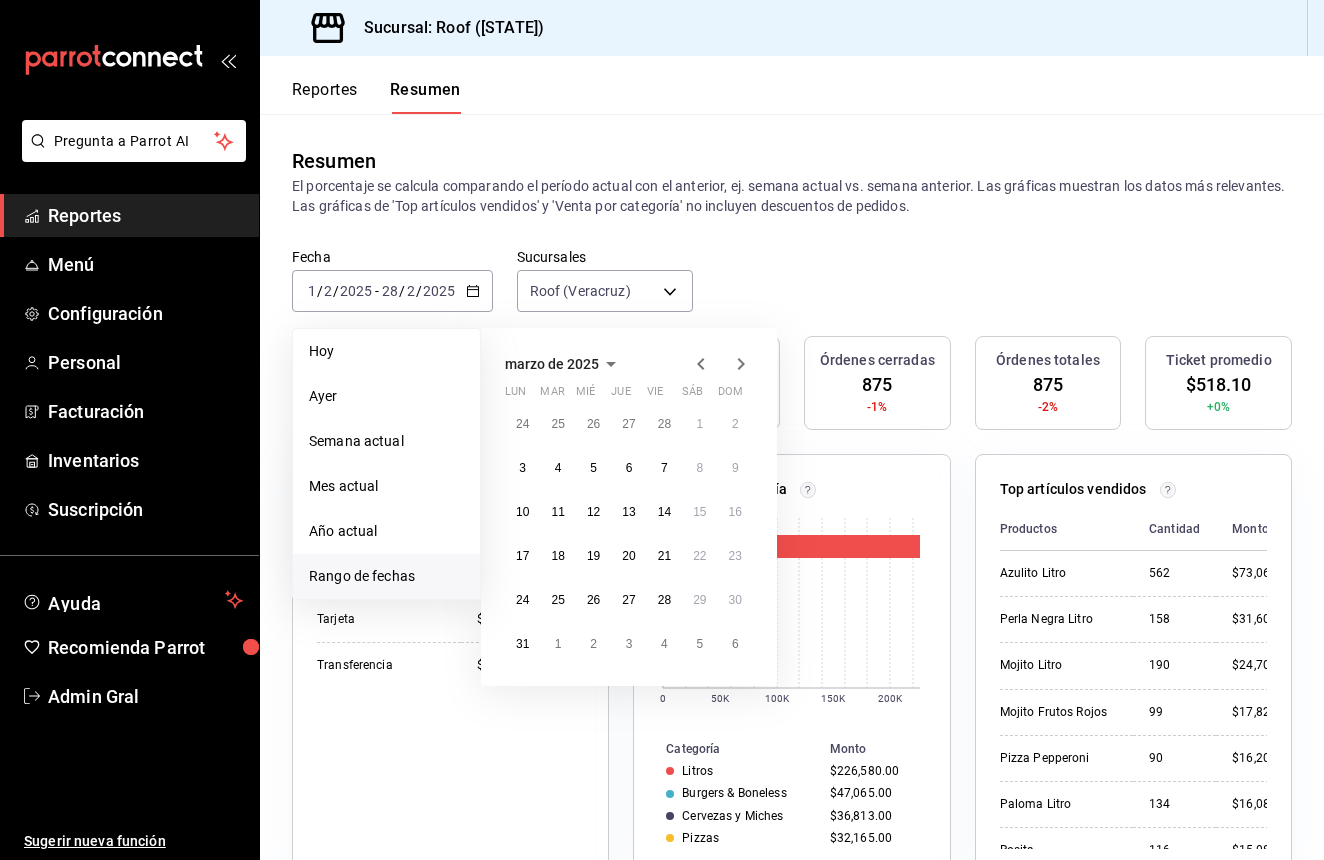 click 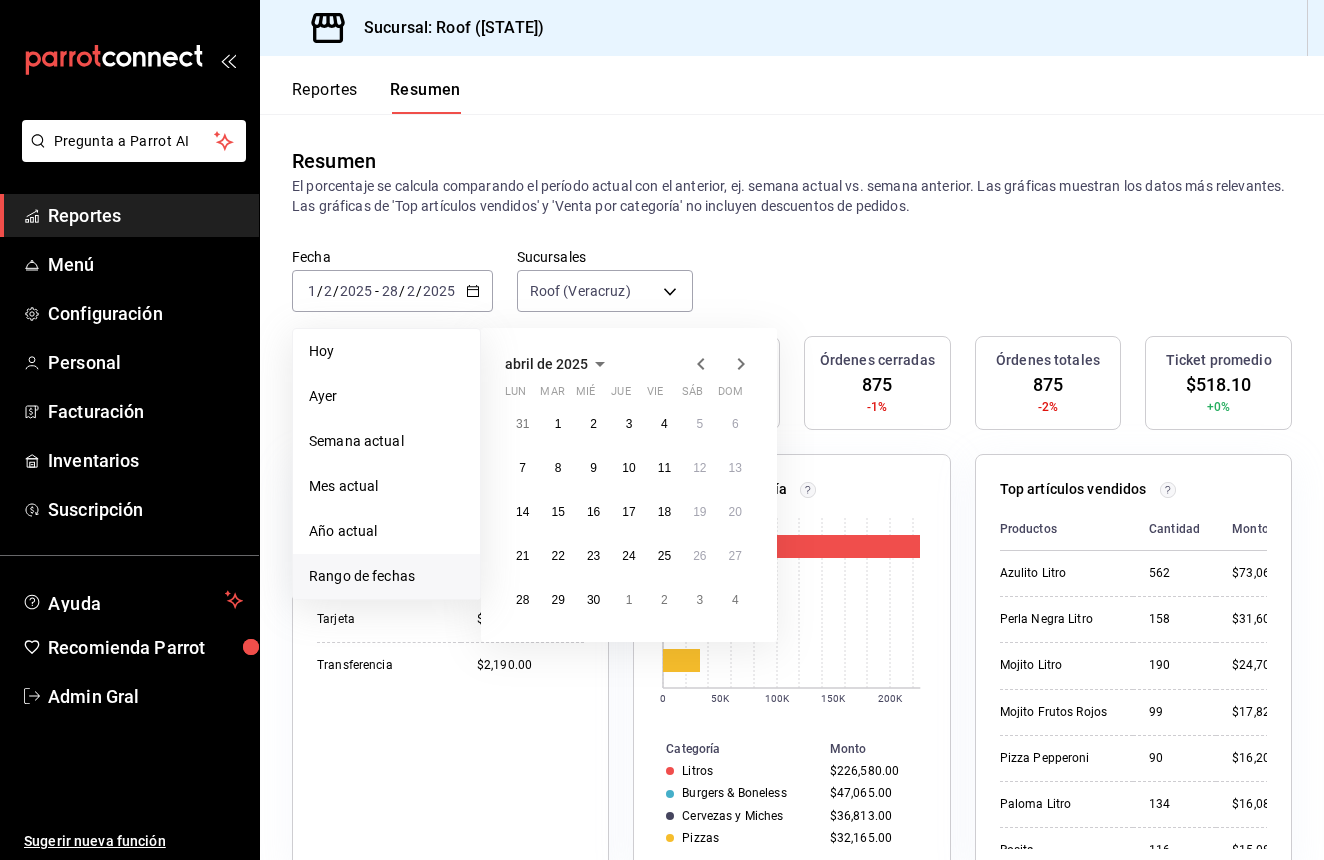 click 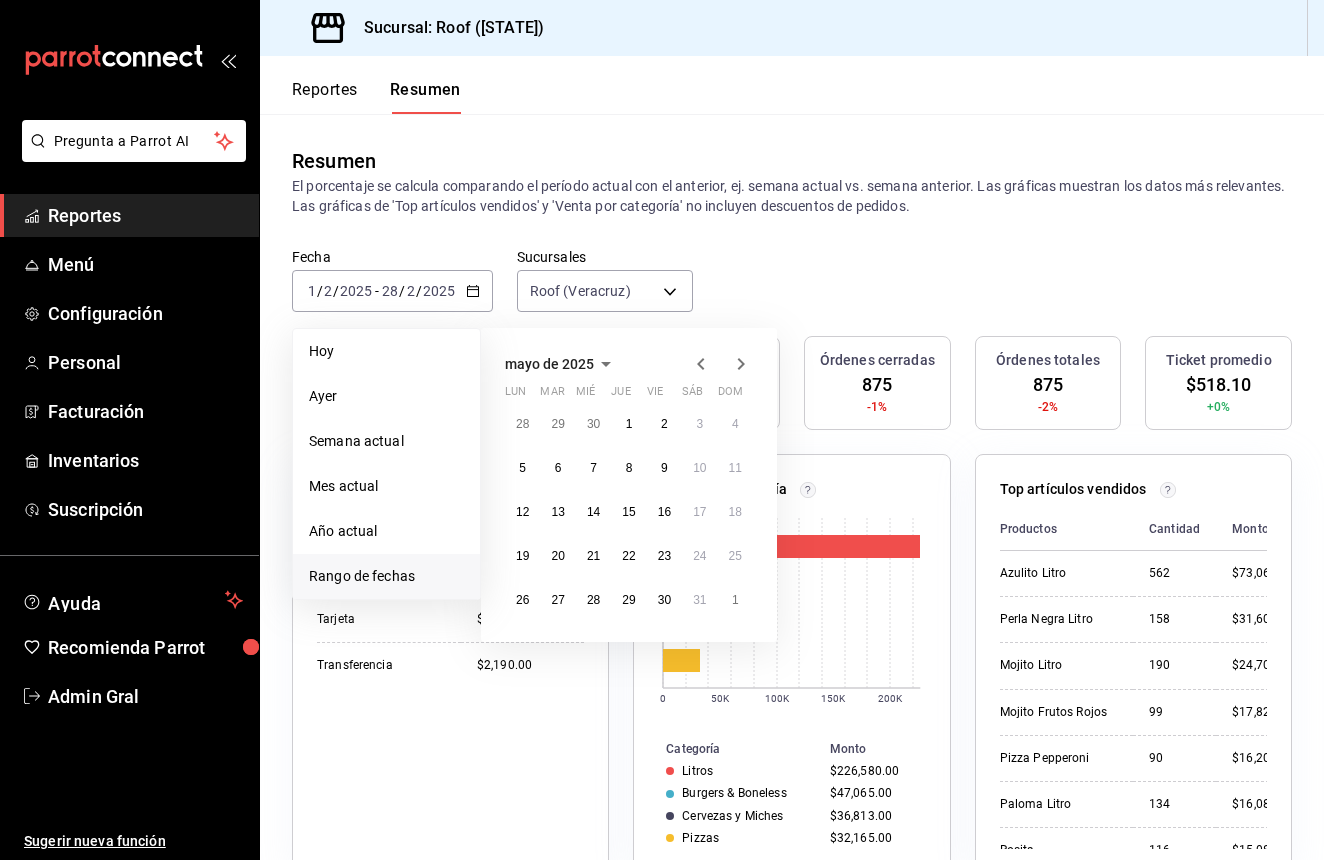 click 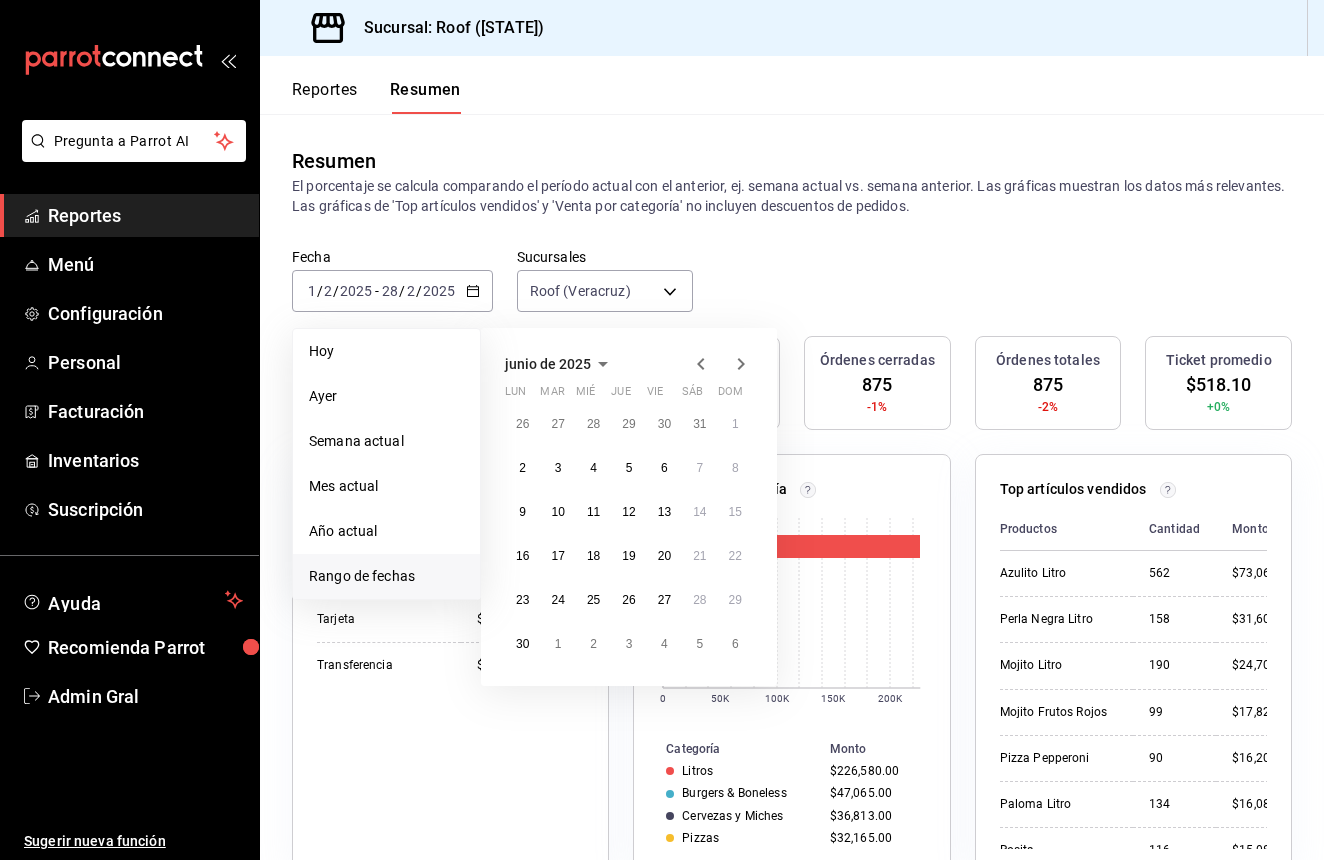 click 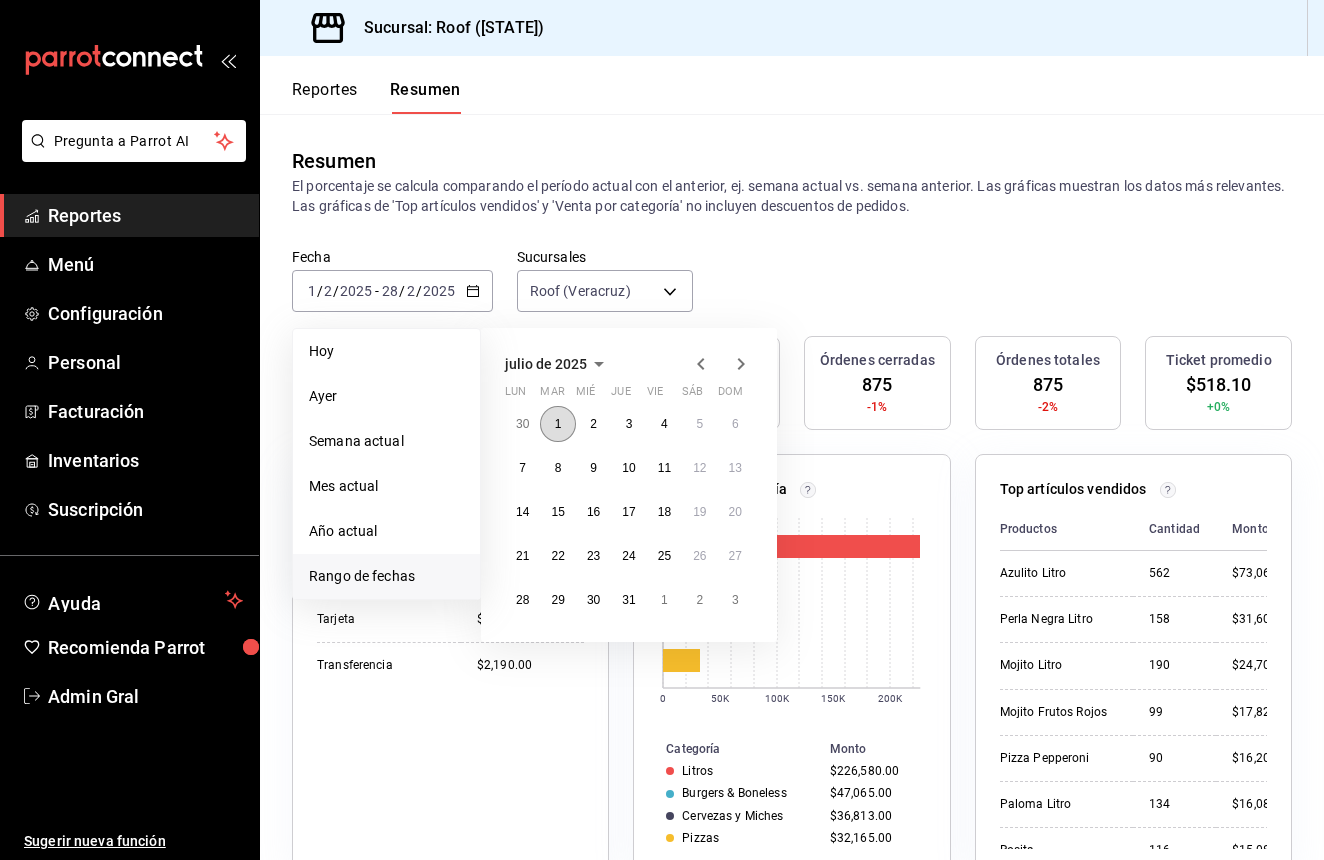 click on "1" at bounding box center [558, 424] 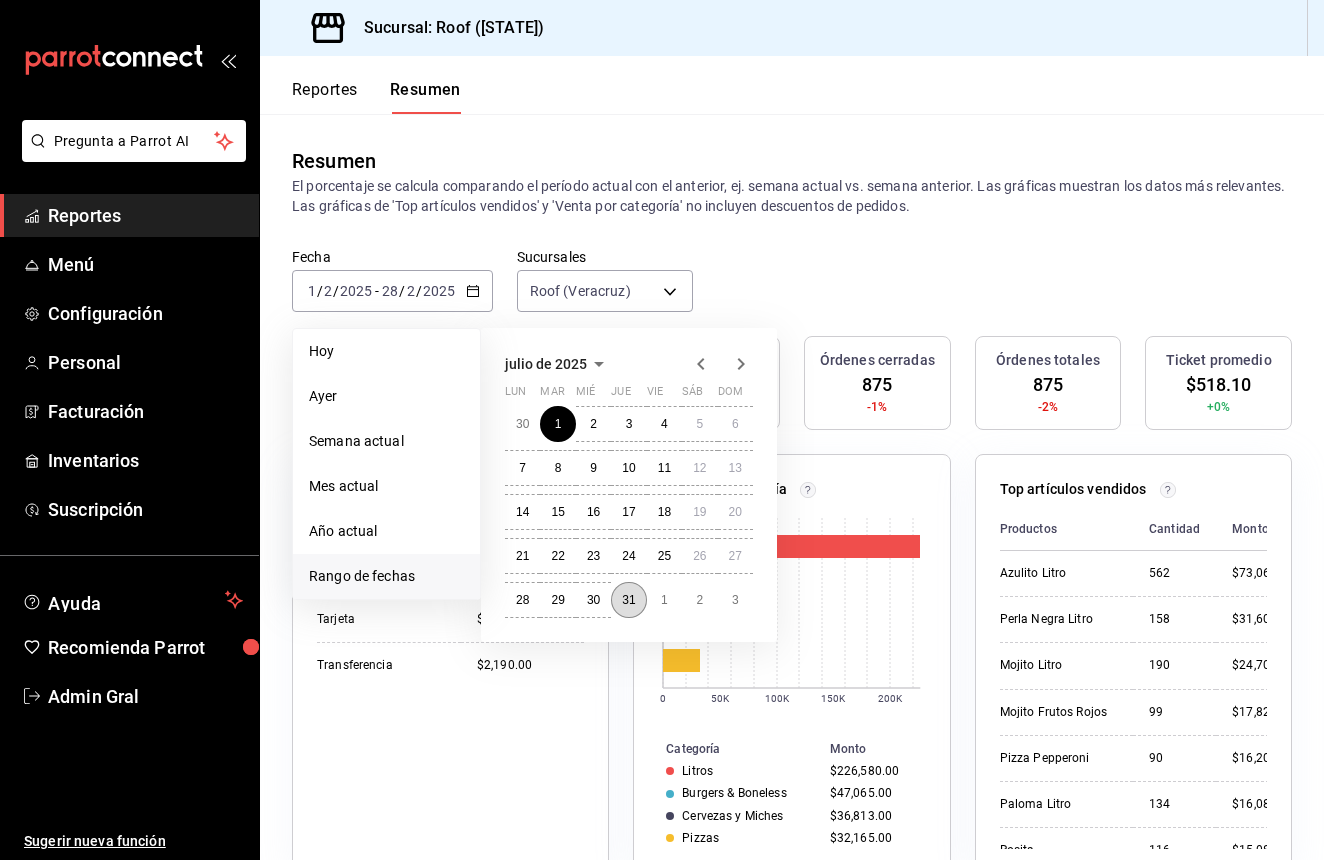 click on "31" at bounding box center [628, 600] 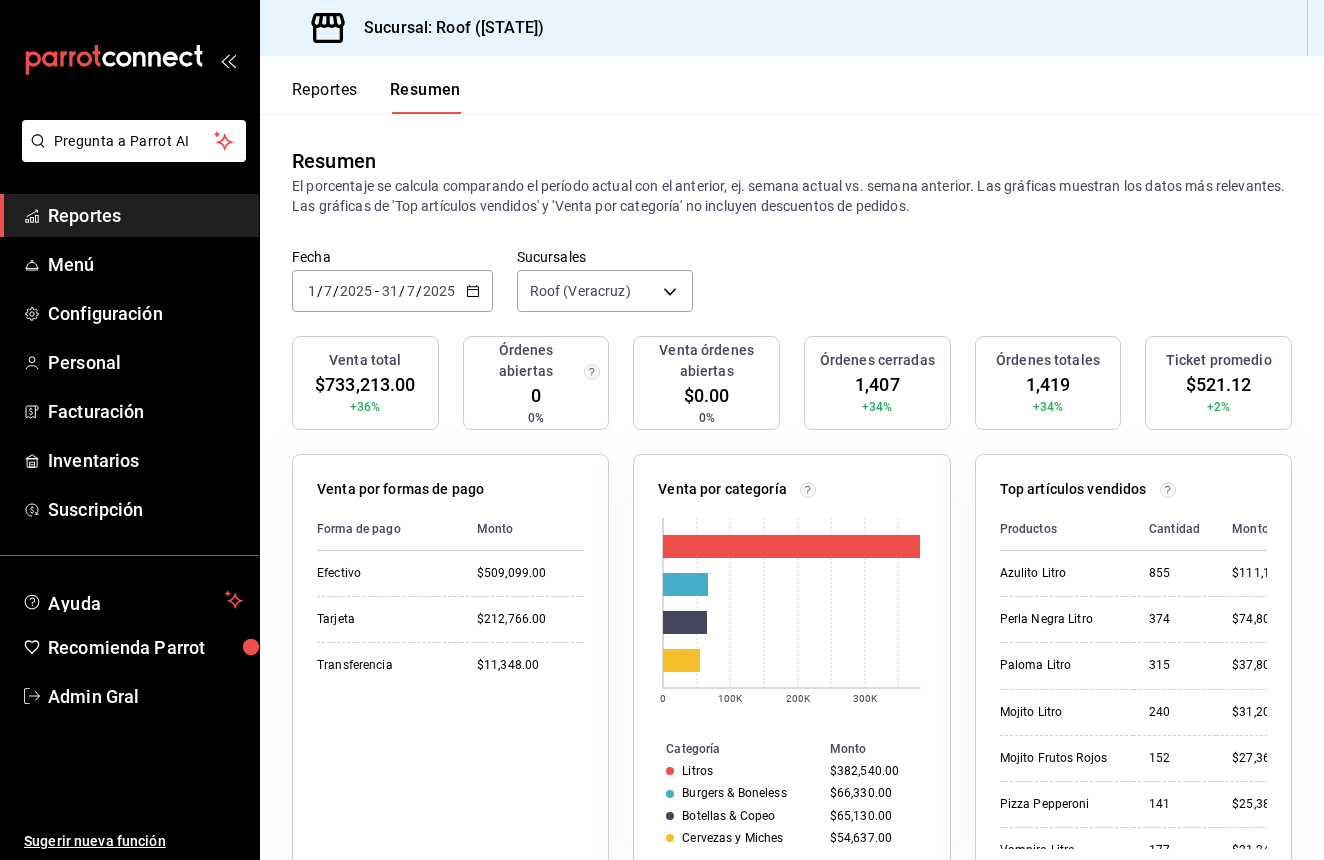 click 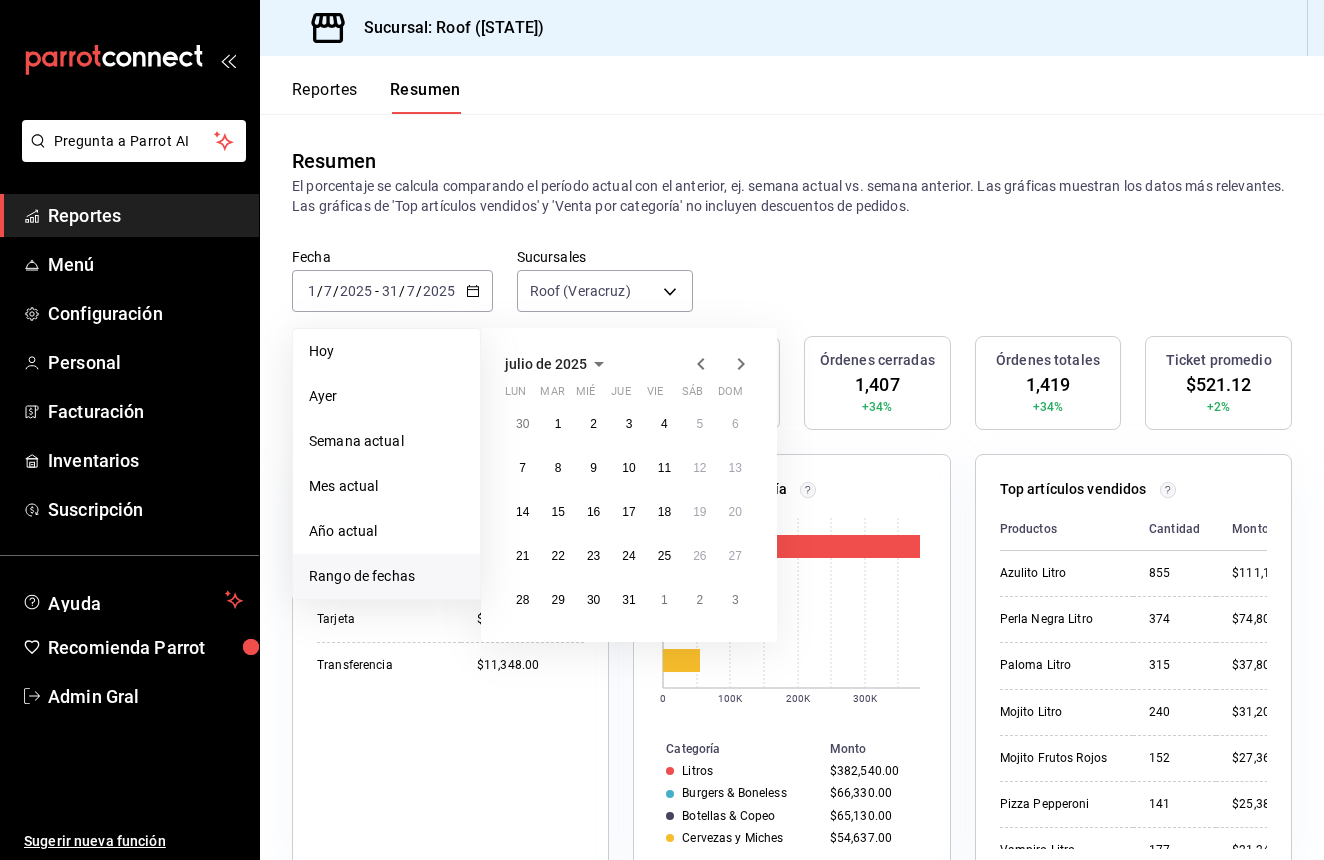 click 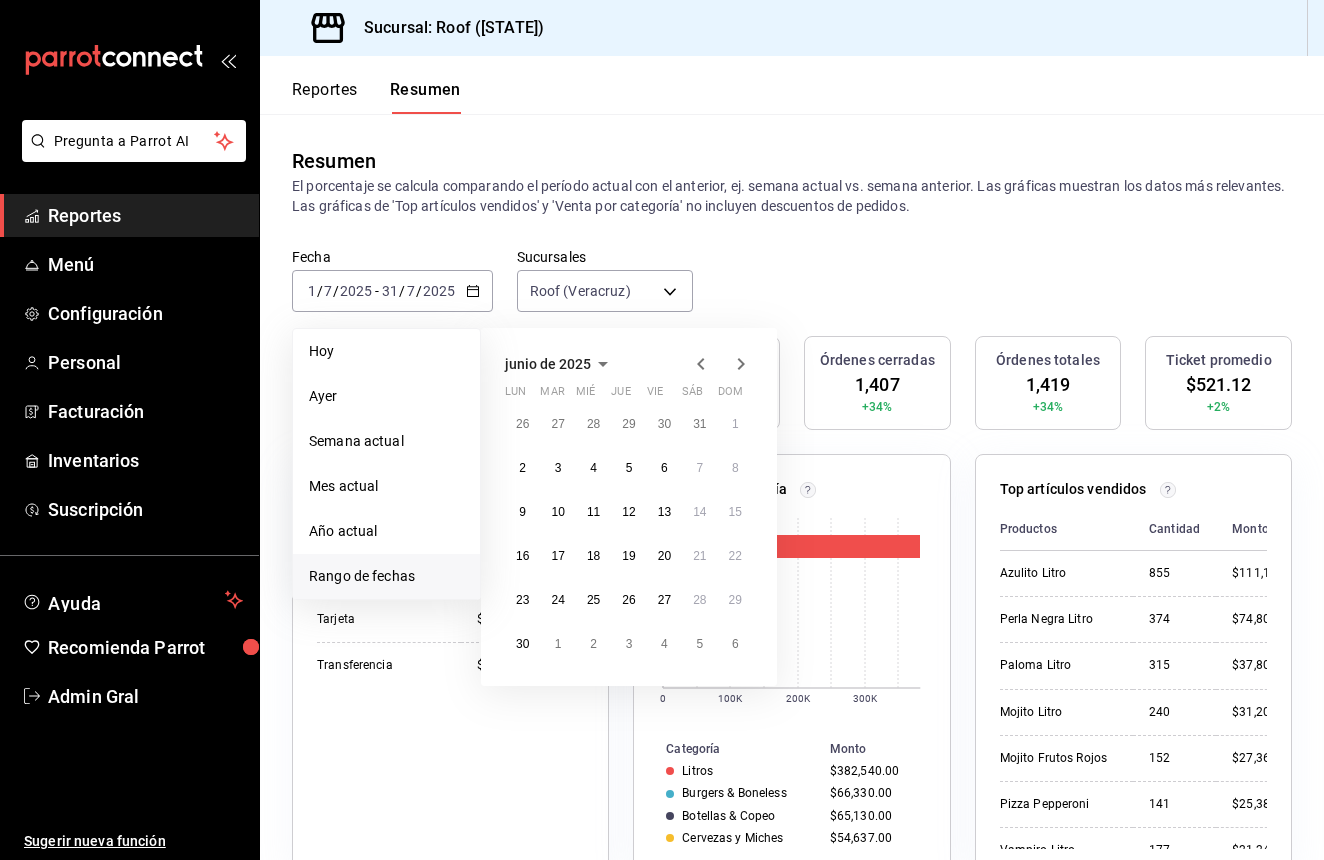 click 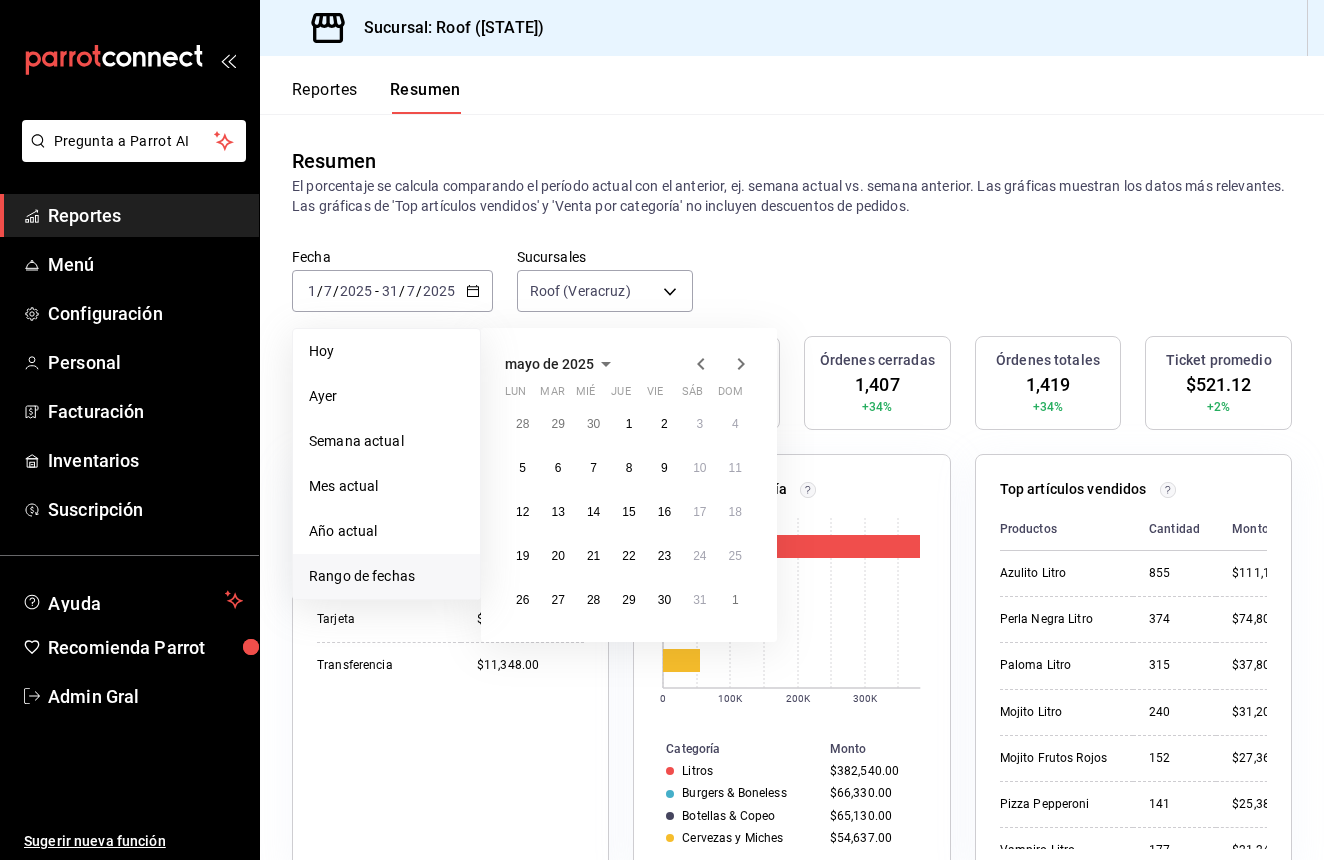 click 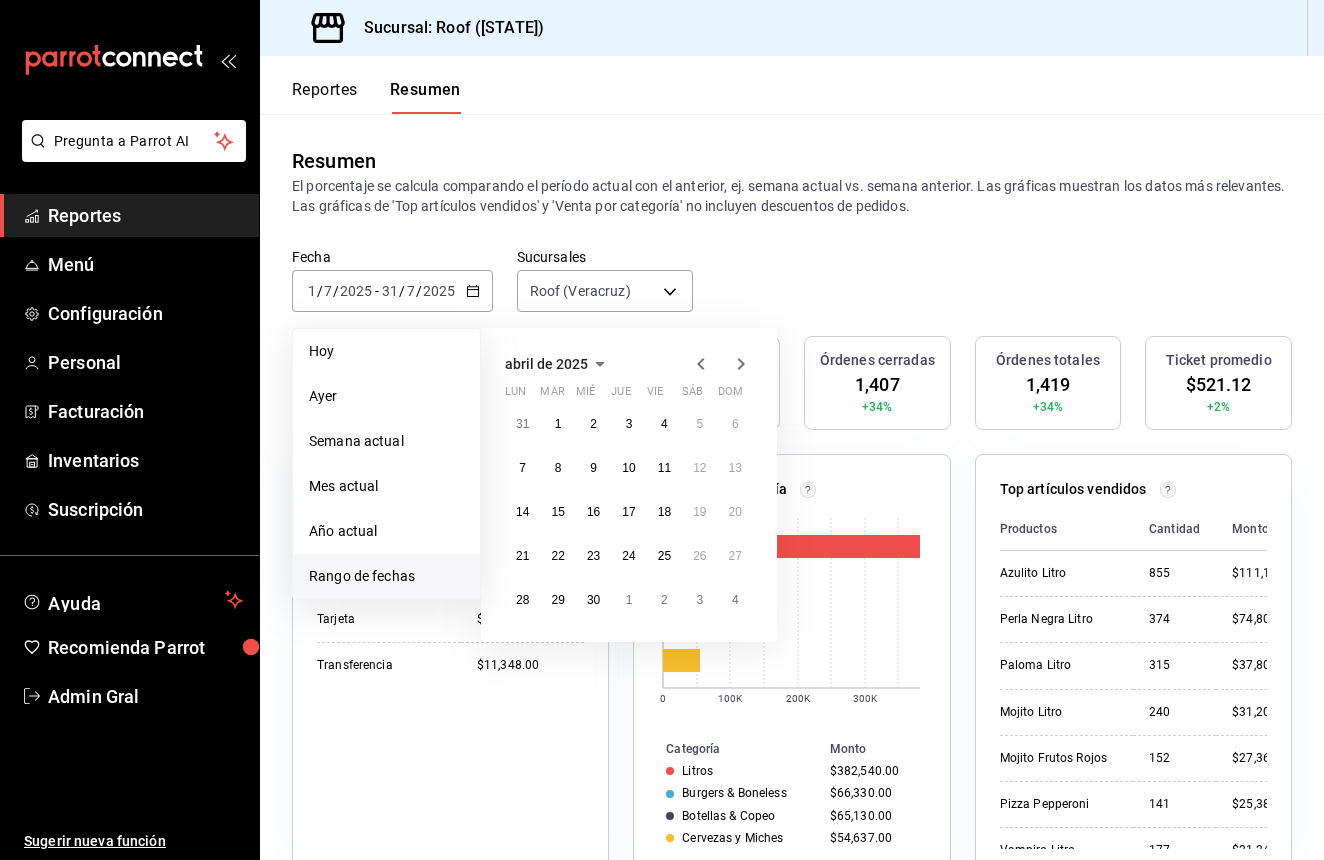 click 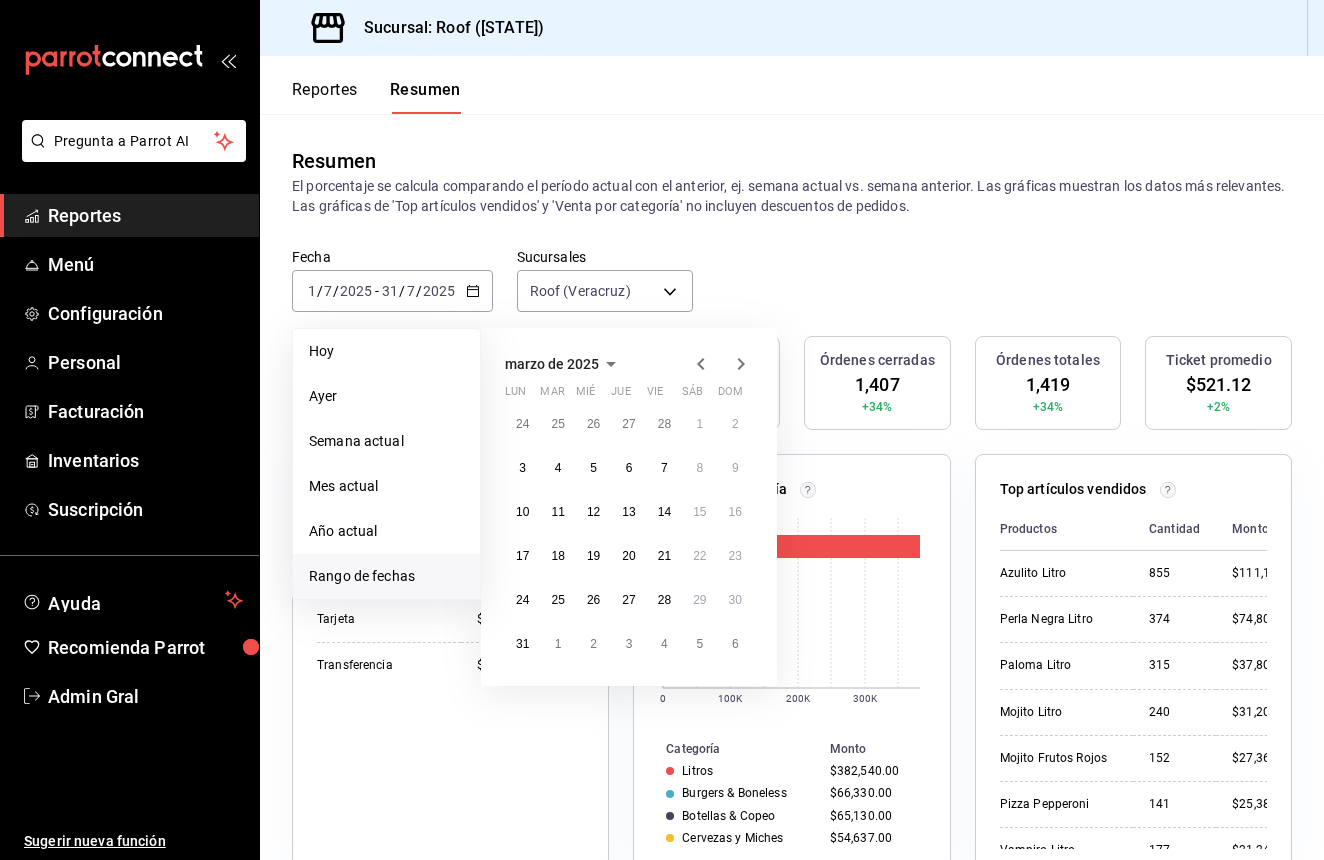 click on "Fecha [YEAR]-[MONTH]-[DAY] [DAY] / [MONTH] / [YEAR] - [YEAR]-[MONTH]-[DAY] [DAY] / [MONTH] / [YEAR] Hoy Ayer Semana actual Mes actual Año actual Rango de fechas [MONTH] de [YEAR] lun mar mié jue vie sáb dom 24 25 26 27 28 1 2 3 4 5 6 7 8 9 10 11 12 13 14 15 16 17 18 19 20 21 22 23 24 25 26 27 28 29 30 31 1 2 3 4 5 6 Sucursales Roof ([STATE]) [object Object]" at bounding box center [792, 292] 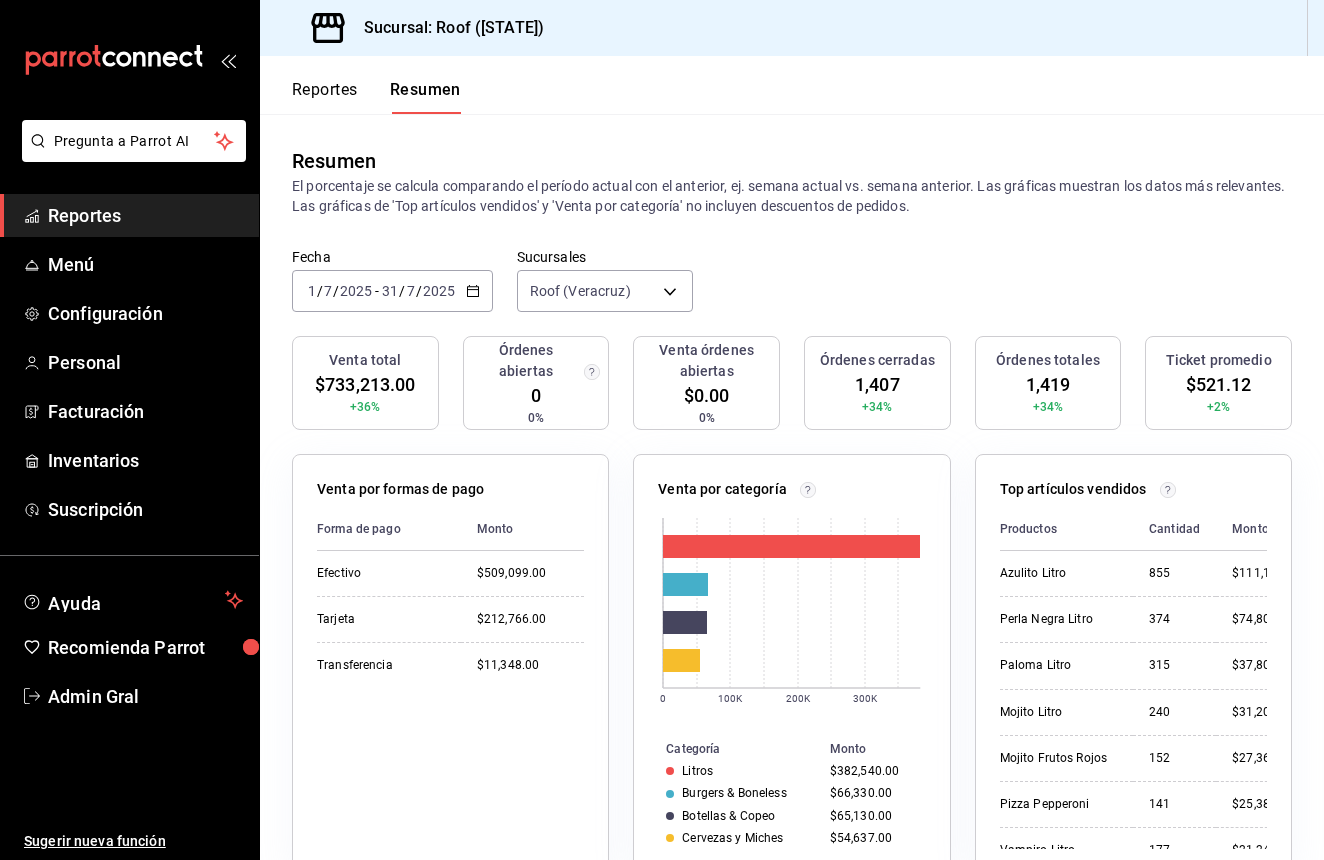 click 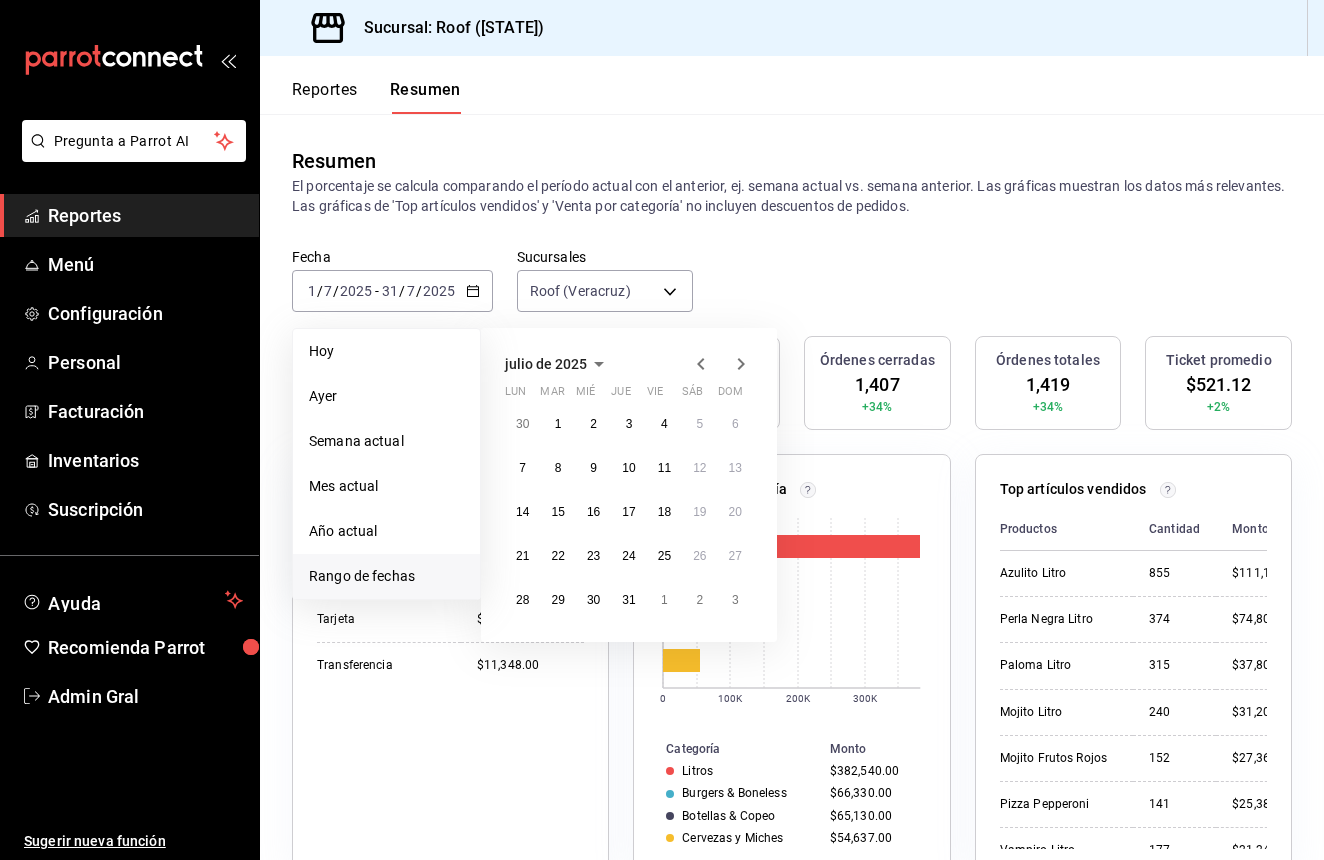 click 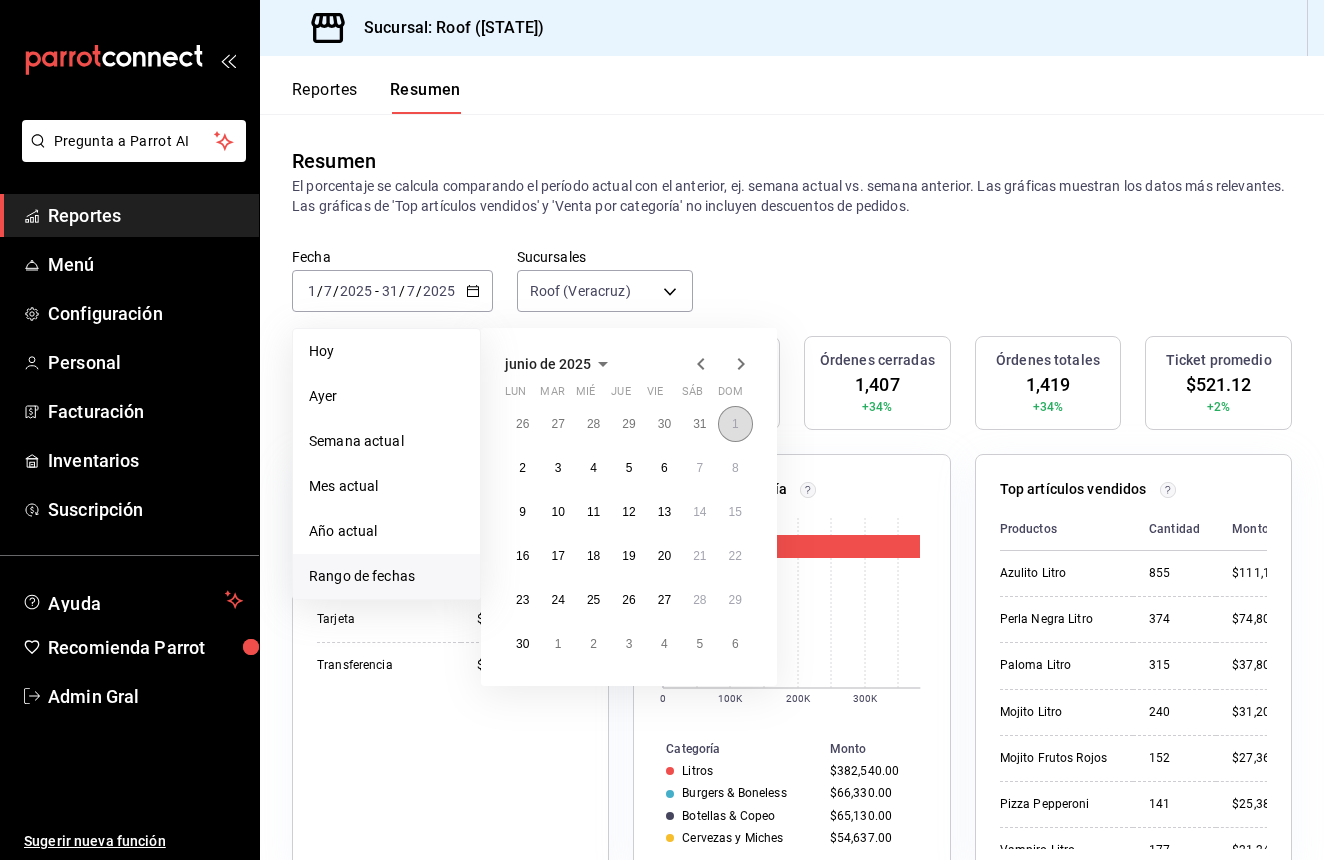 click on "1" at bounding box center (735, 424) 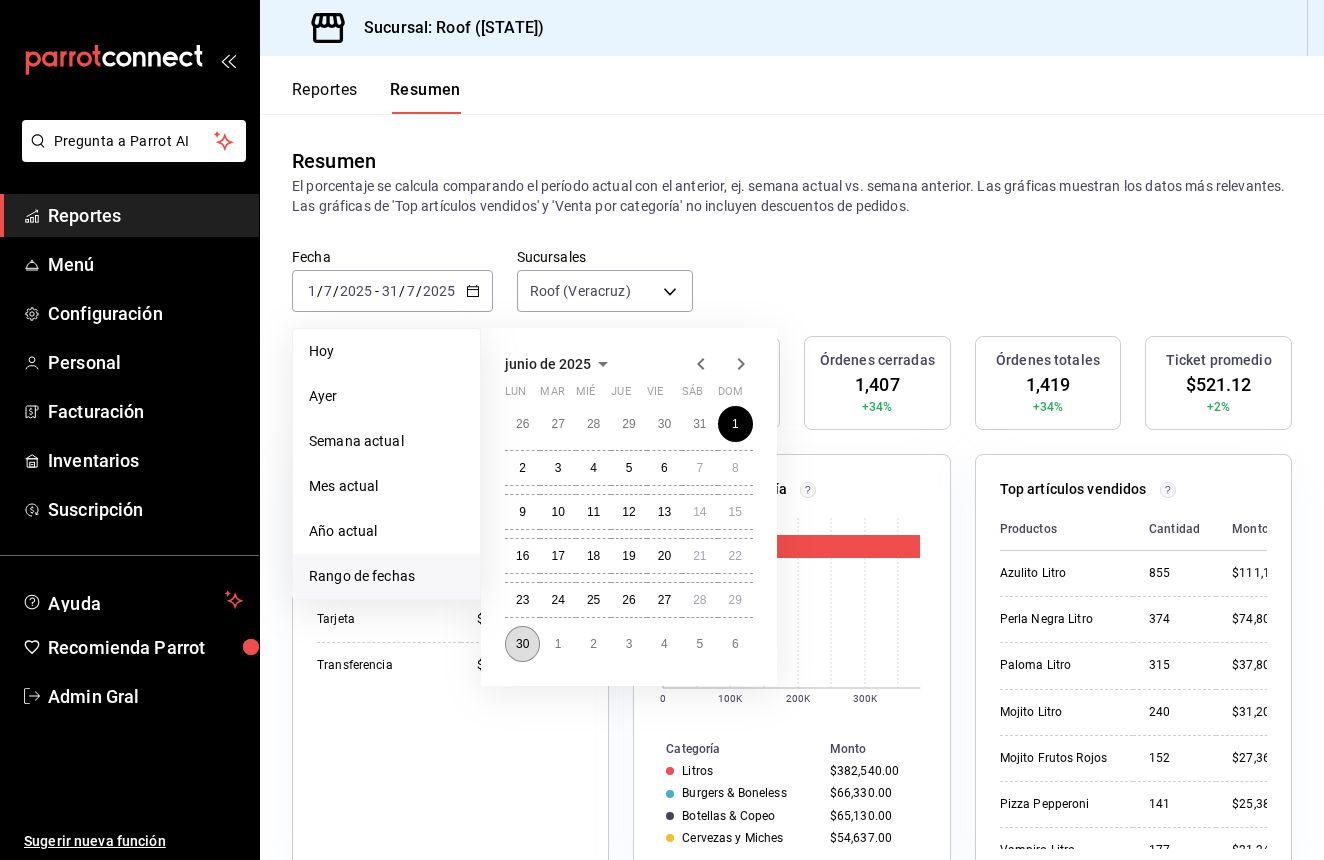click on "30" at bounding box center (522, 644) 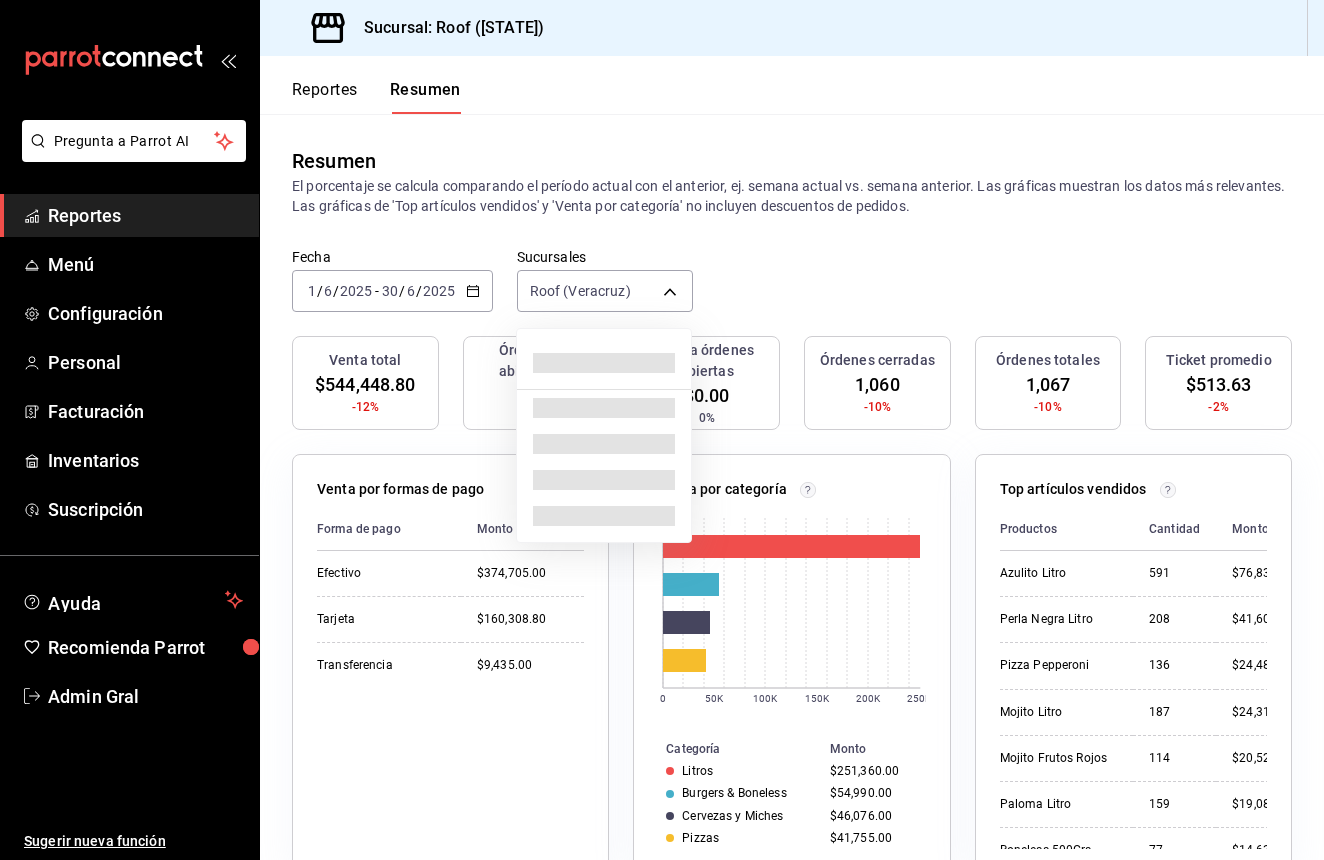 click on "Fecha [YEAR]-[MONTH]-[DAY] [DAY] / [MONTH] / [YEAR] - [YEAR]-[MONTH]-[DAY] [DAY] / [MONTH] / [YEAR] Sucursales Roof ([STATE]) [object Object] Venta total $[AMOUNT] -12% Órdenes abiertas 0 0% Venta órdenes abiertas $0.00 0% Órdenes cerradas 1,060 -10% Órdenes totales 1,067 -10% Ticket promedio $513.63 -2% Venta por formas de pago Forma de pago Monto Efectivo $374,705.00 Tarjeta $160,308.80 Transferencia $9,435.00 Venta por categoría   0 50K 100K 150K 200K 250K Categoría Monto Litros $251,360.00 Burgers & Boneless $54,990.00 Cervezas y Miches $46,076.00 Pizzas" at bounding box center [662, 430] 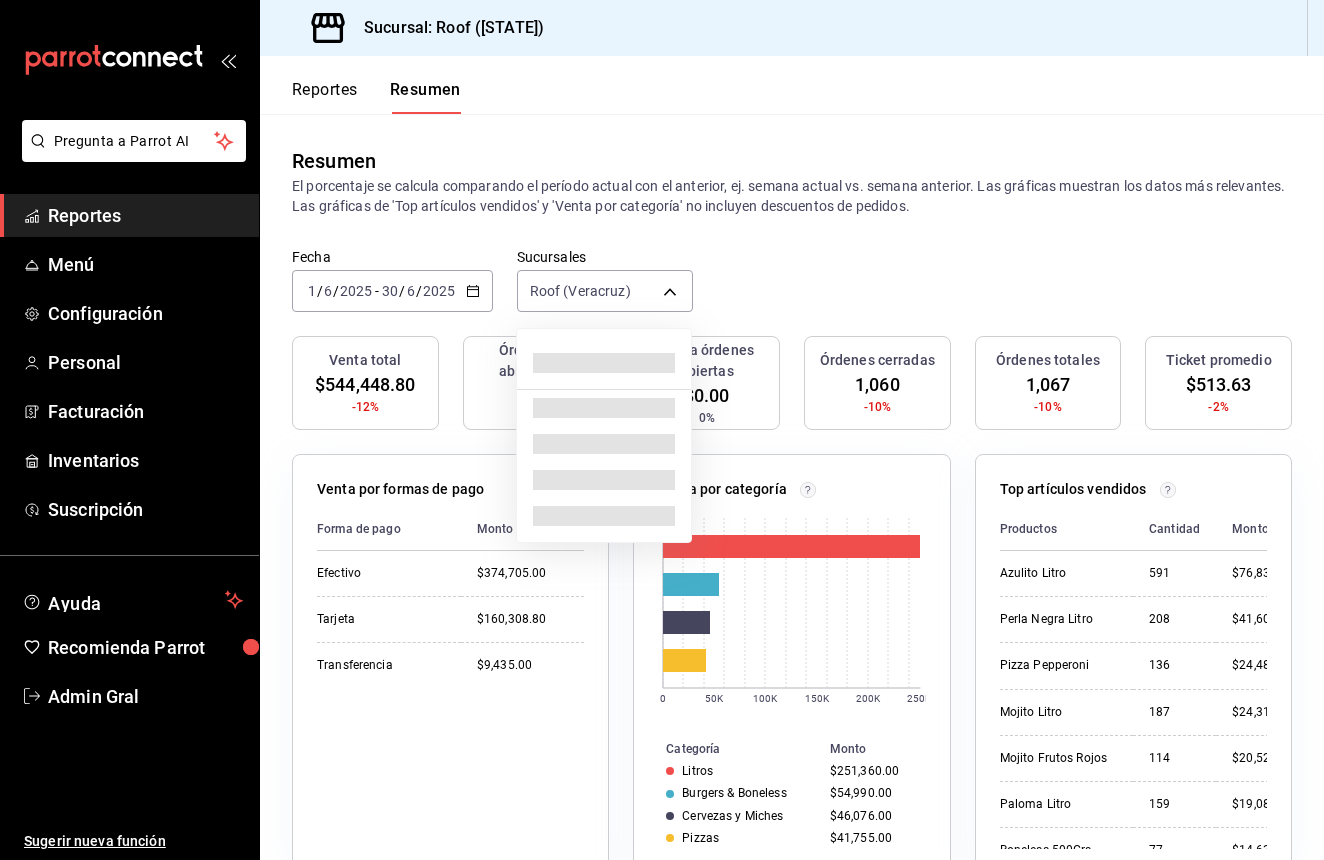 click at bounding box center (662, 430) 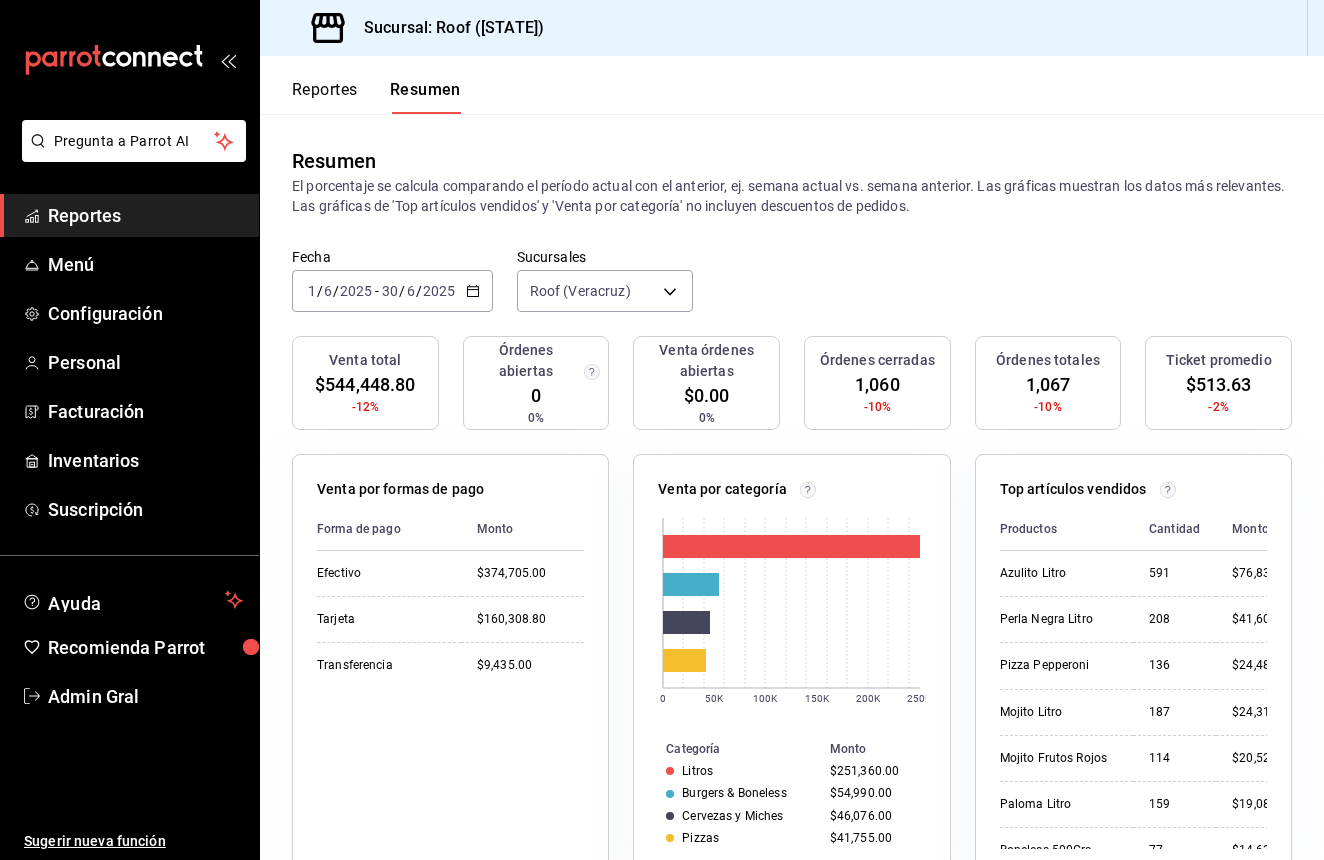 click 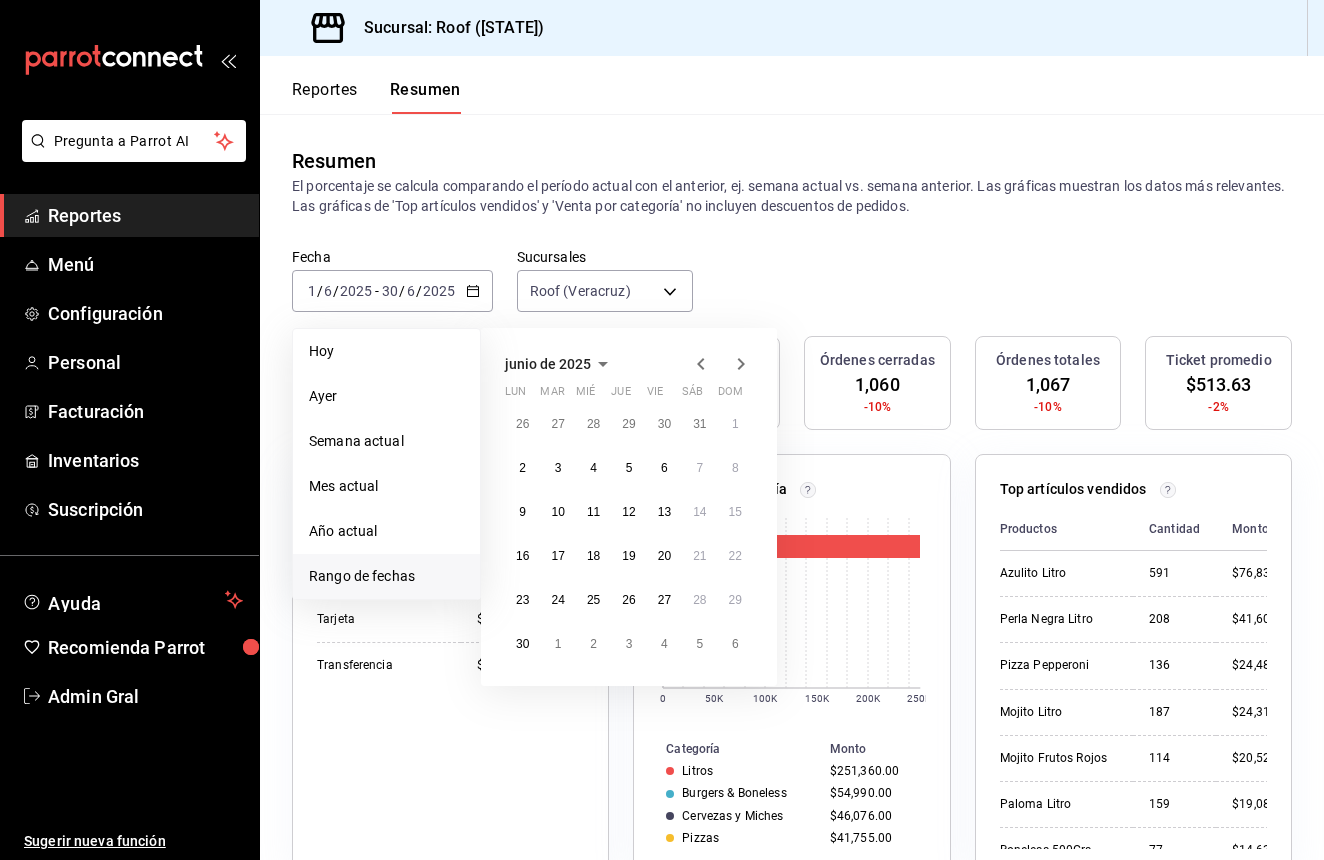 click 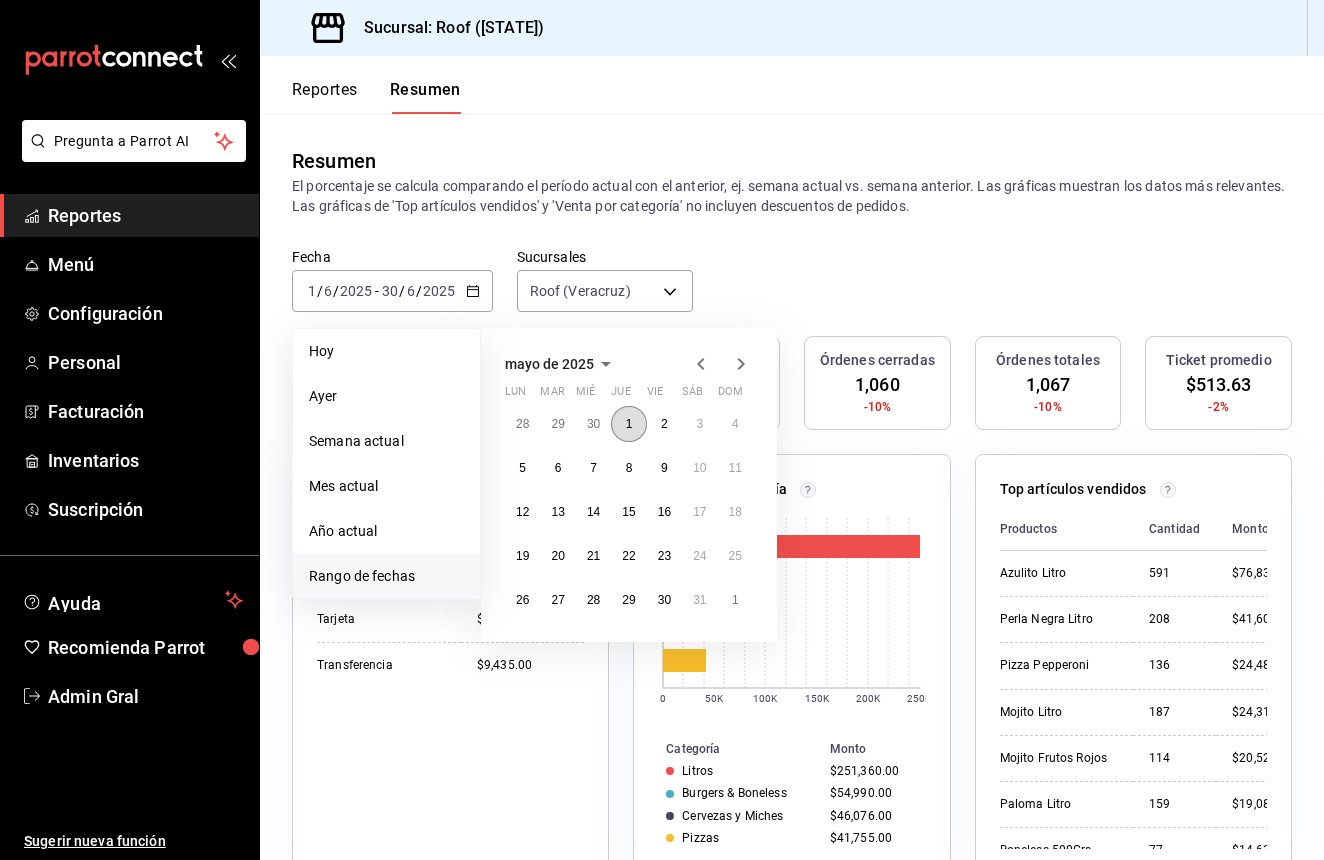 click on "1" at bounding box center (628, 424) 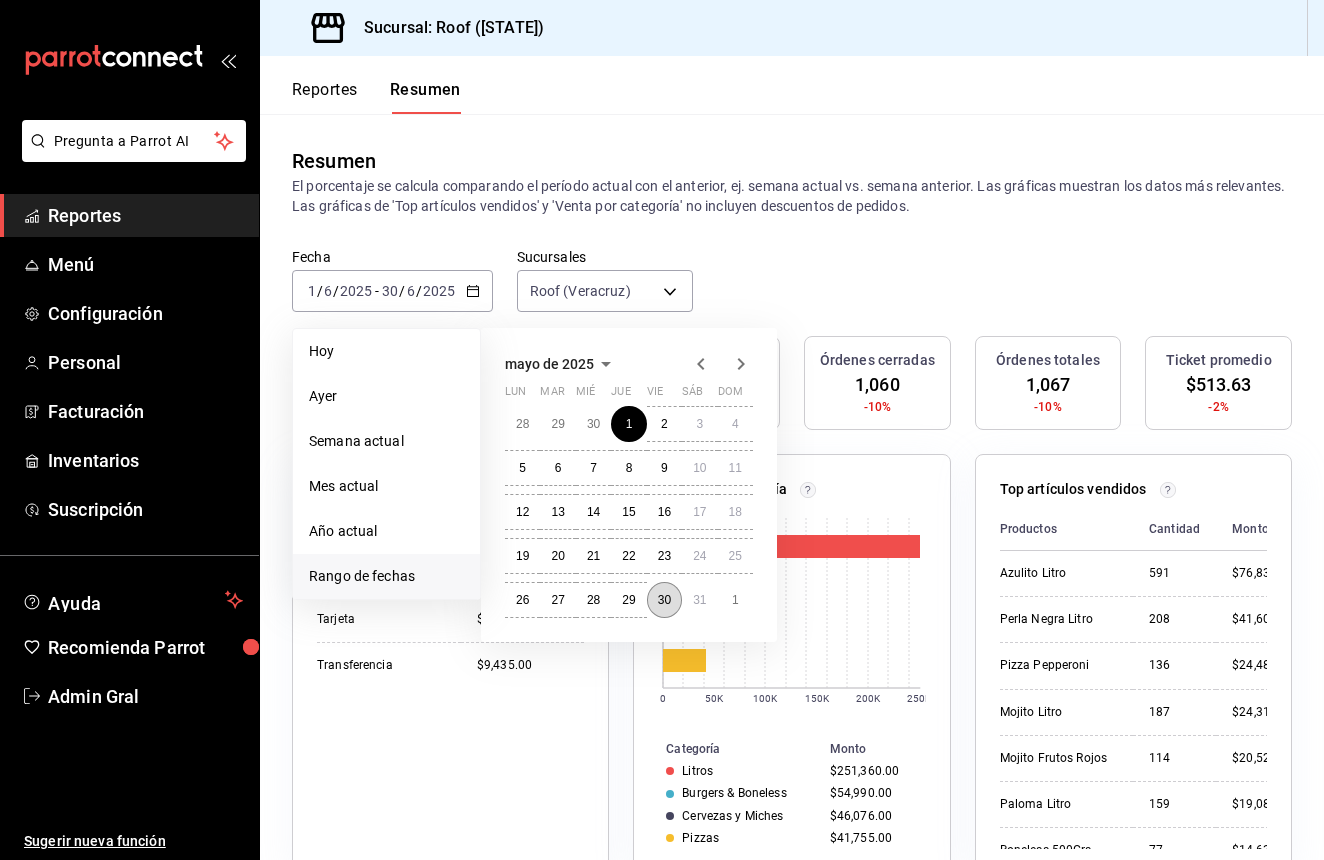 click on "30" at bounding box center (664, 600) 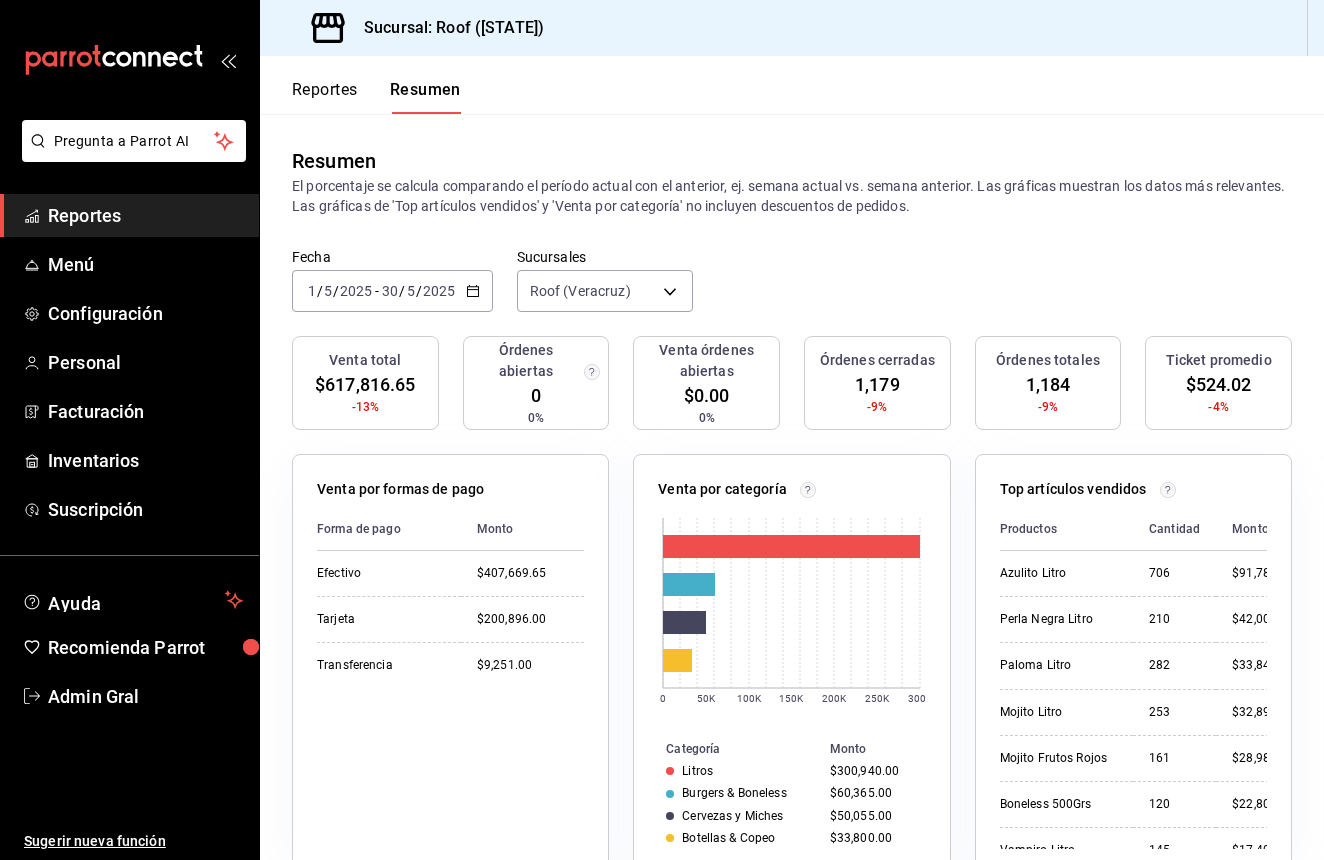 click 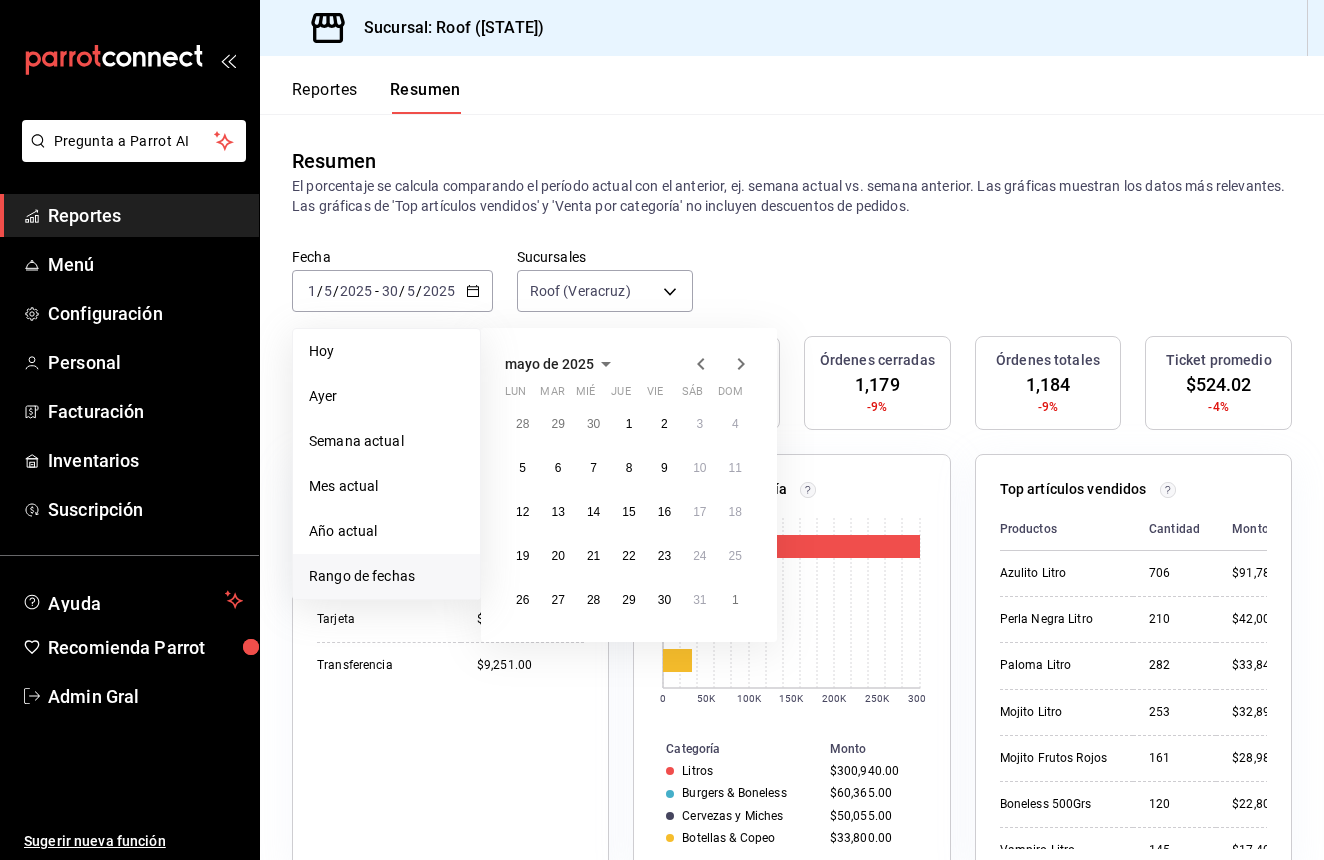 click 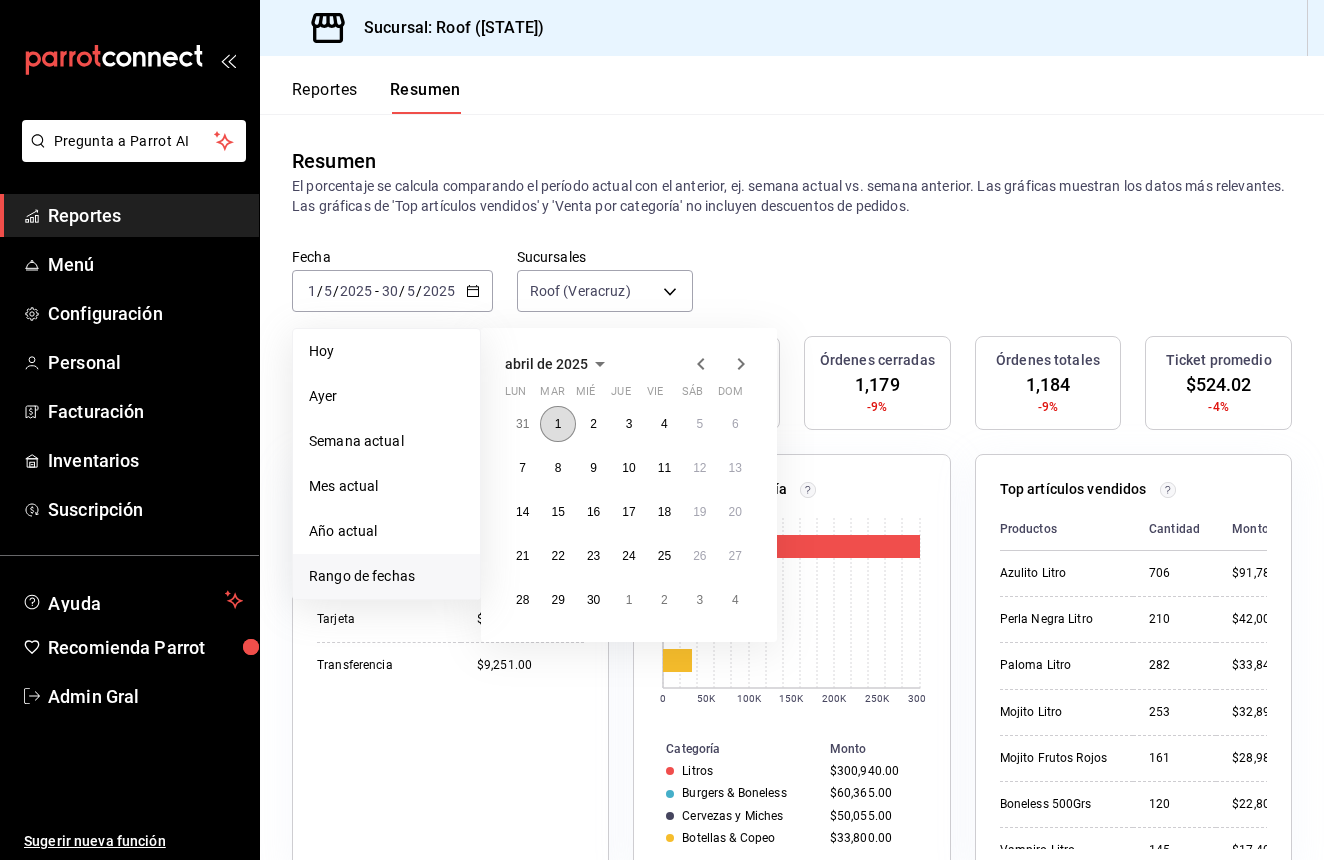 click on "1" at bounding box center (558, 424) 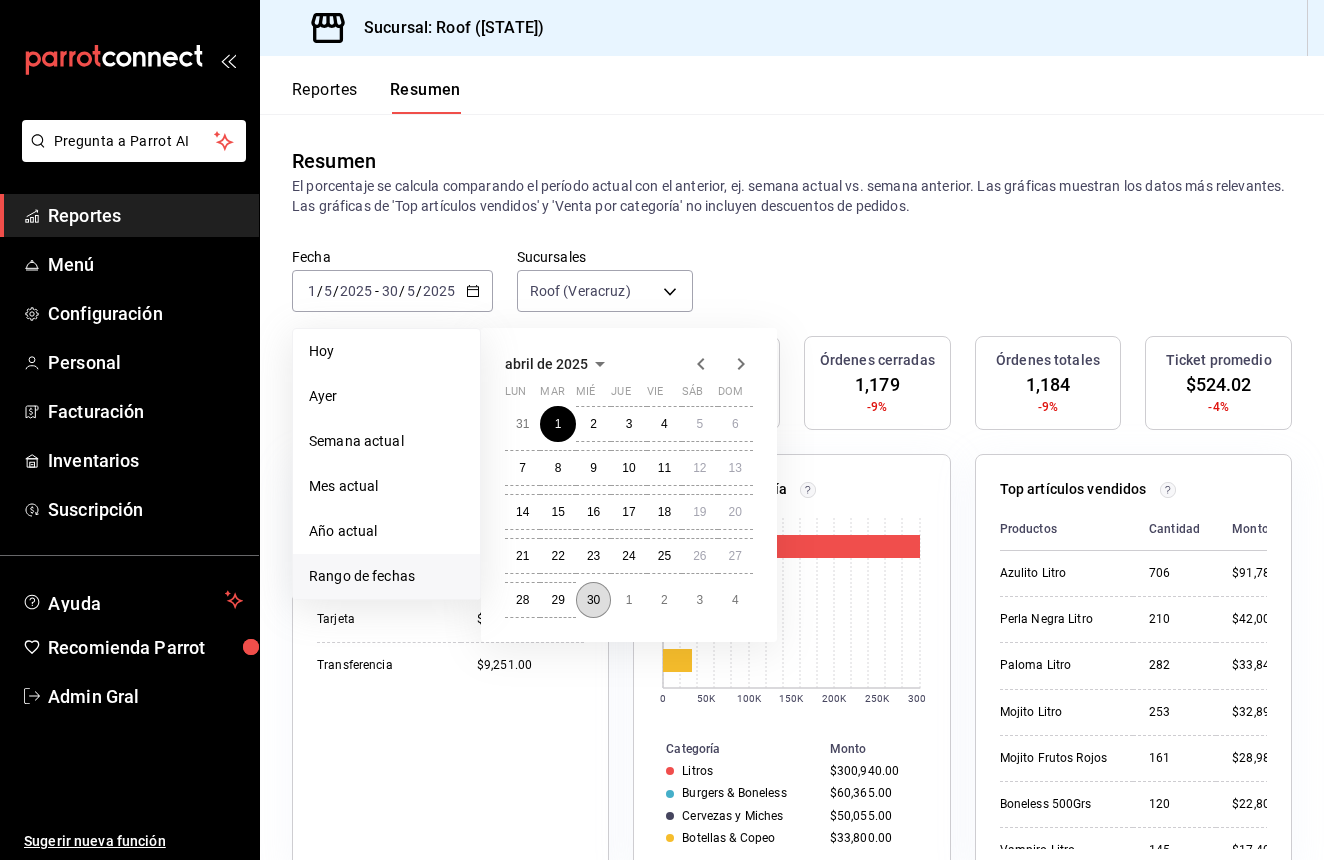 click on "30" at bounding box center [593, 600] 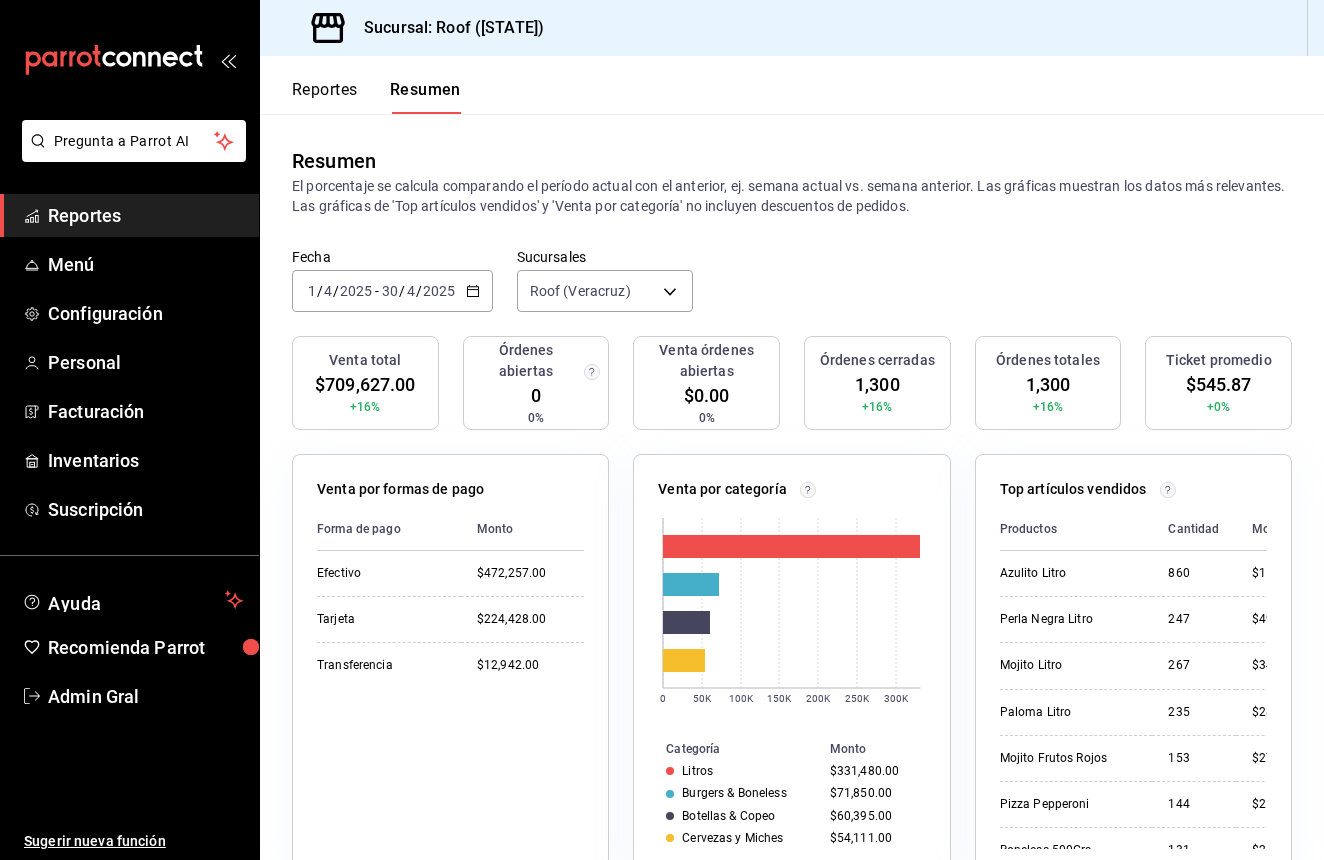 click on "[YEAR]-[MONTH]-[DAY] [DAY] / [MONTH] / [YEAR] - [YEAR]-[MONTH]-[DAY] [DAY] / [MONTH] / [YEAR]" at bounding box center [392, 291] 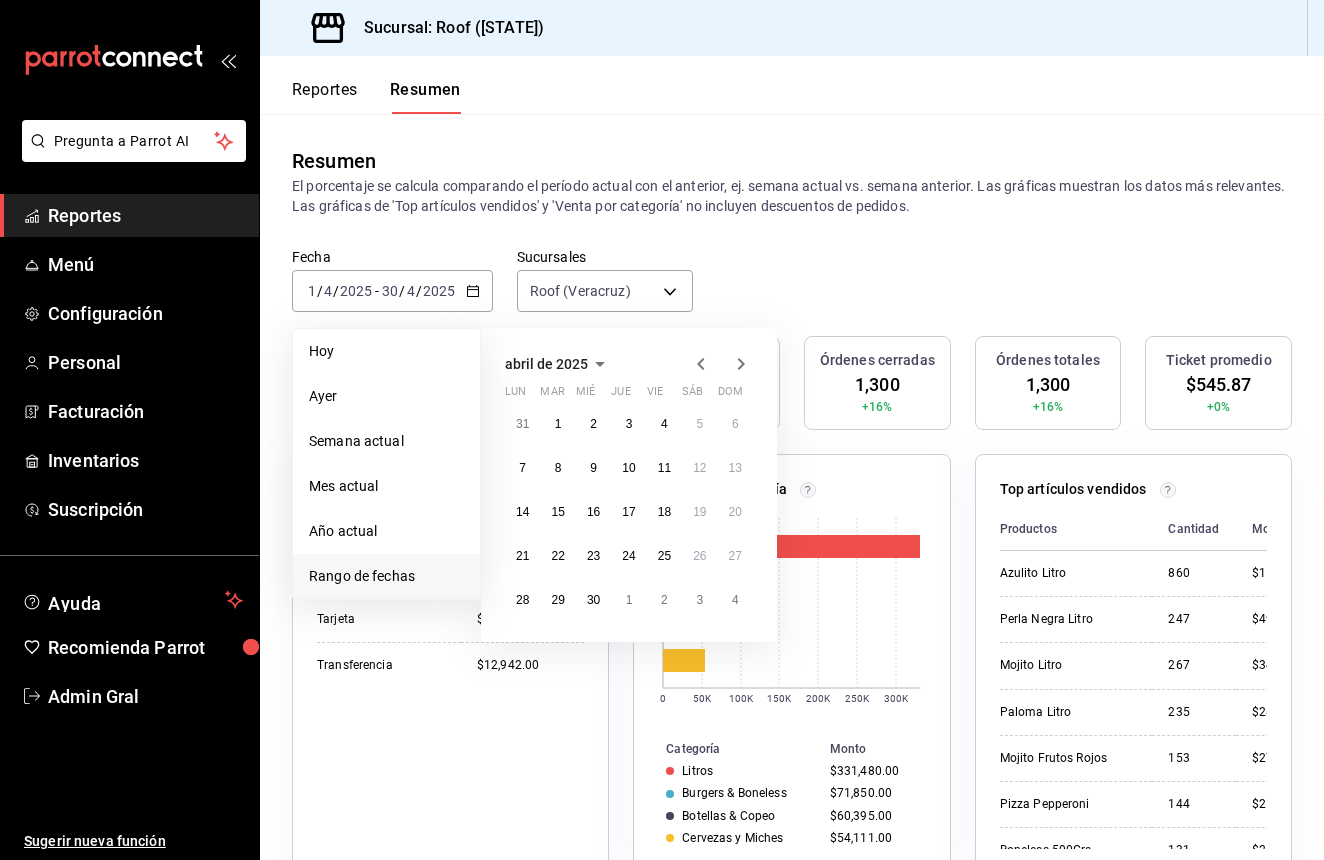 click 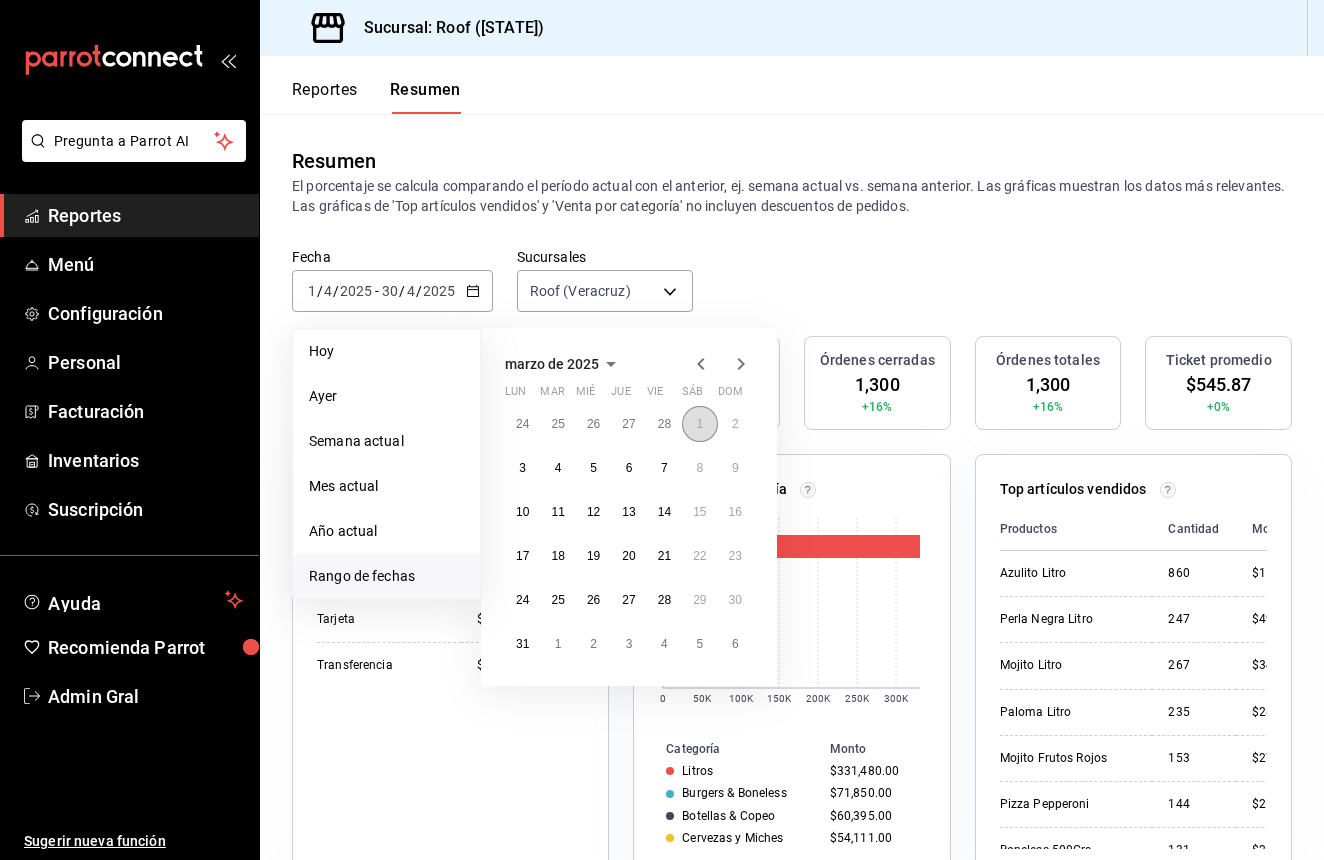 click on "1" at bounding box center (699, 424) 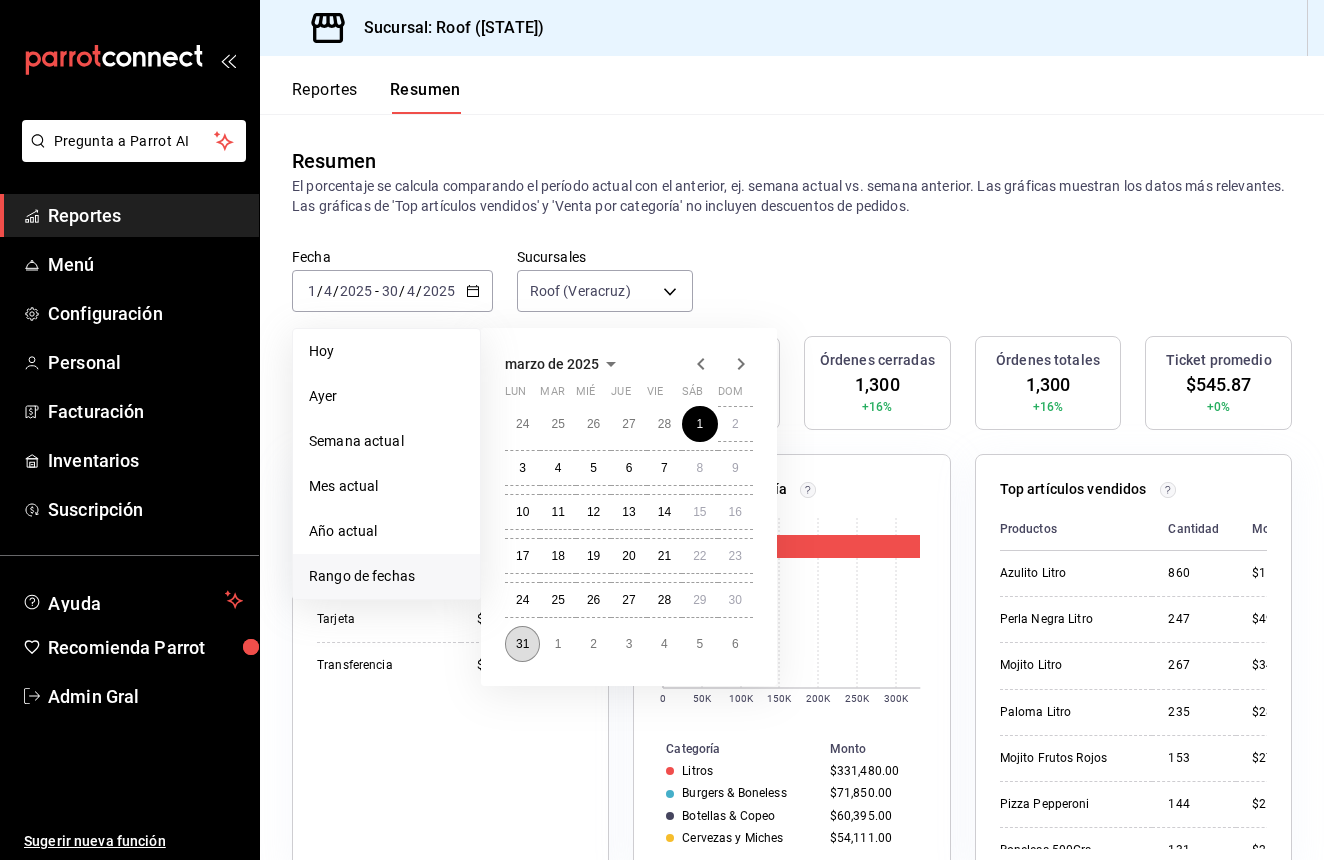 click on "31" at bounding box center [522, 644] 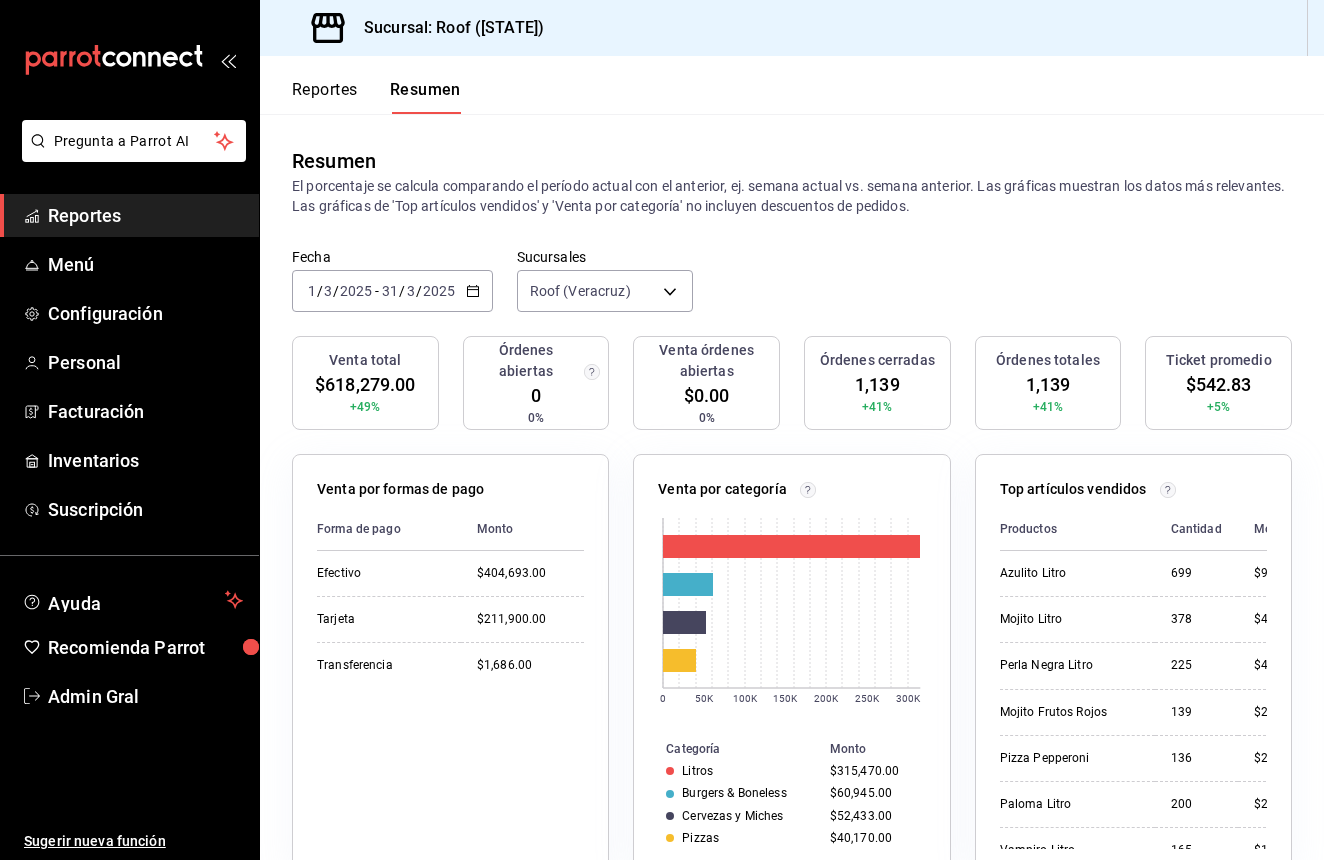 click on "[YEAR]-[MONTH]-[DAY]" at bounding box center [392, 291] 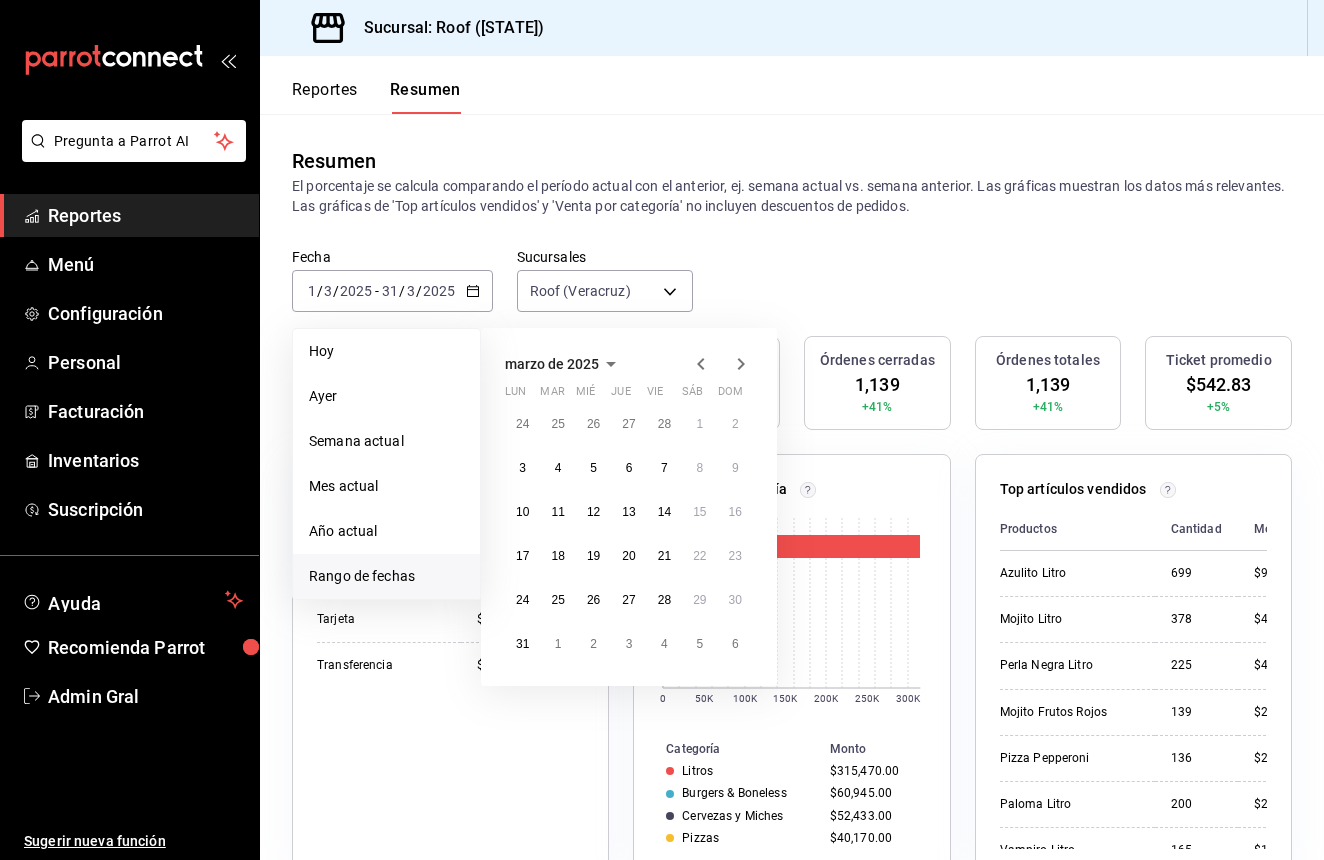 click 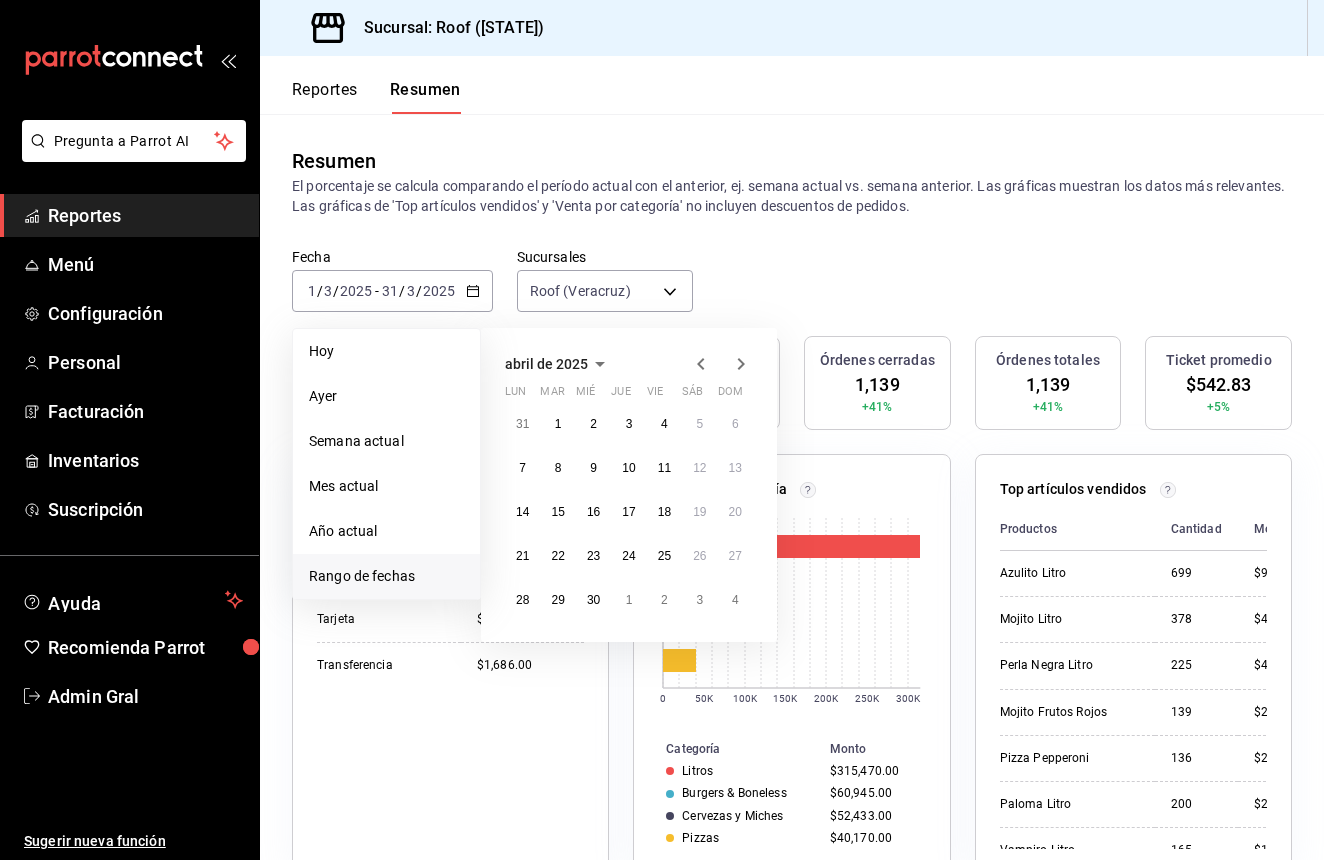 click 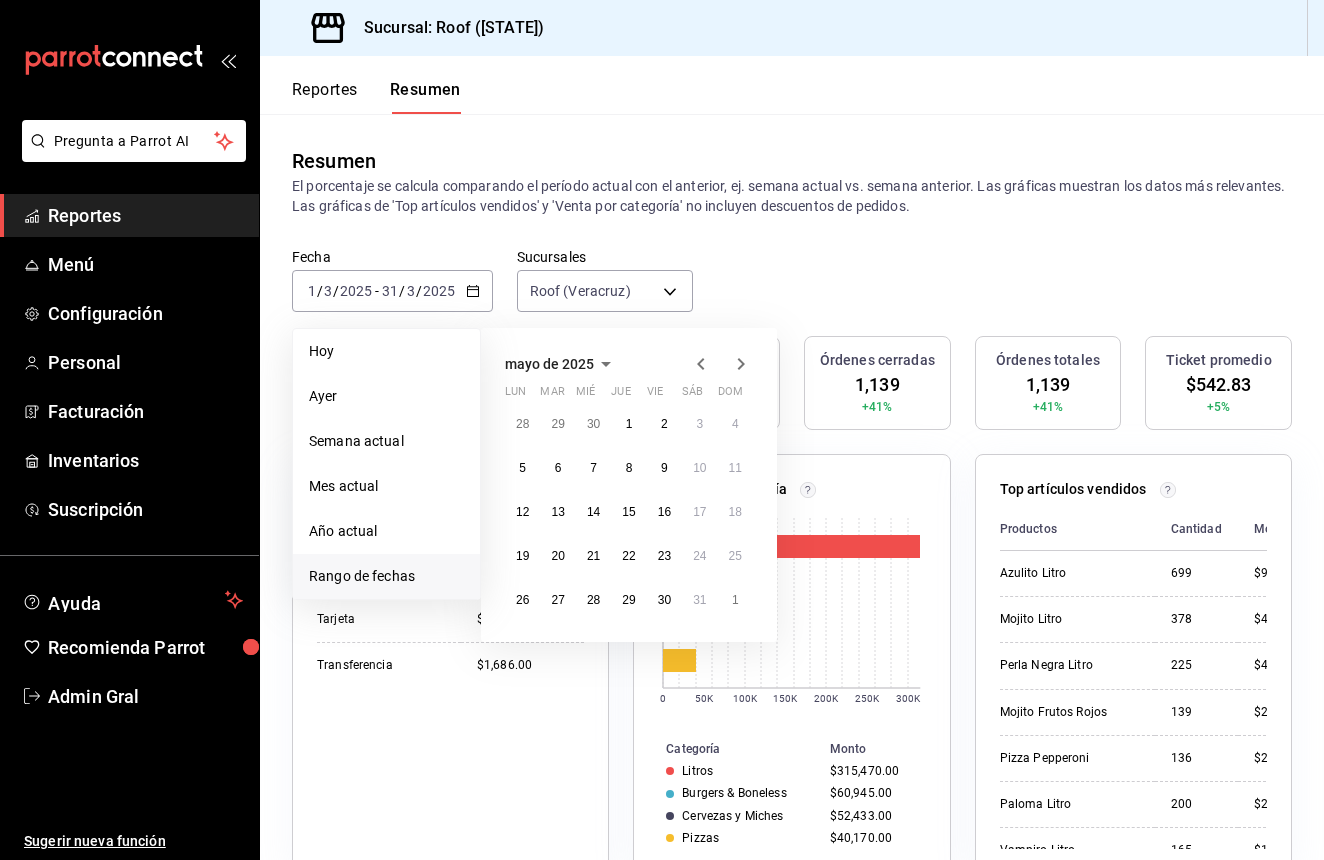 click 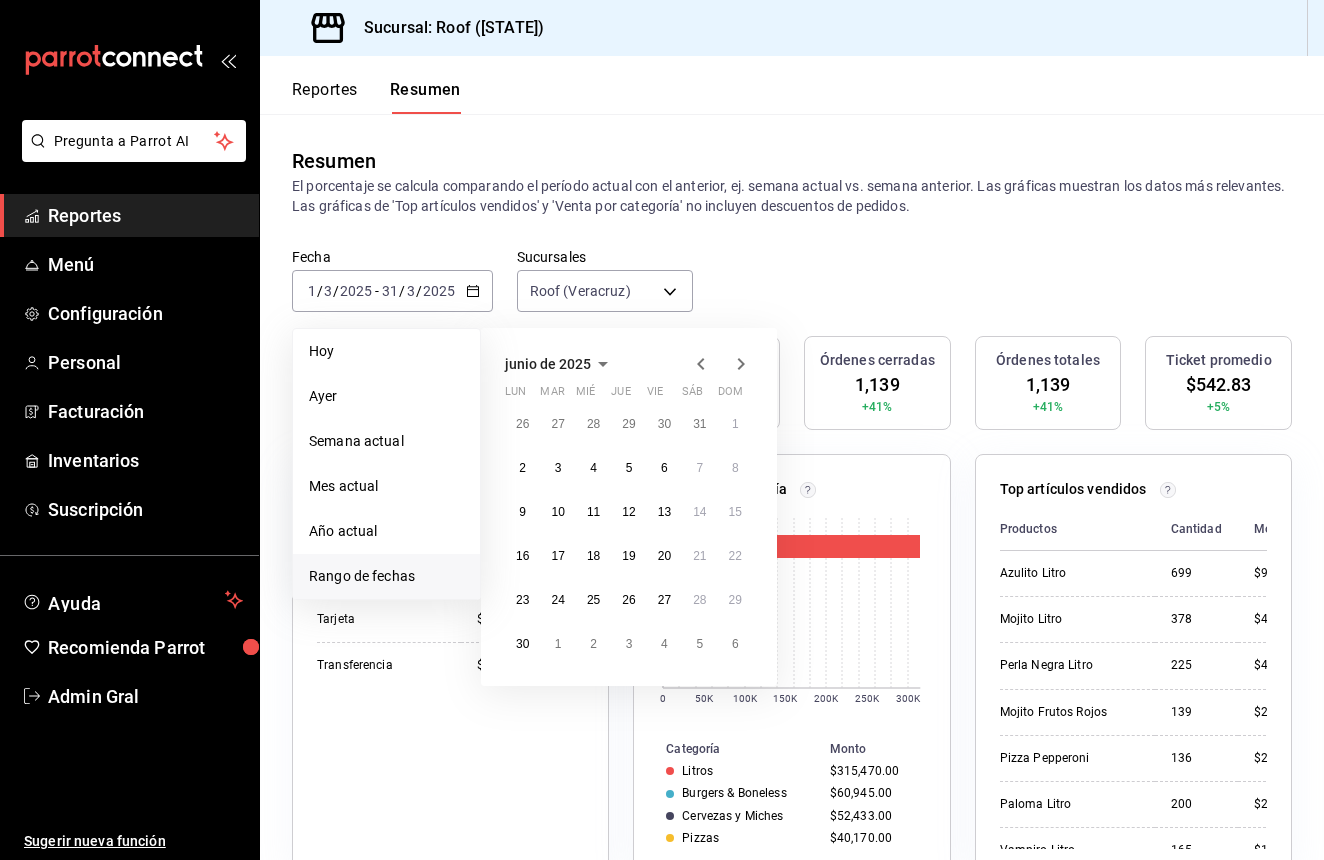 click 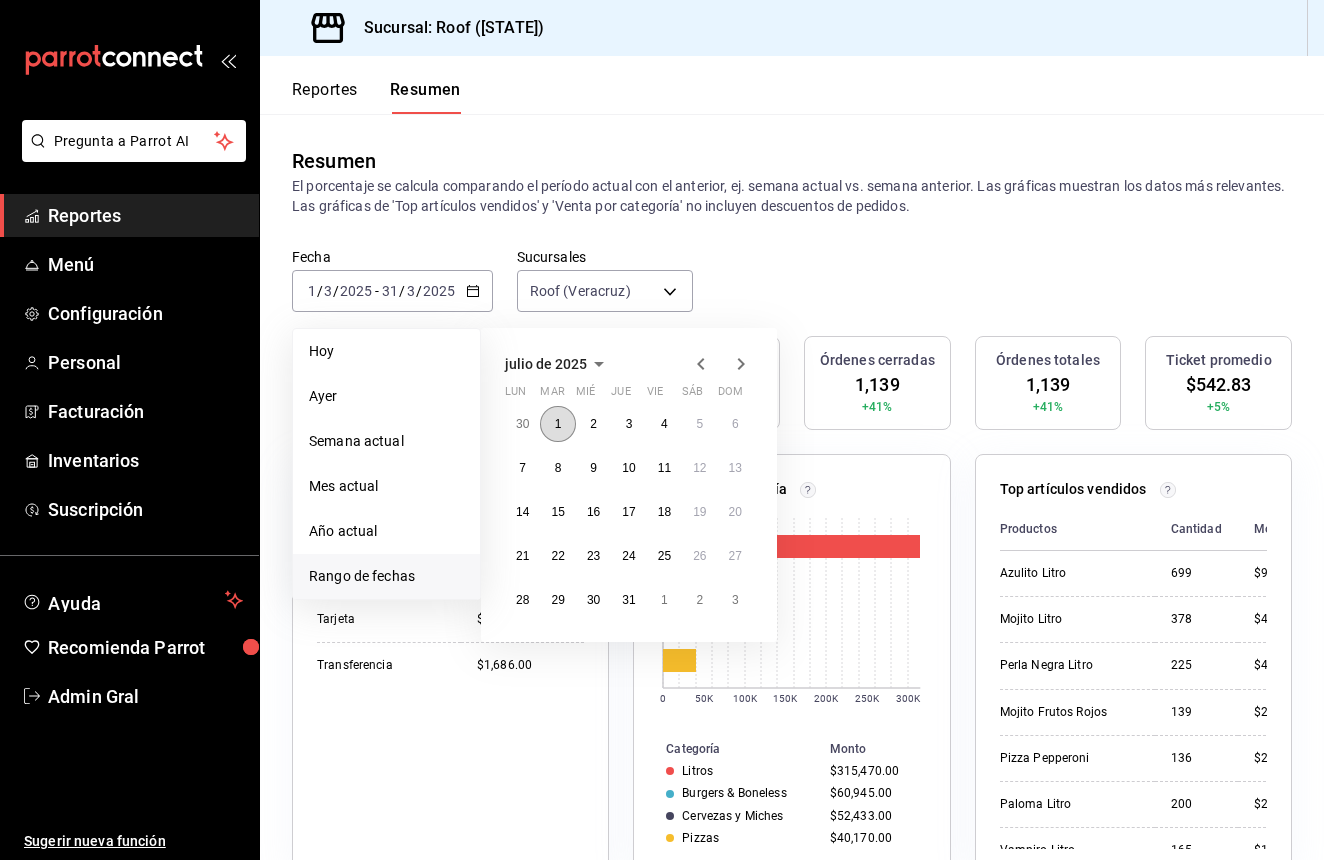 click on "1" at bounding box center (558, 424) 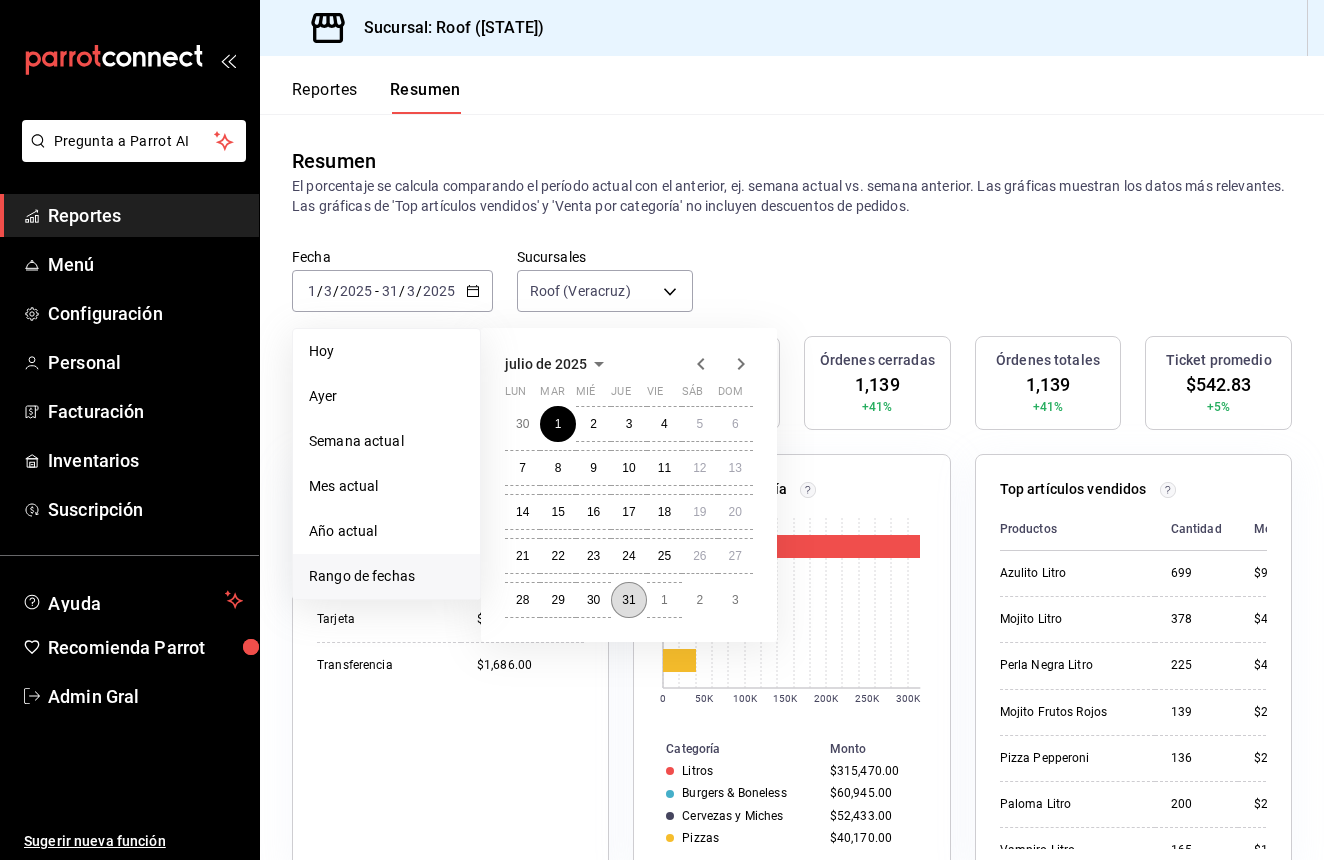 click on "31" at bounding box center [628, 600] 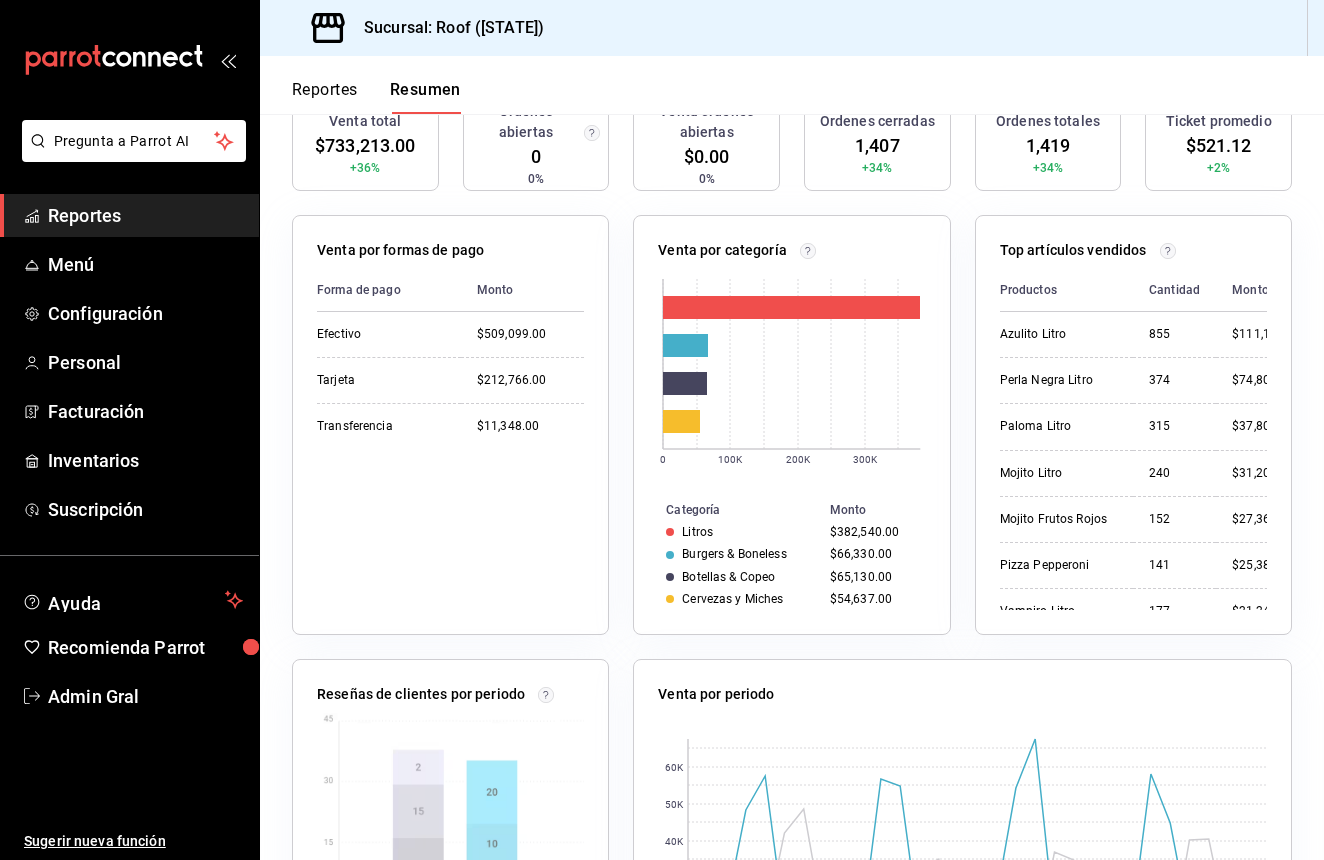 scroll, scrollTop: 241, scrollLeft: 0, axis: vertical 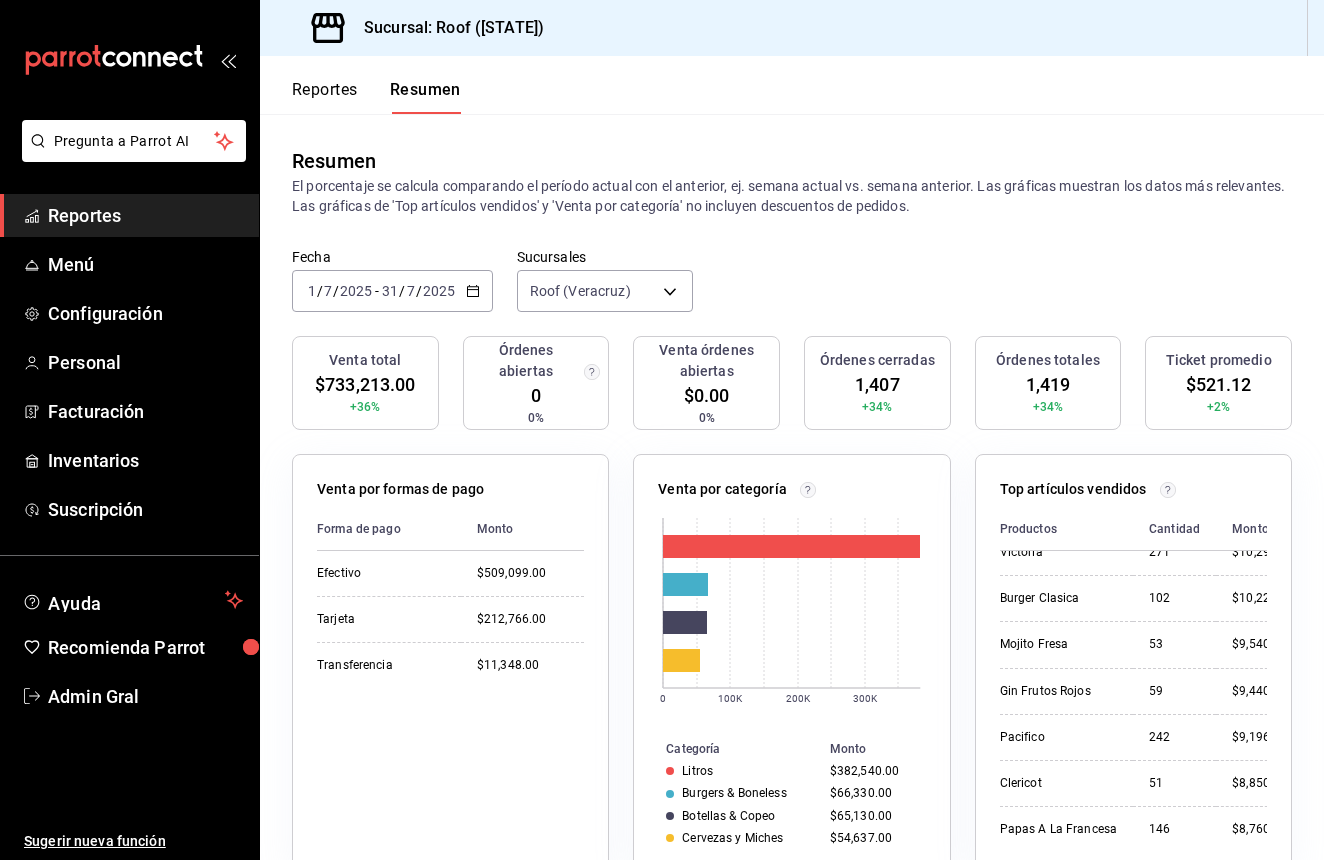 click 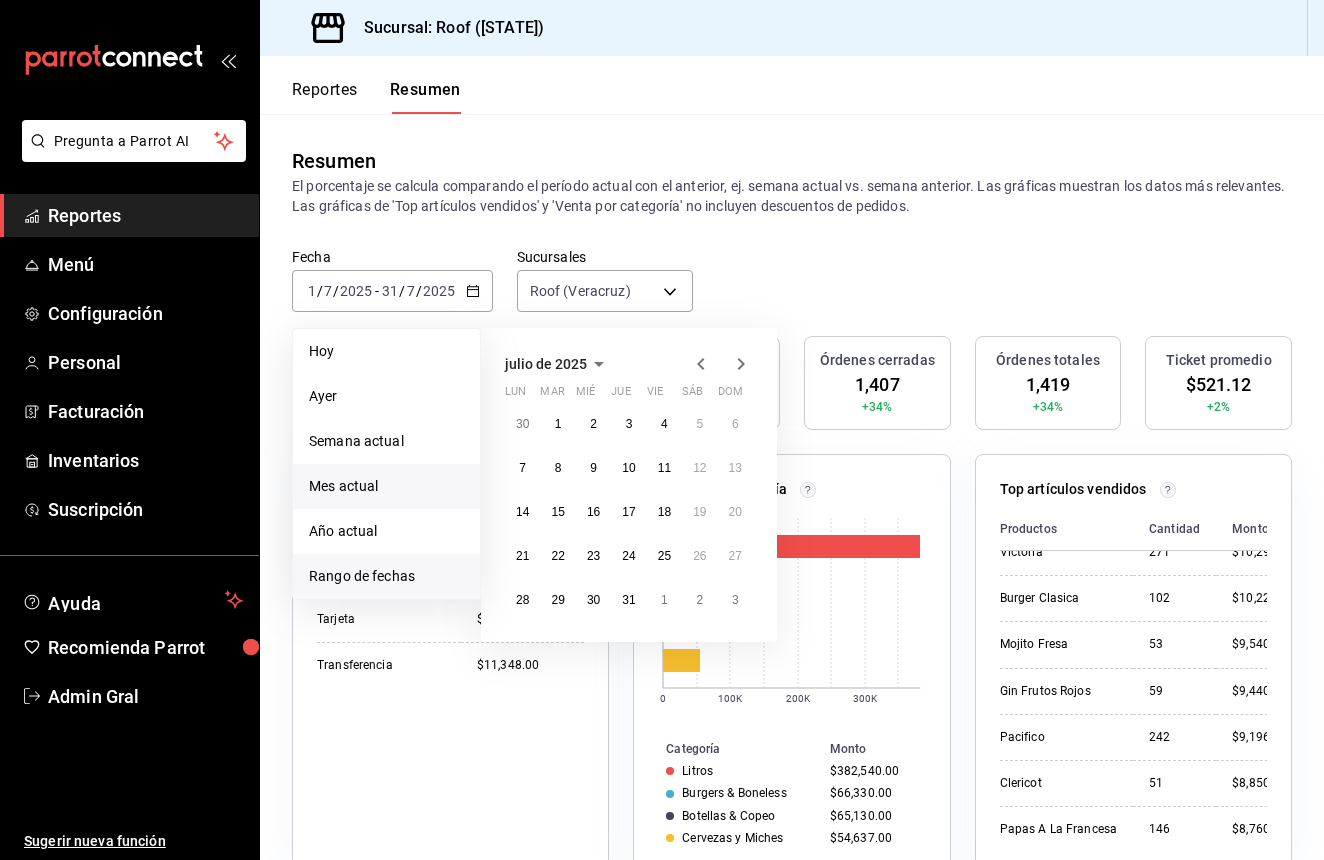 click on "Mes actual" at bounding box center [386, 486] 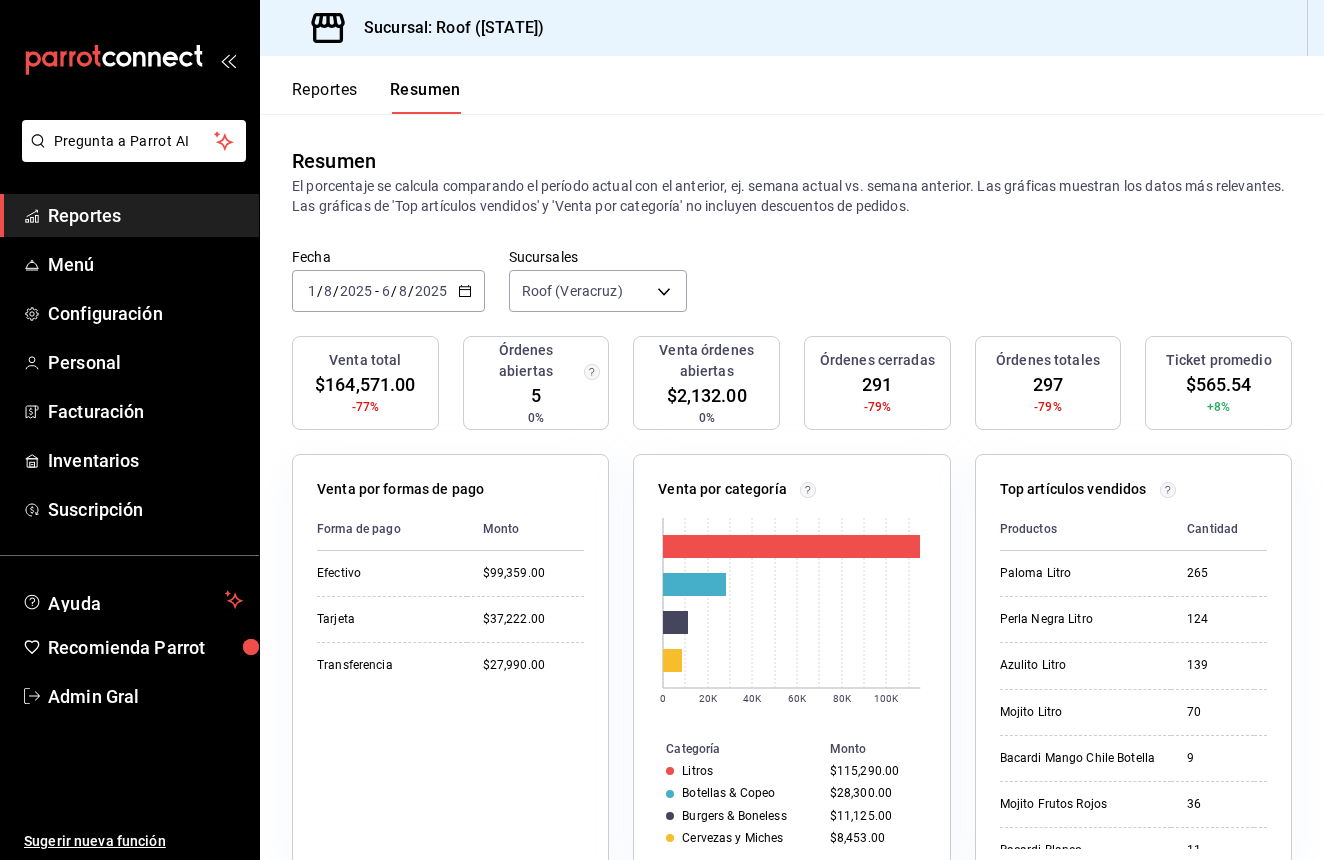 click on "Venta total $164,571.00 -77%" at bounding box center [365, 383] 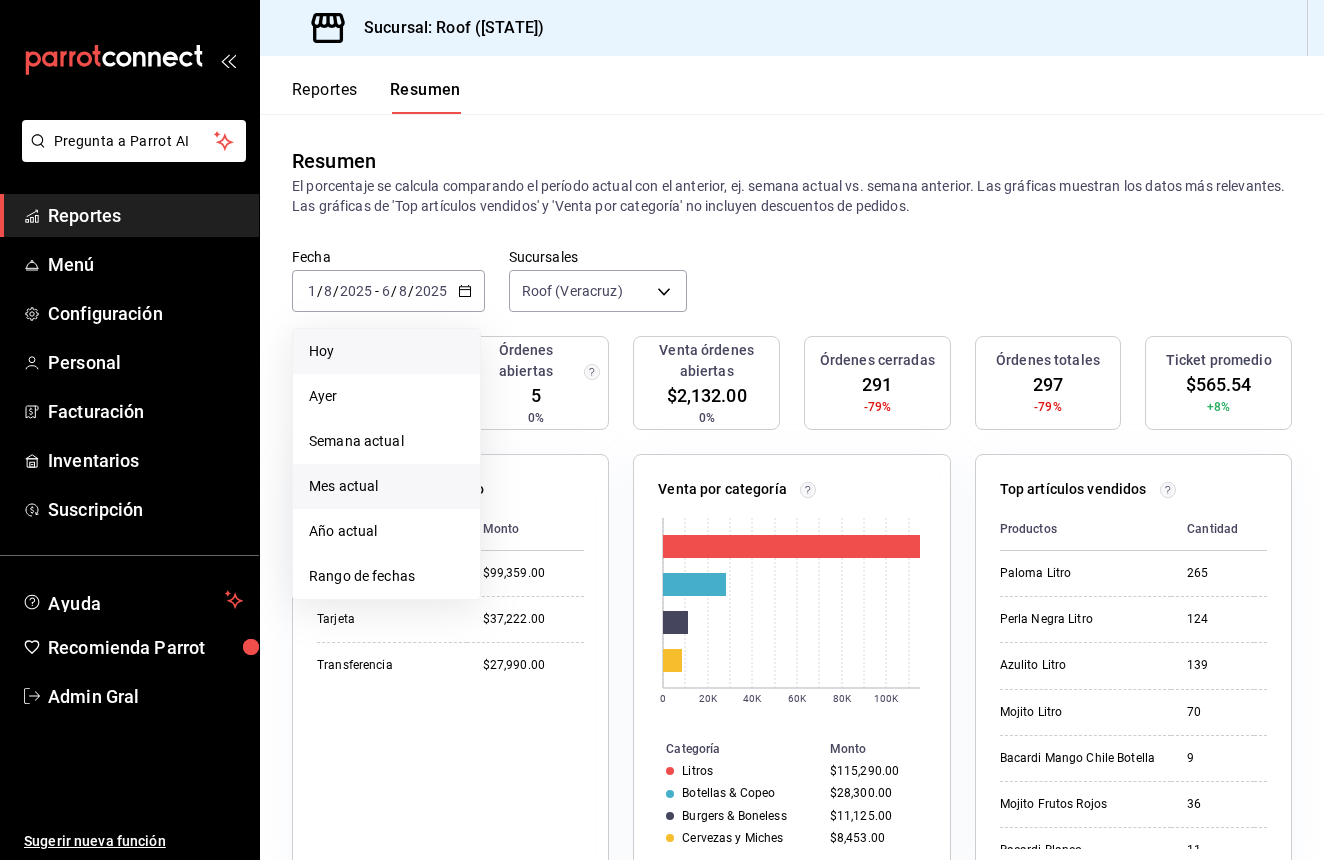 click on "Hoy" at bounding box center [386, 351] 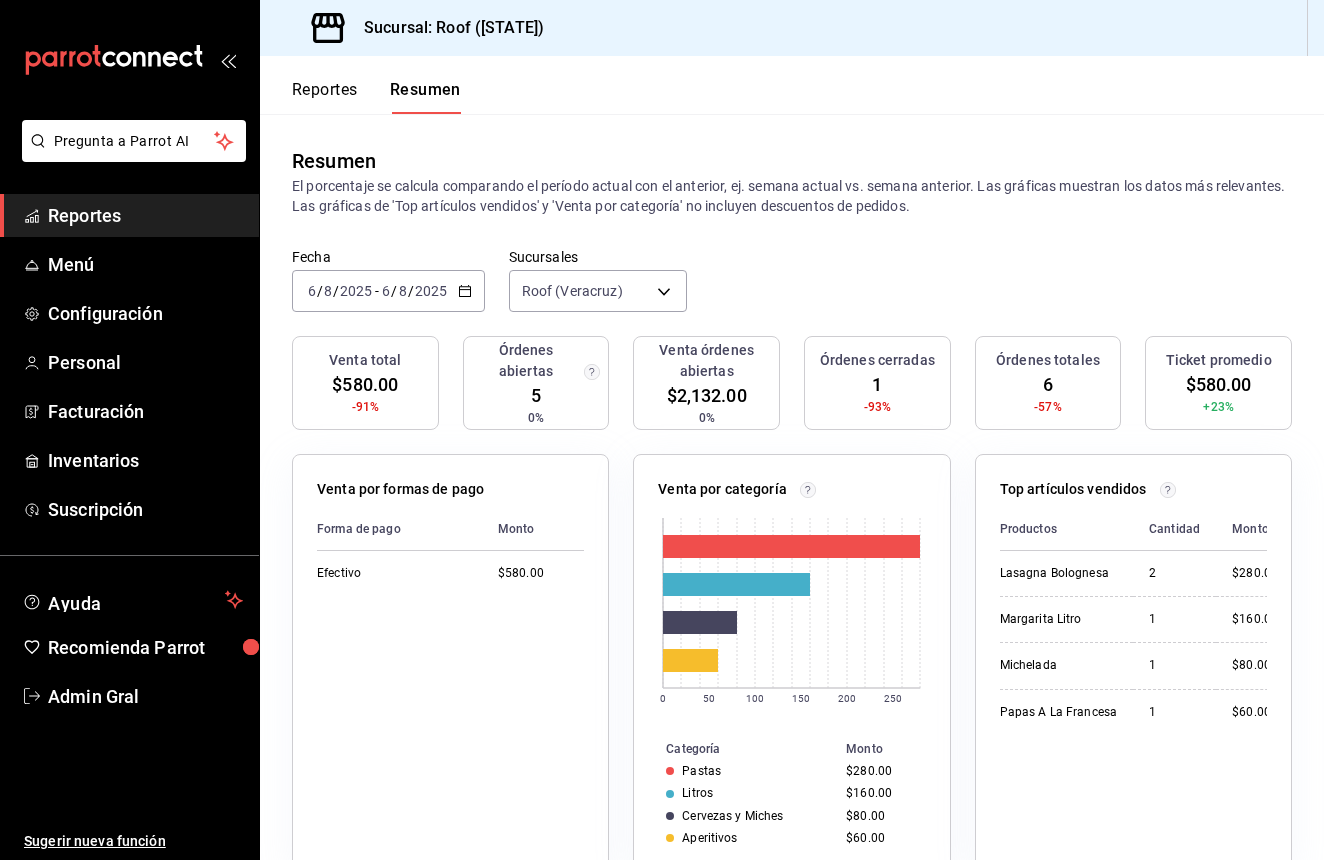 scroll, scrollTop: 0, scrollLeft: 0, axis: both 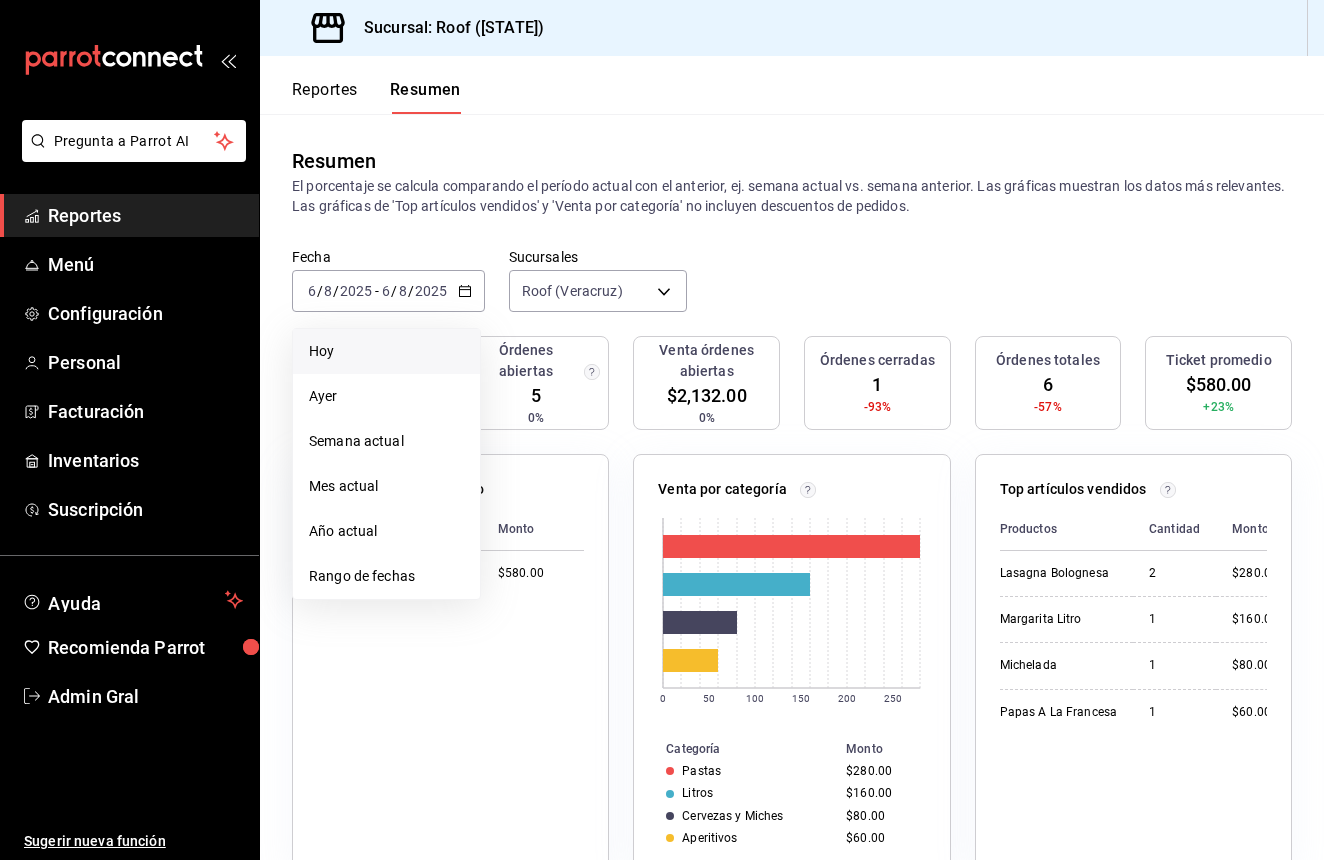 click on "El porcentaje se calcula comparando el período actual con el anterior, ej. semana actual vs. semana anterior. Las gráficas muestran los datos más relevantes.  Las gráficas de 'Top artículos vendidos' y 'Venta por categoría' no incluyen descuentos de pedidos." at bounding box center [792, 196] 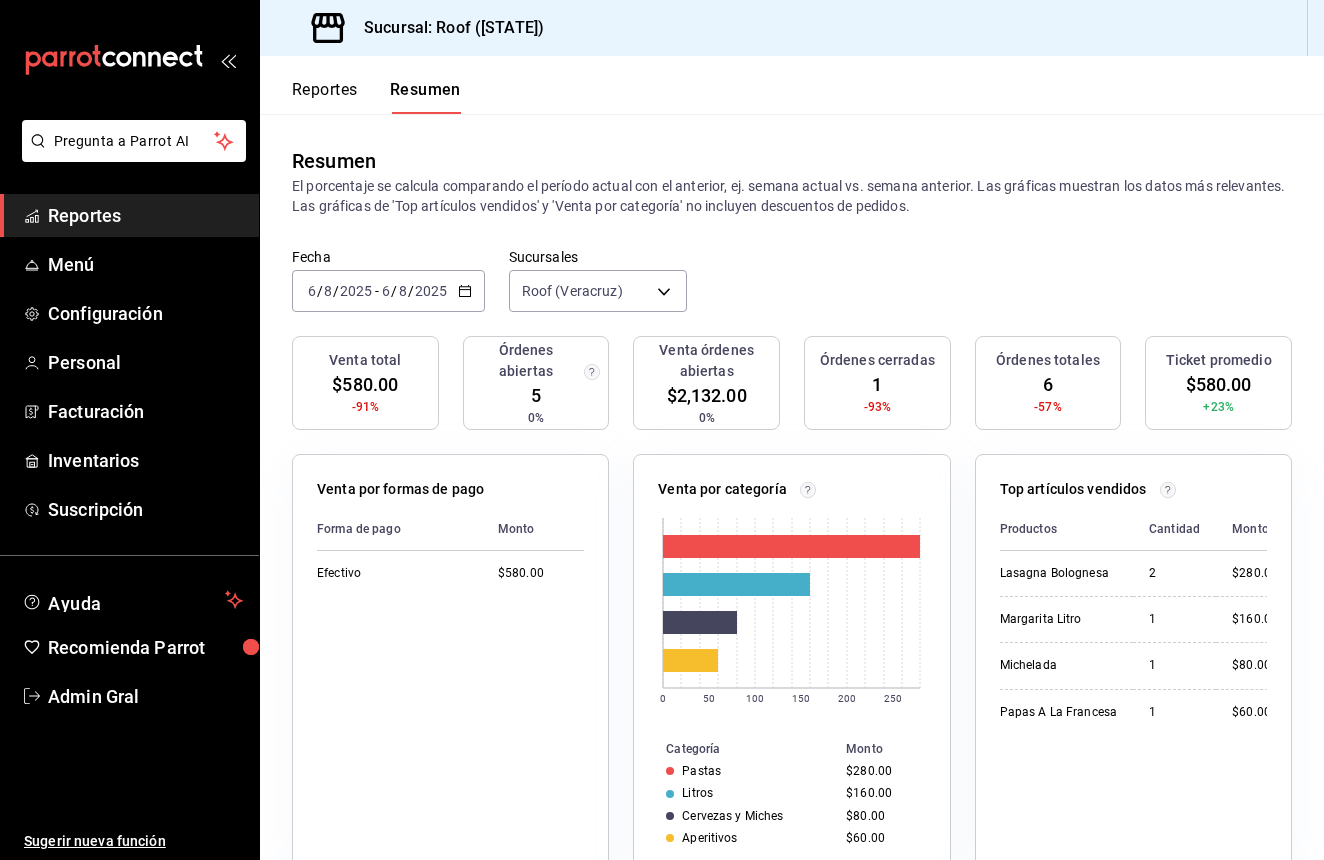 click on "2025-08-06 6 / 8 / 2025 - 2025-08-06 6 / 8 / 2025" at bounding box center (388, 291) 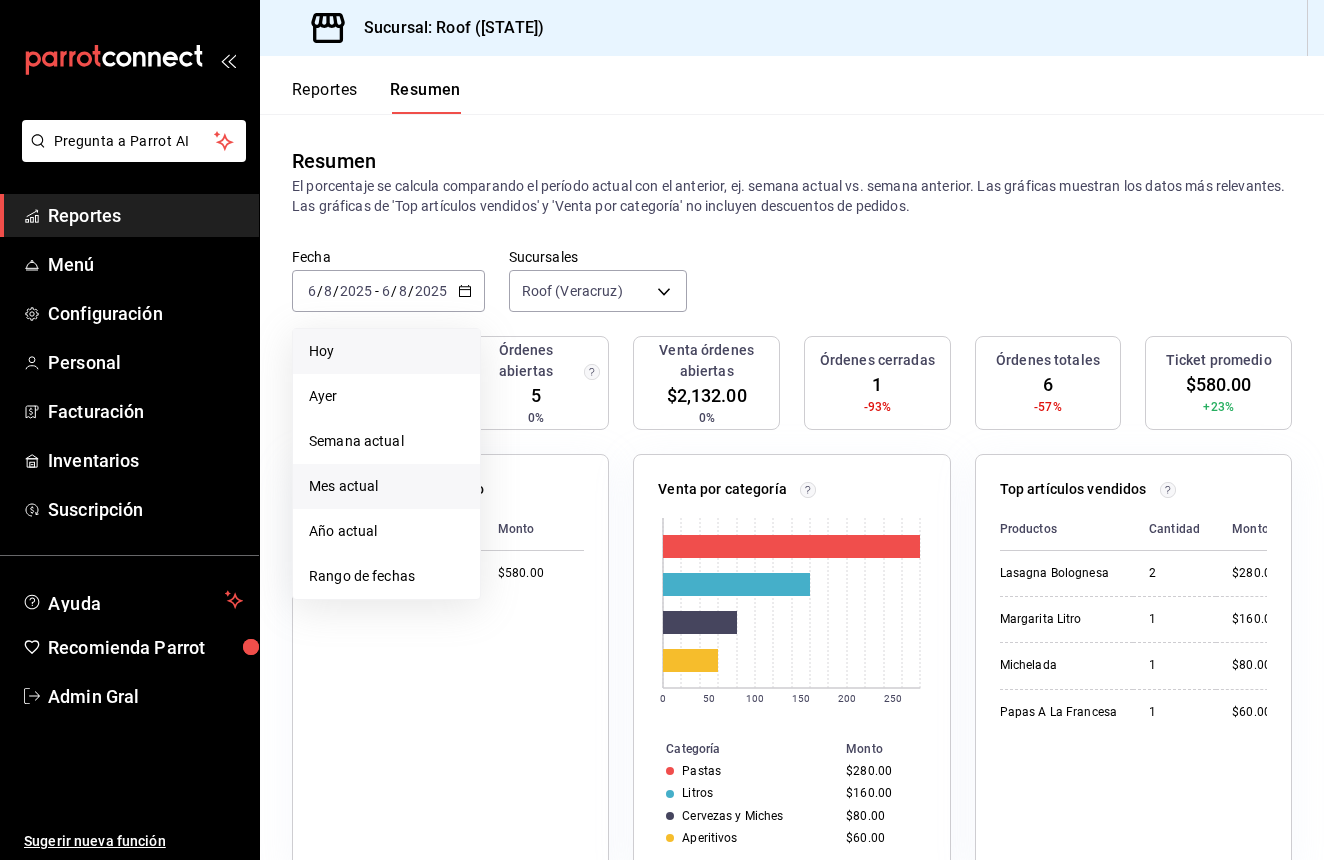 click on "Mes actual" at bounding box center (386, 486) 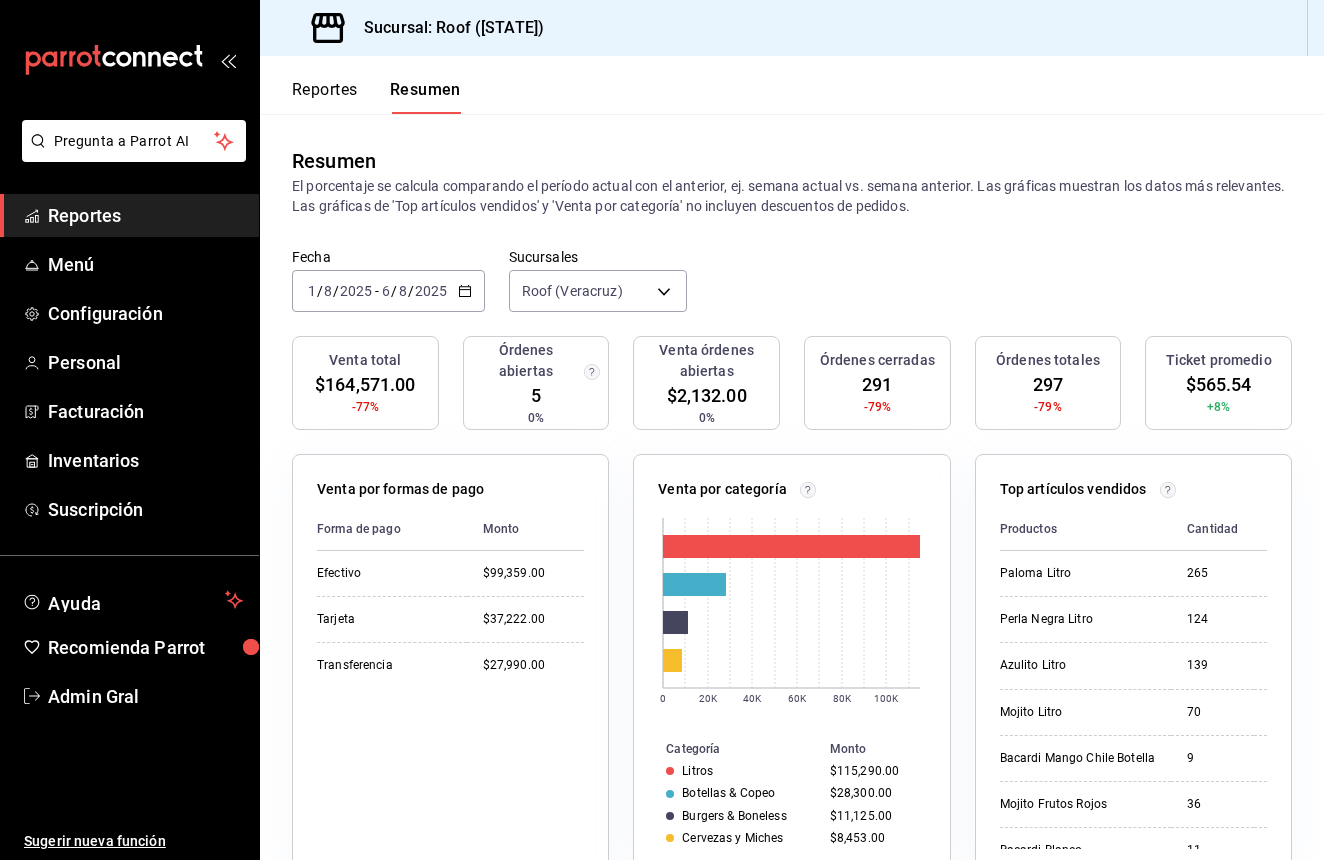 click on "2025-08-01 1 / 8 / 2025 - 2025-08-06 6 / 8 / 2025" at bounding box center [388, 291] 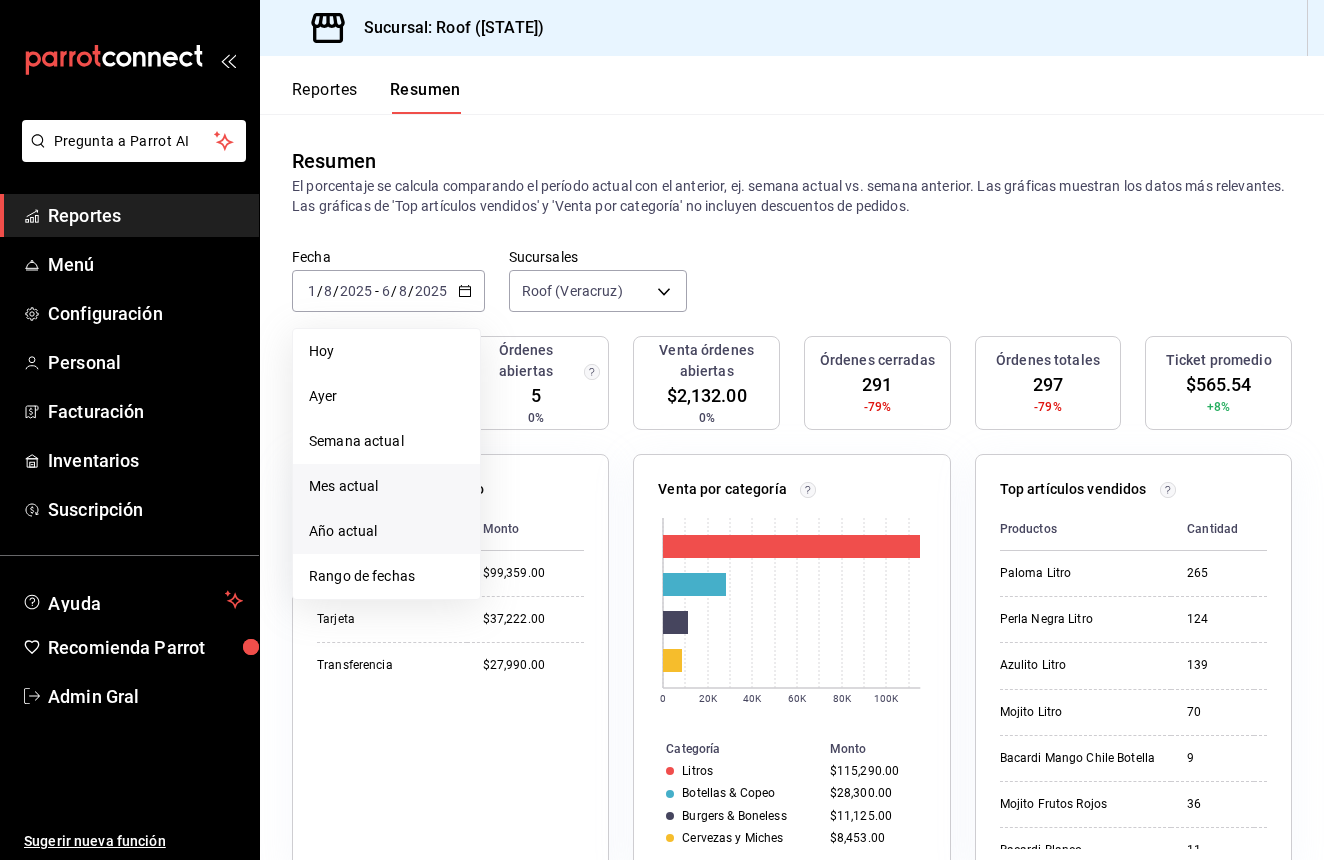 click on "Año actual" at bounding box center (386, 531) 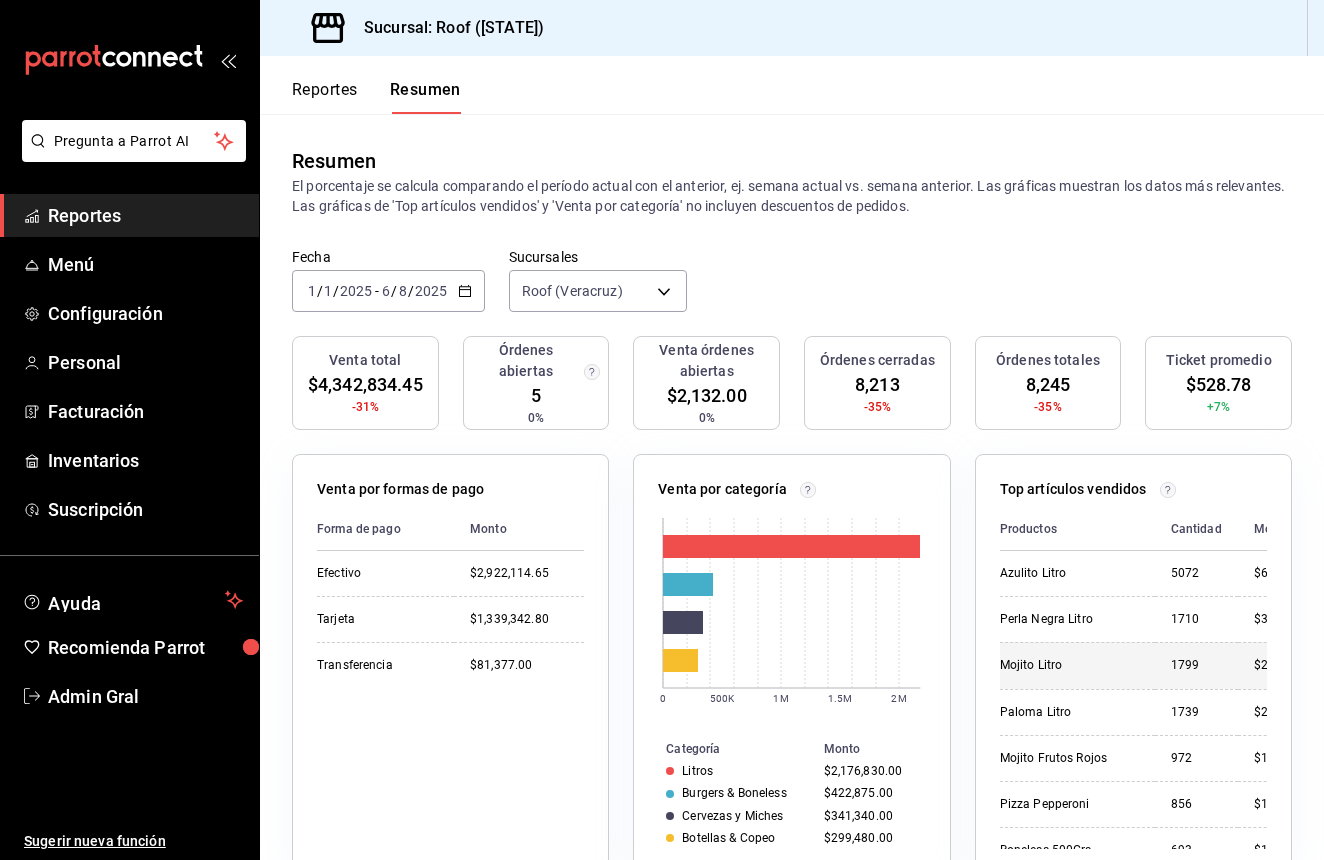 scroll, scrollTop: 0, scrollLeft: 0, axis: both 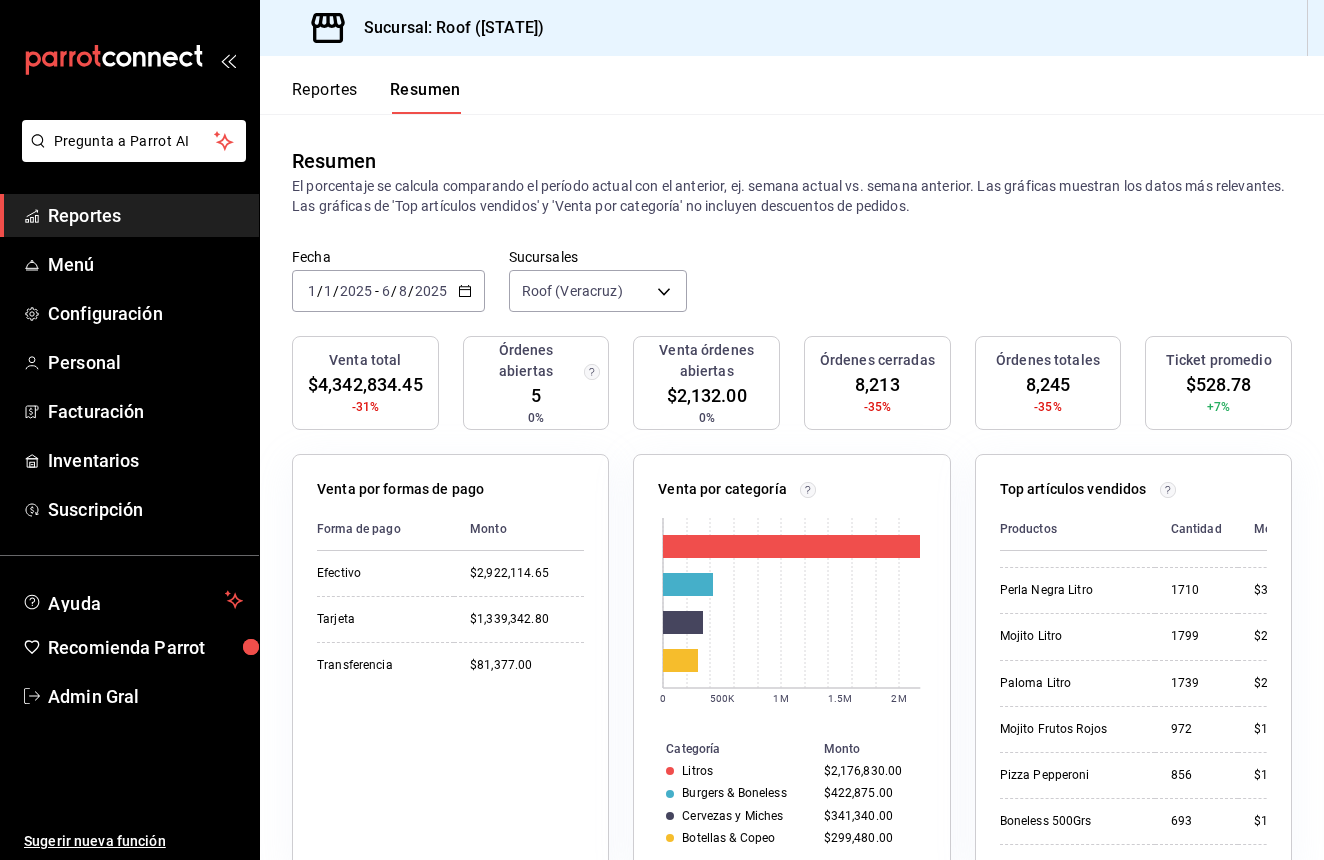 click on "[YEAR]-[MONTH]-[DAY] [DAY] / [MONTH] / [YEAR] - [YEAR]-[MONTH]-[DAY] [DAY] / [MONTH] / [YEAR]" at bounding box center (388, 291) 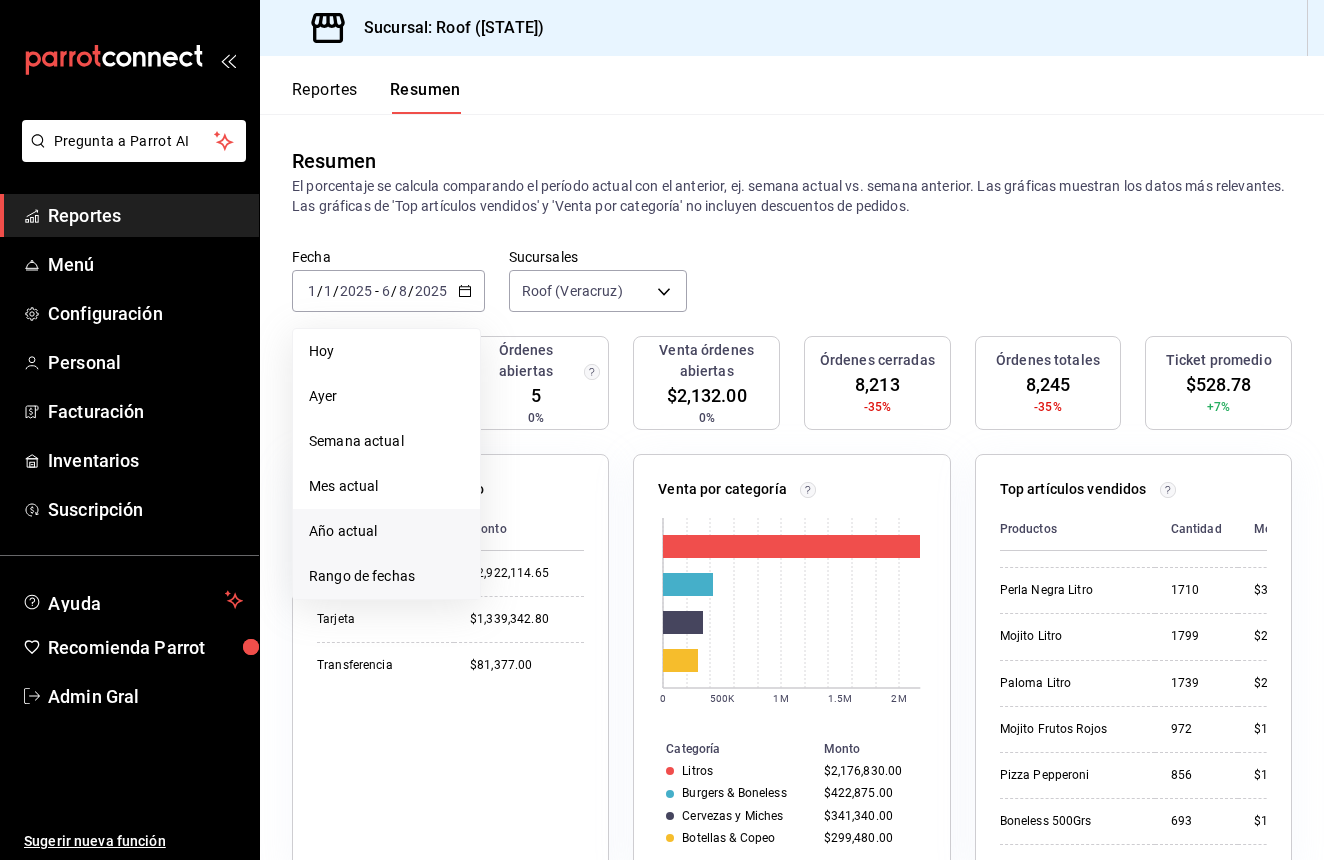 click on "Rango de fechas" at bounding box center [386, 576] 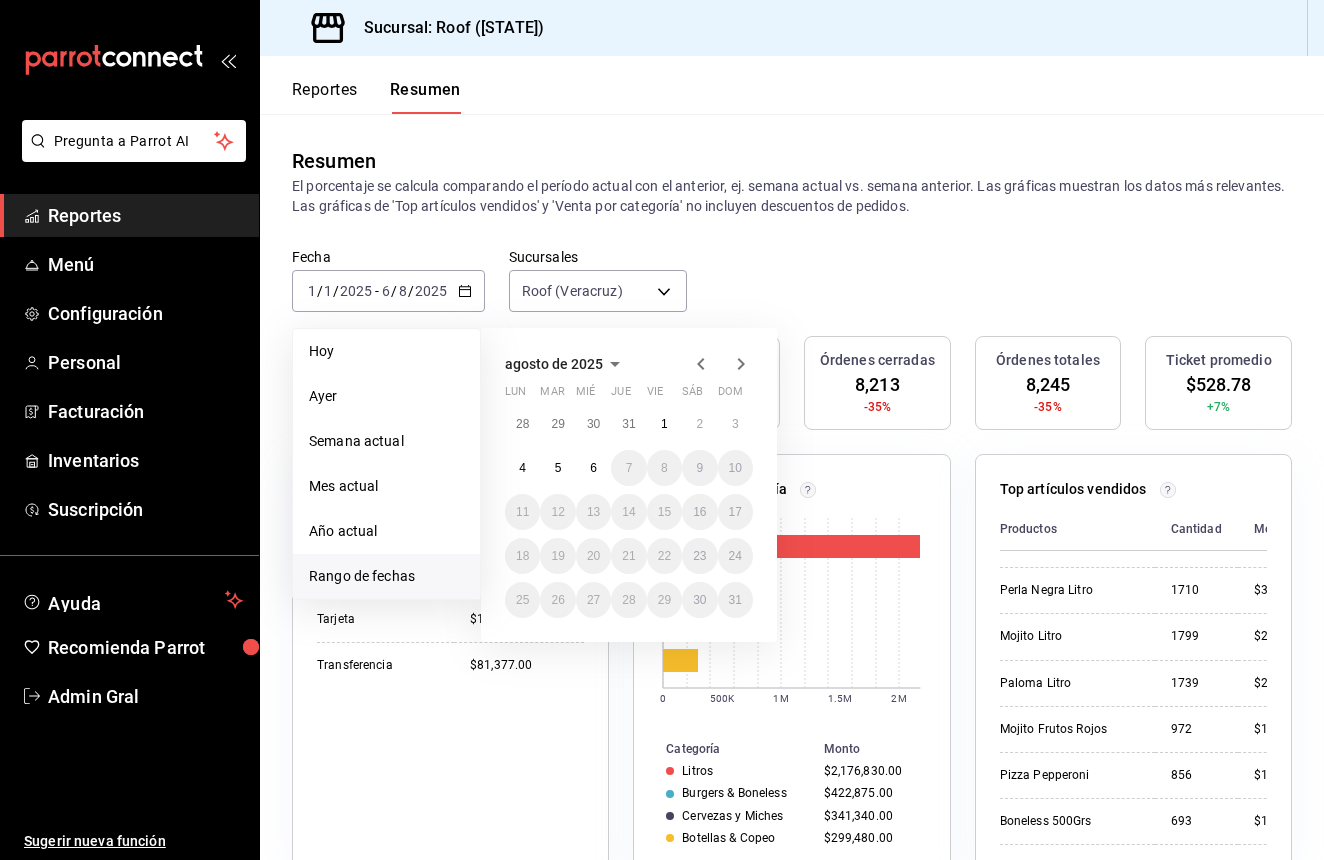 click on "agosto de 2025" at bounding box center (554, 364) 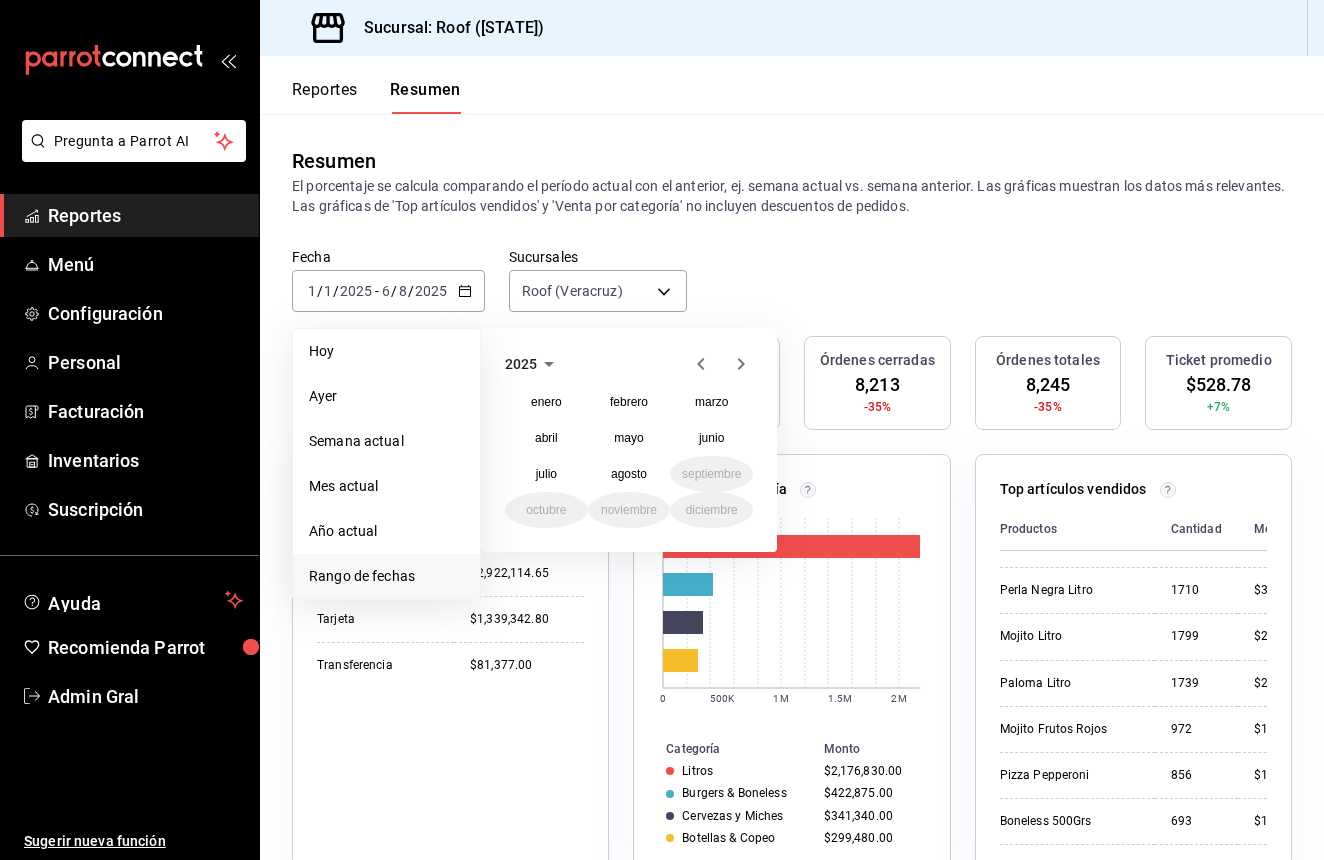click on "2025" at bounding box center [629, 364] 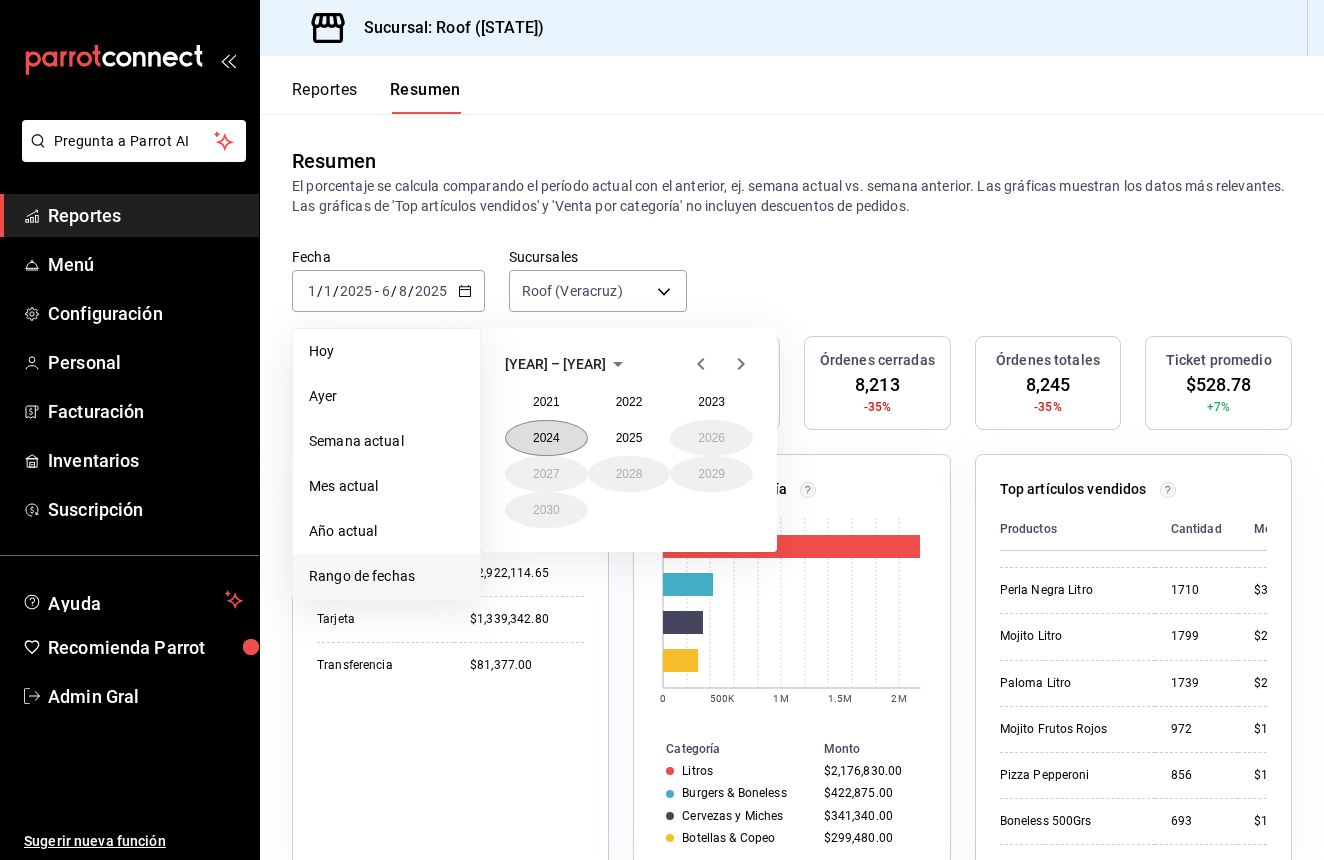 click on "2024" at bounding box center (546, 438) 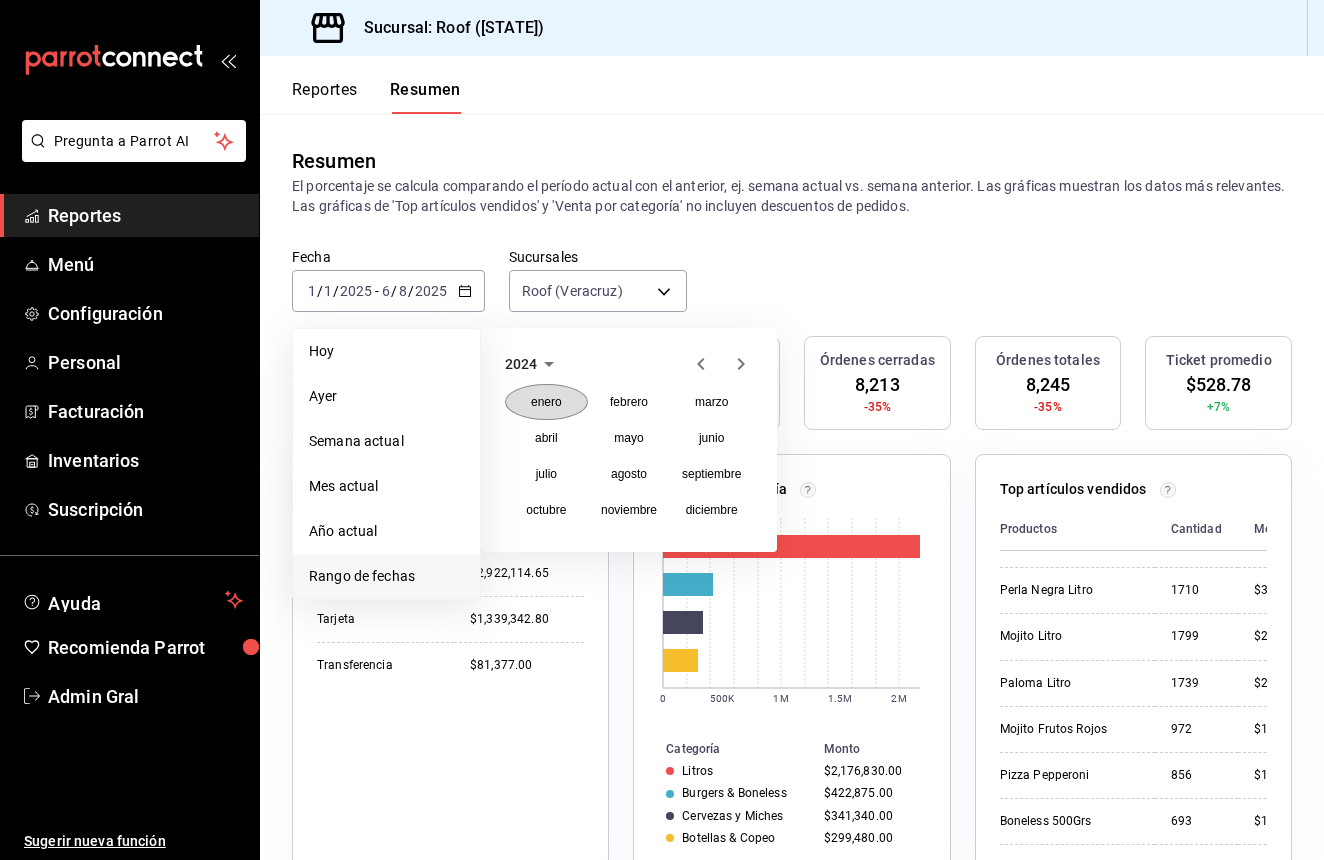 click on "enero" at bounding box center [546, 402] 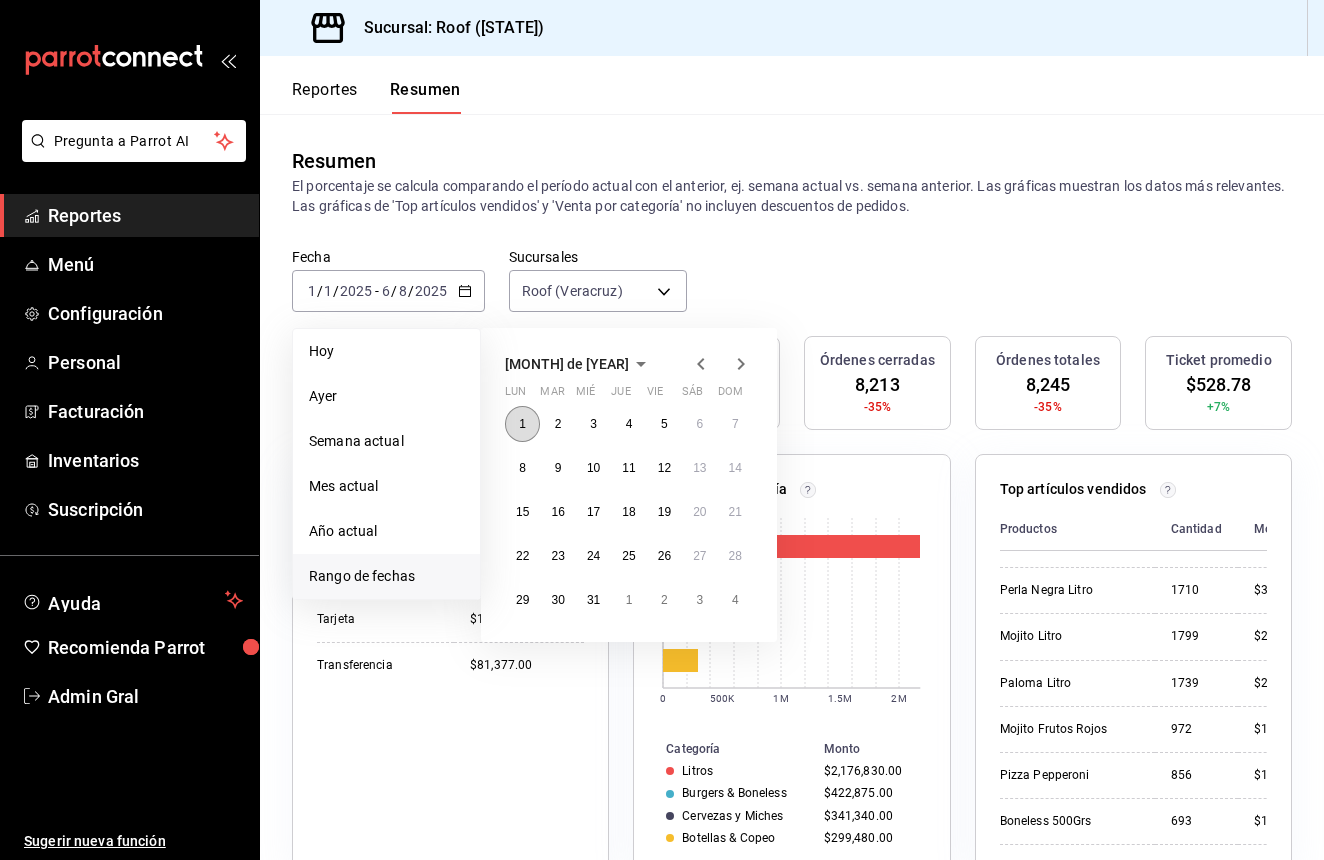 click on "1" at bounding box center (522, 424) 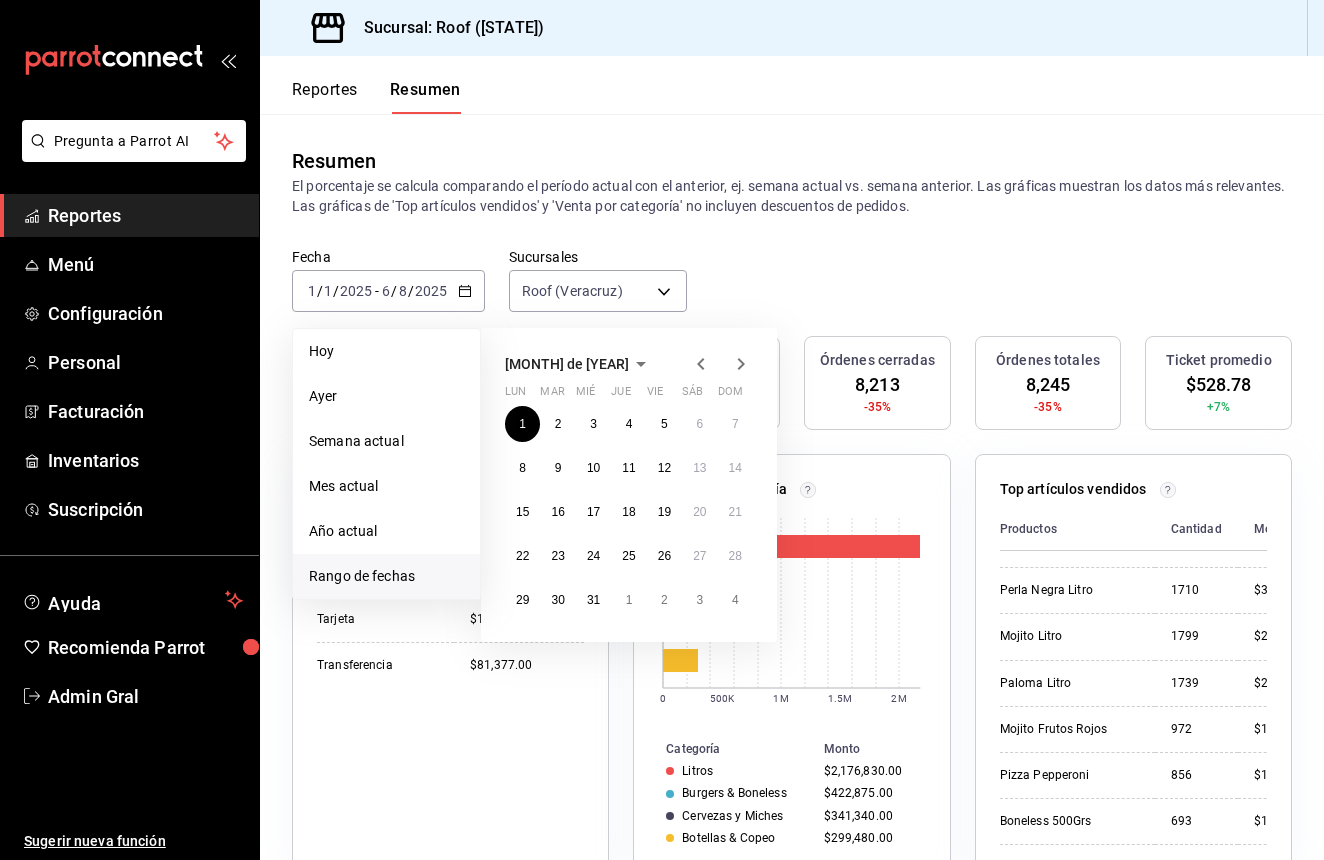 click 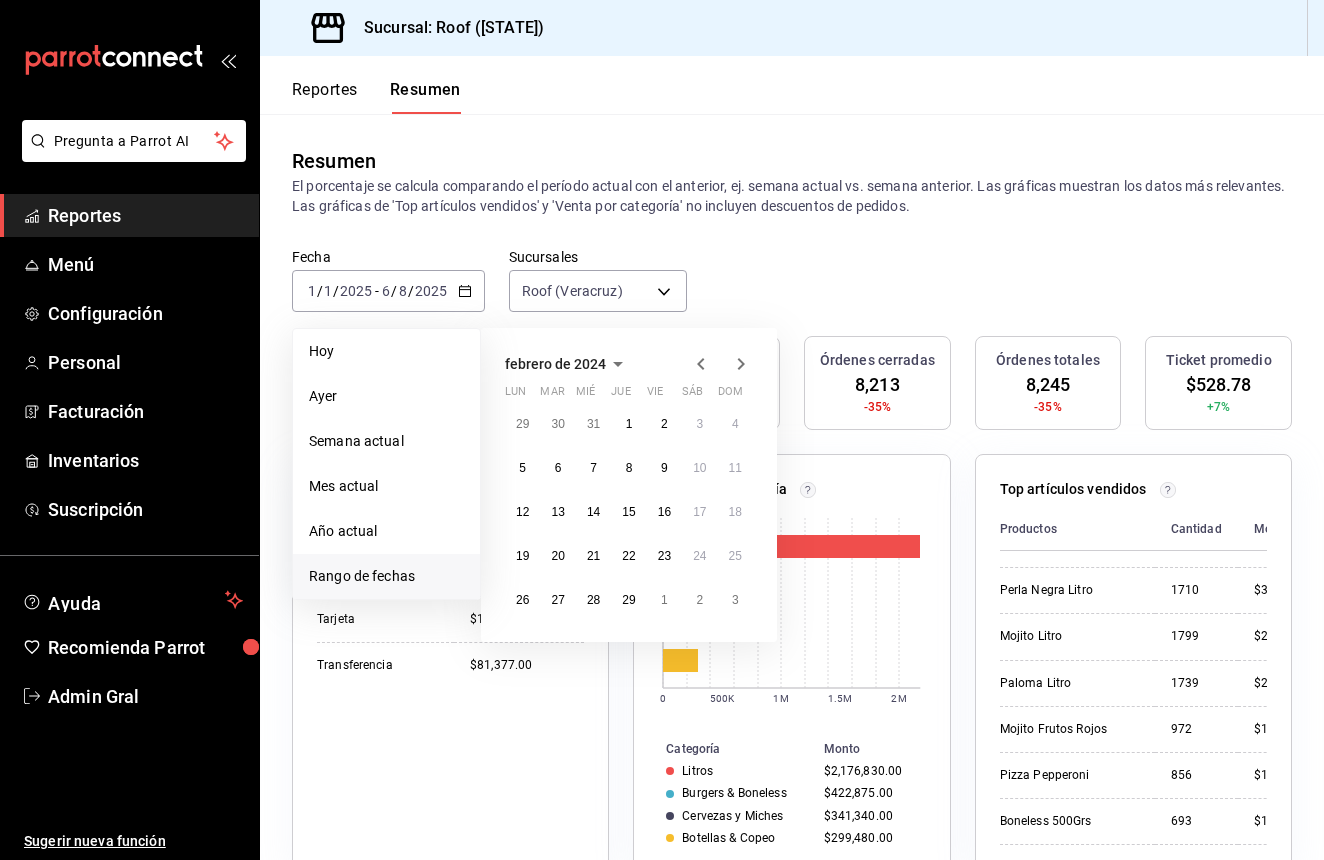 click 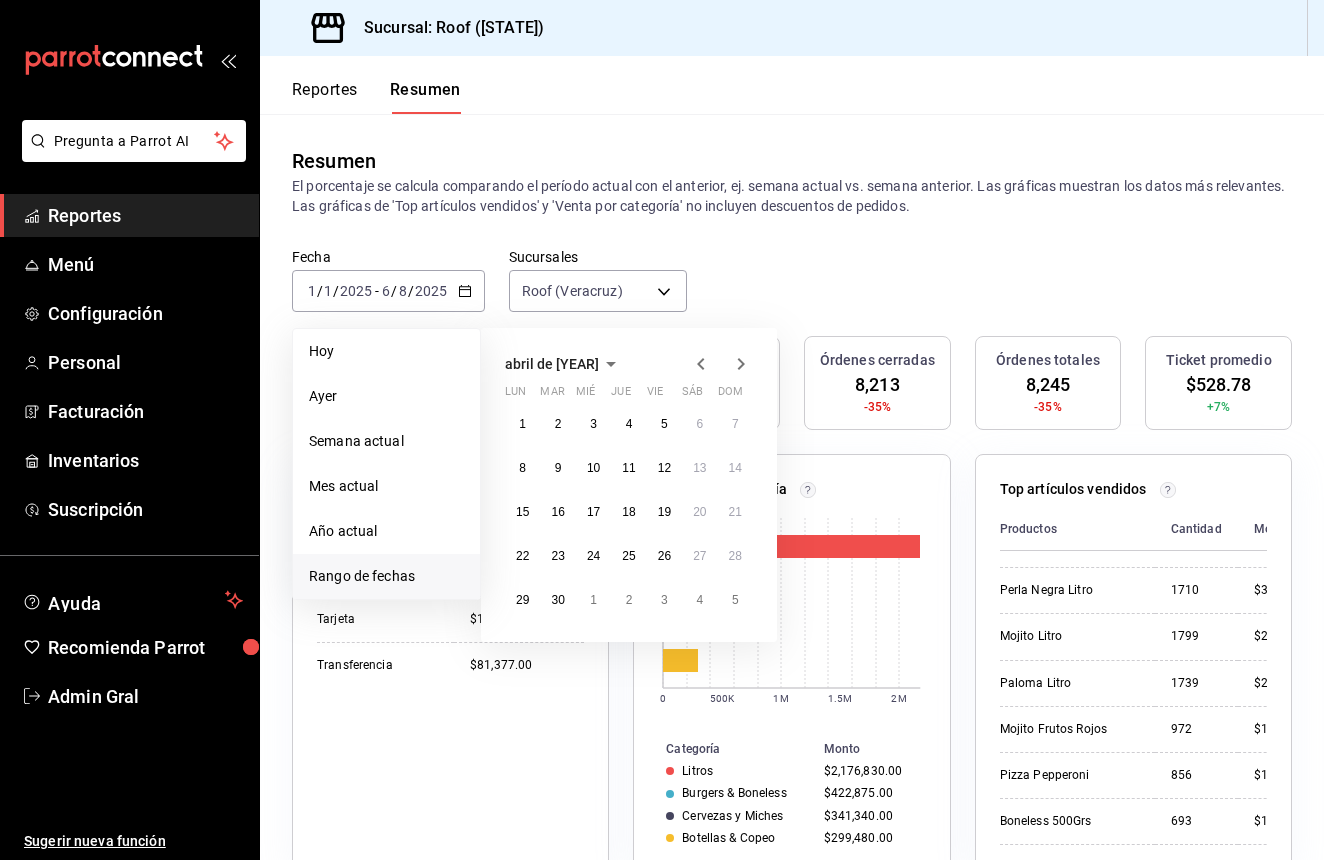 click 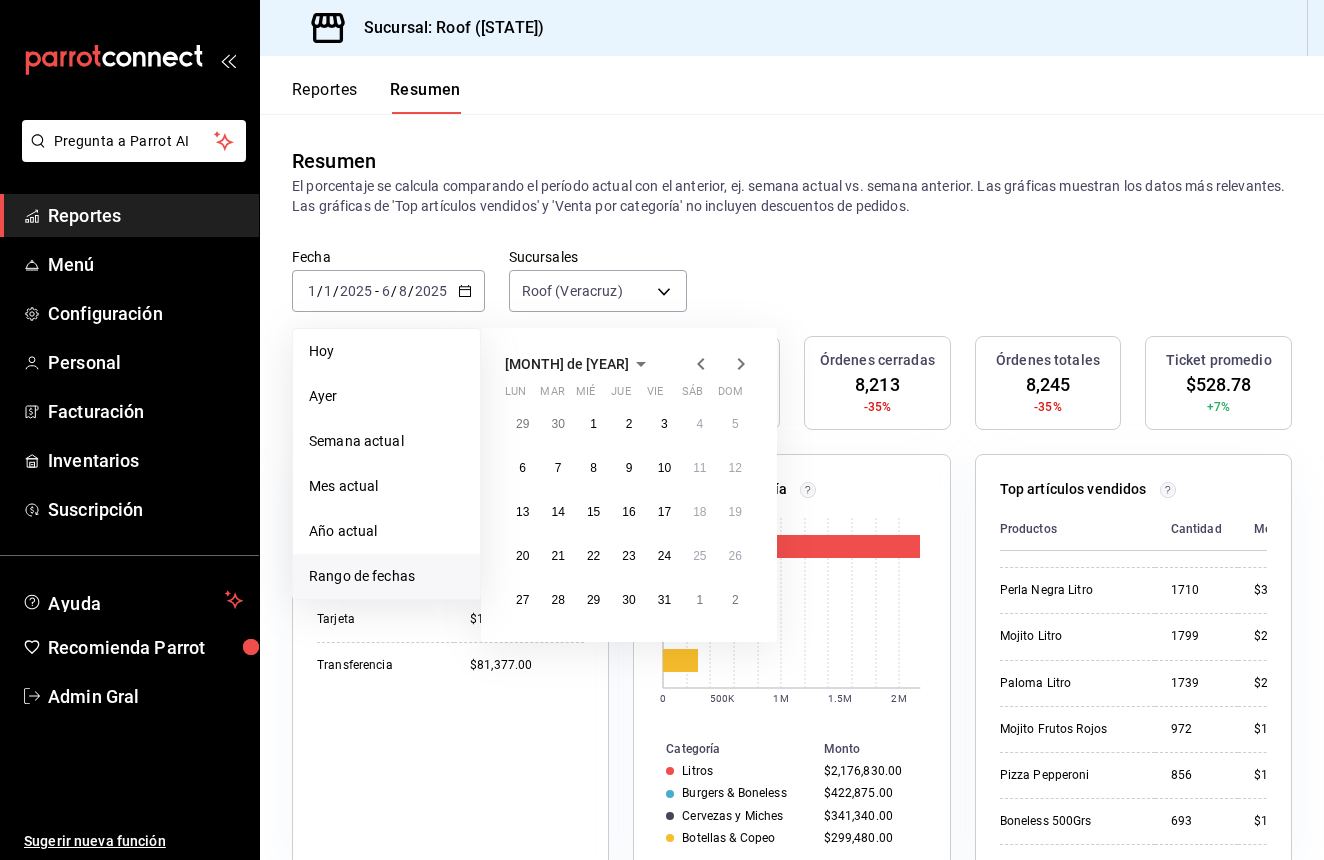 click 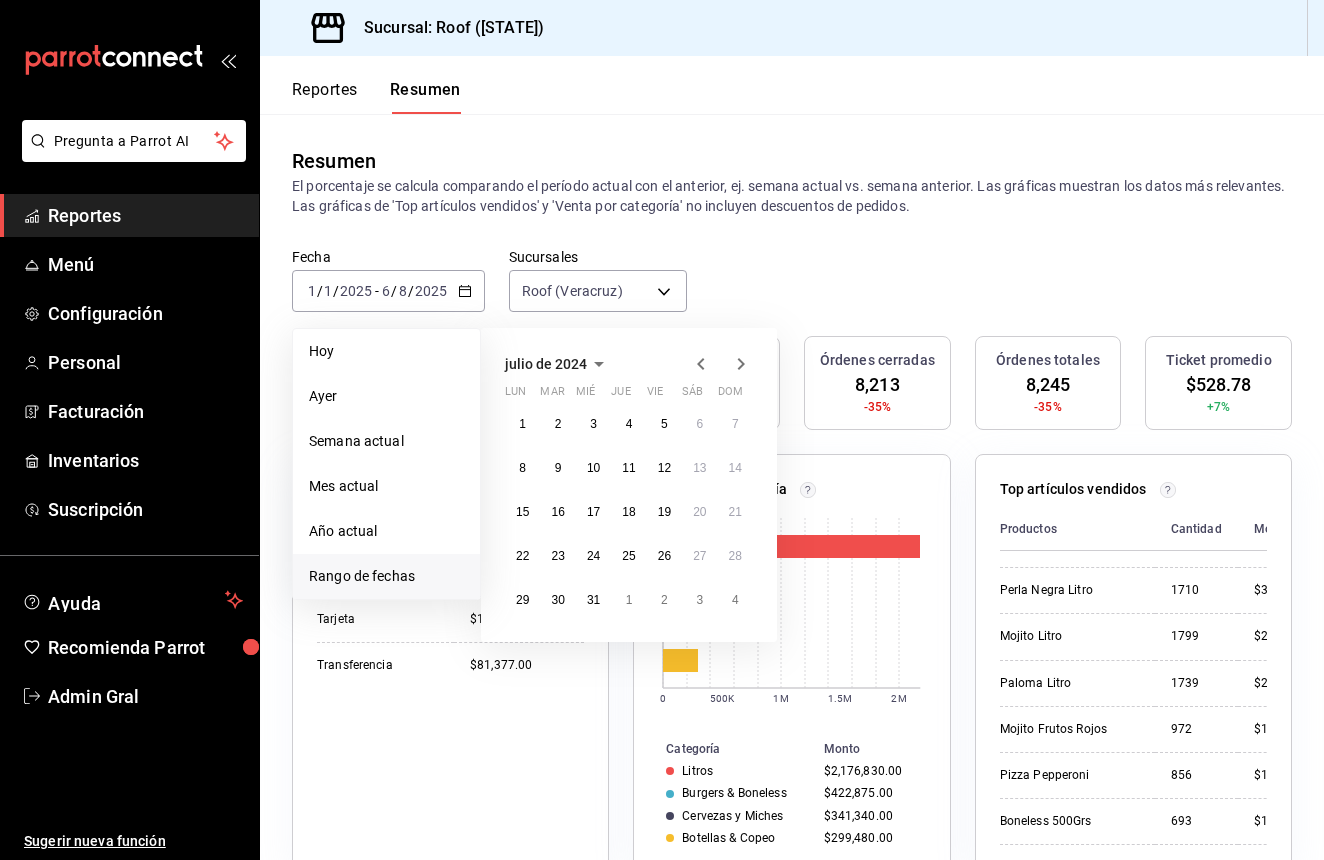 click 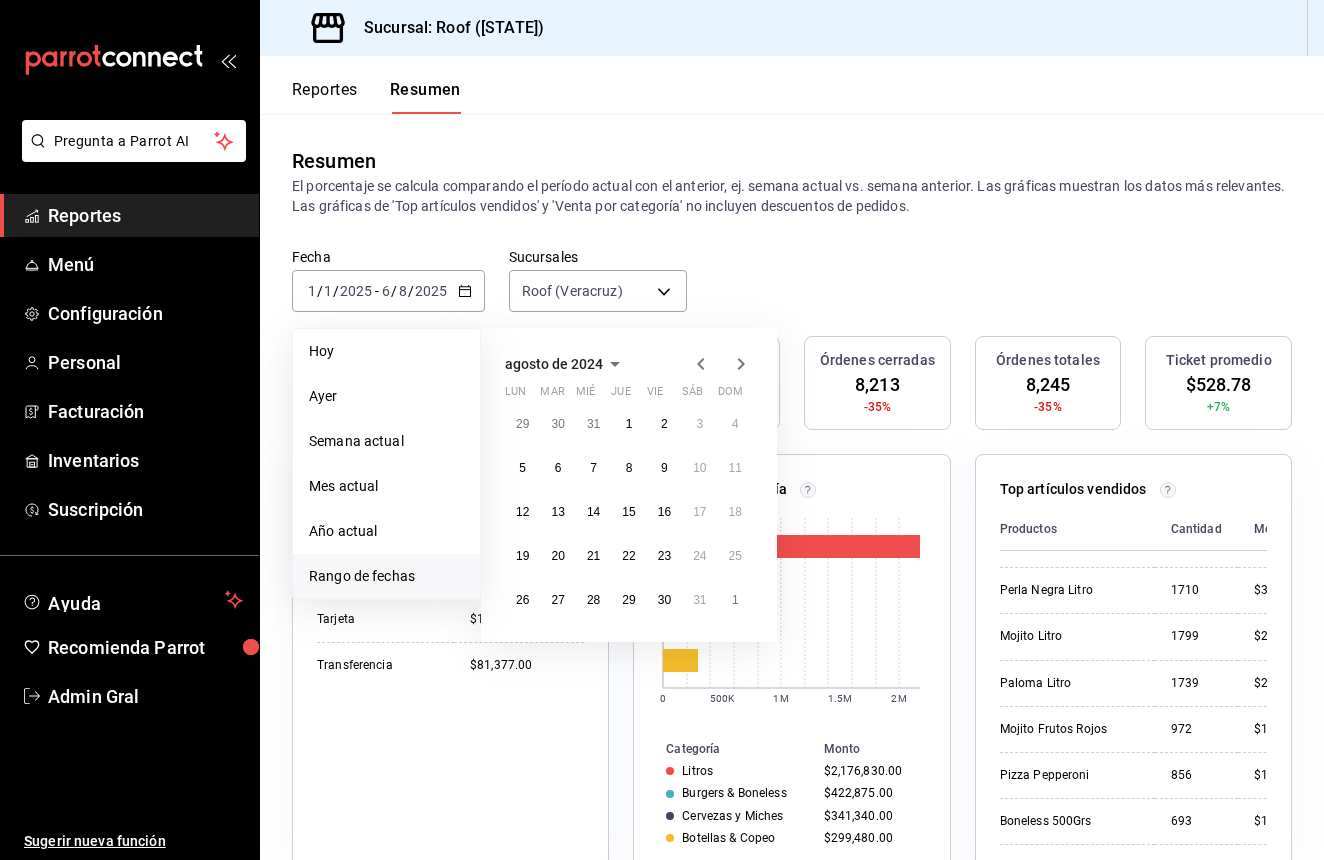 click 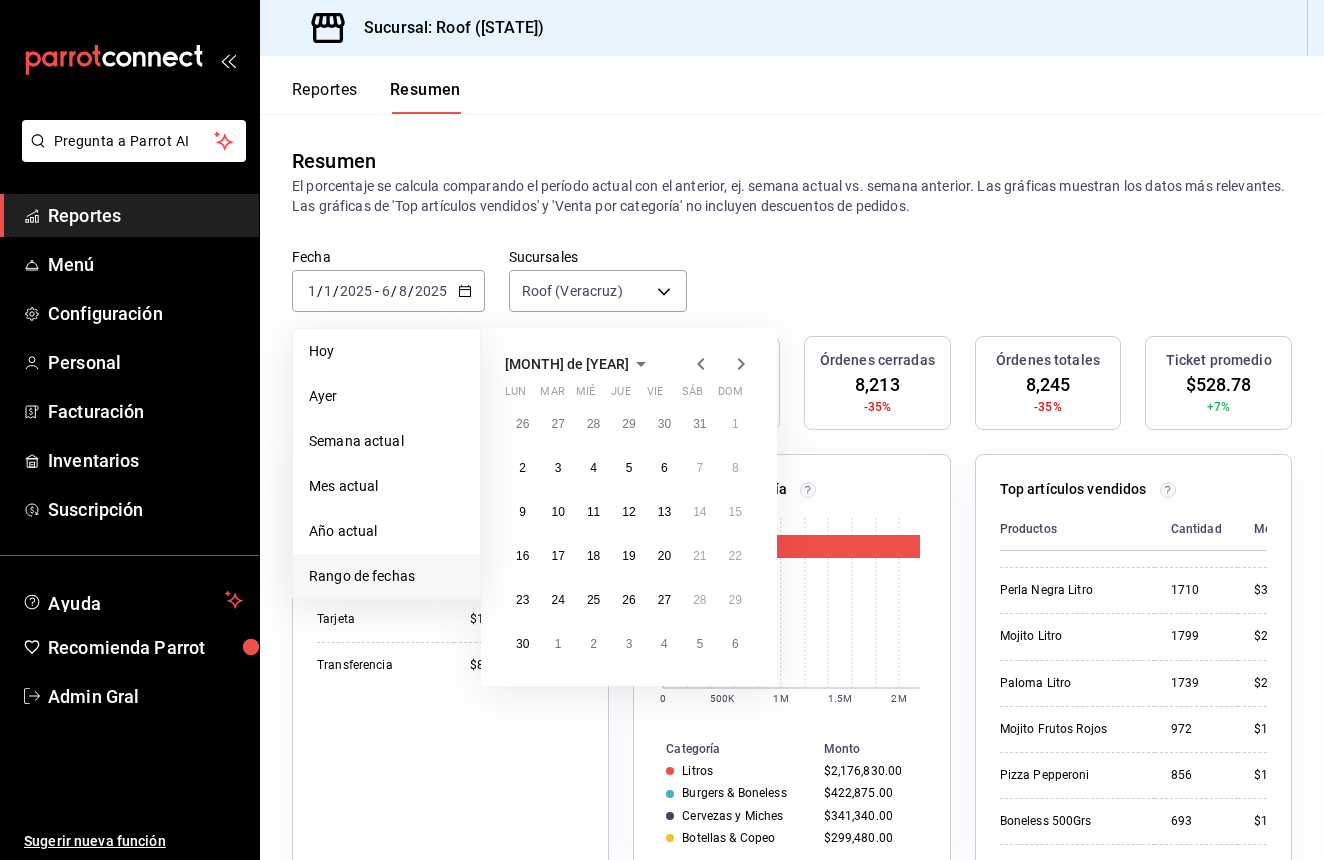 click 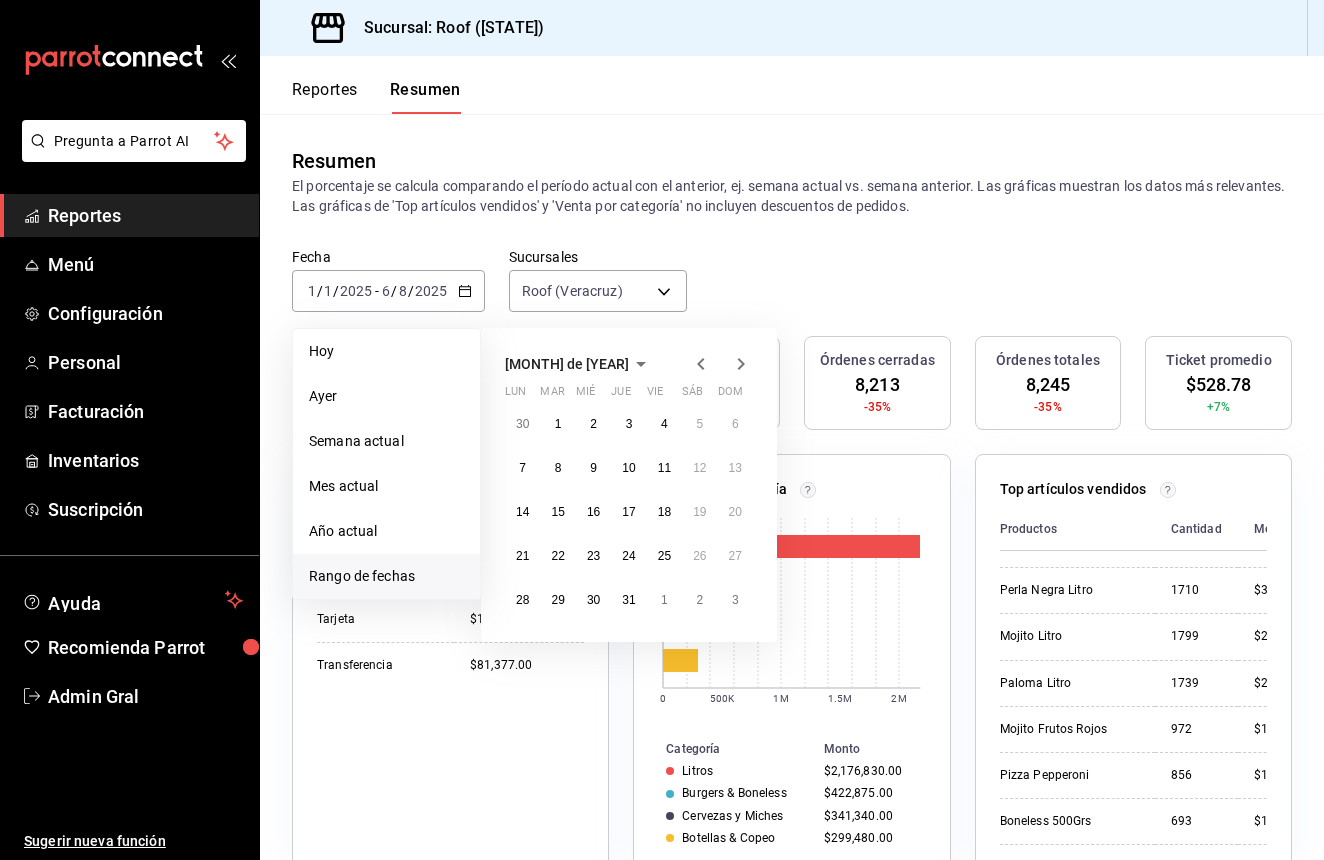 click 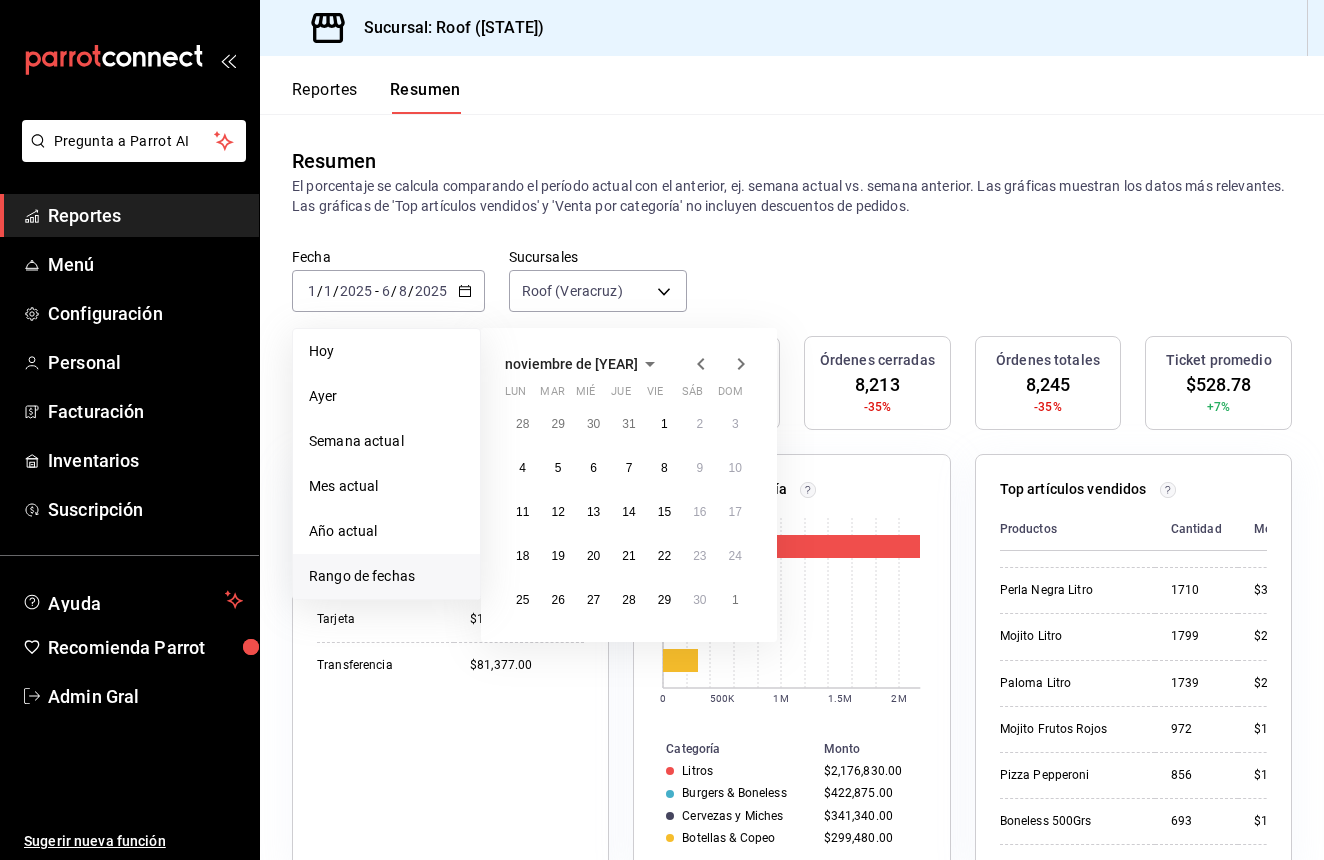 click 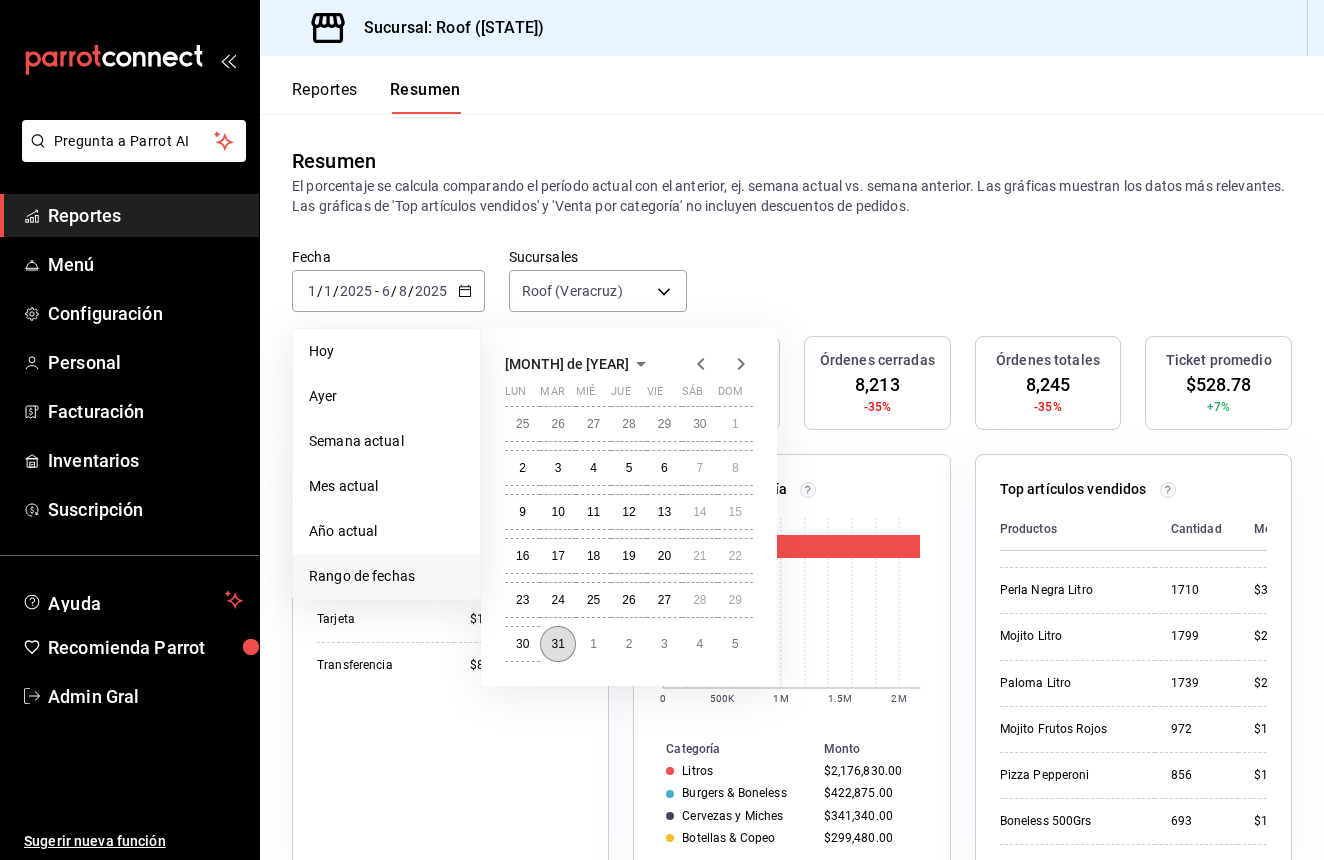 click on "31" at bounding box center (557, 644) 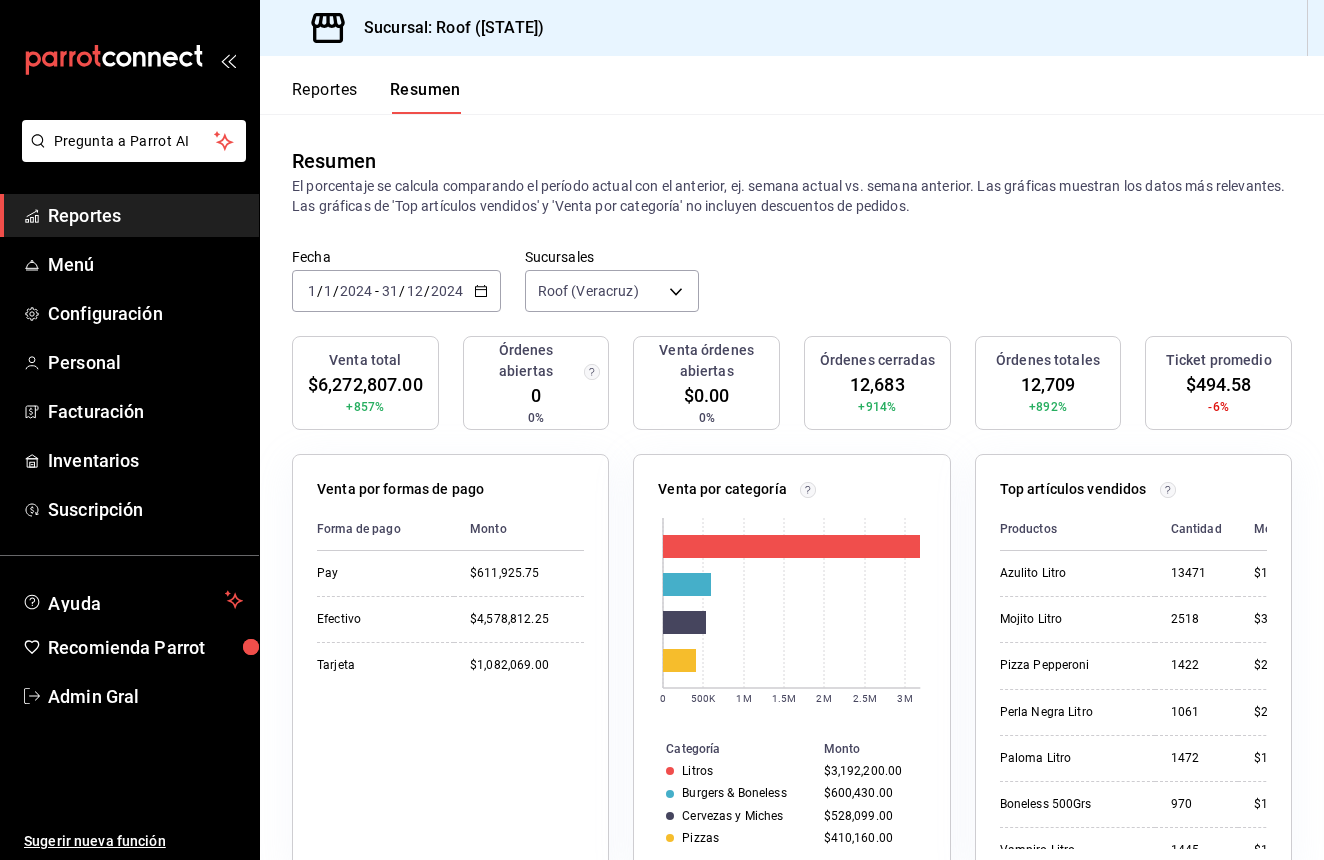 click on "[YEAR]-[MONTH]-[DAY] [DAY] / [MONTH] / [YEAR] - [YEAR]-[MONTH]-[DAY] [DAY] / [MONTH] / [YEAR]" at bounding box center [396, 291] 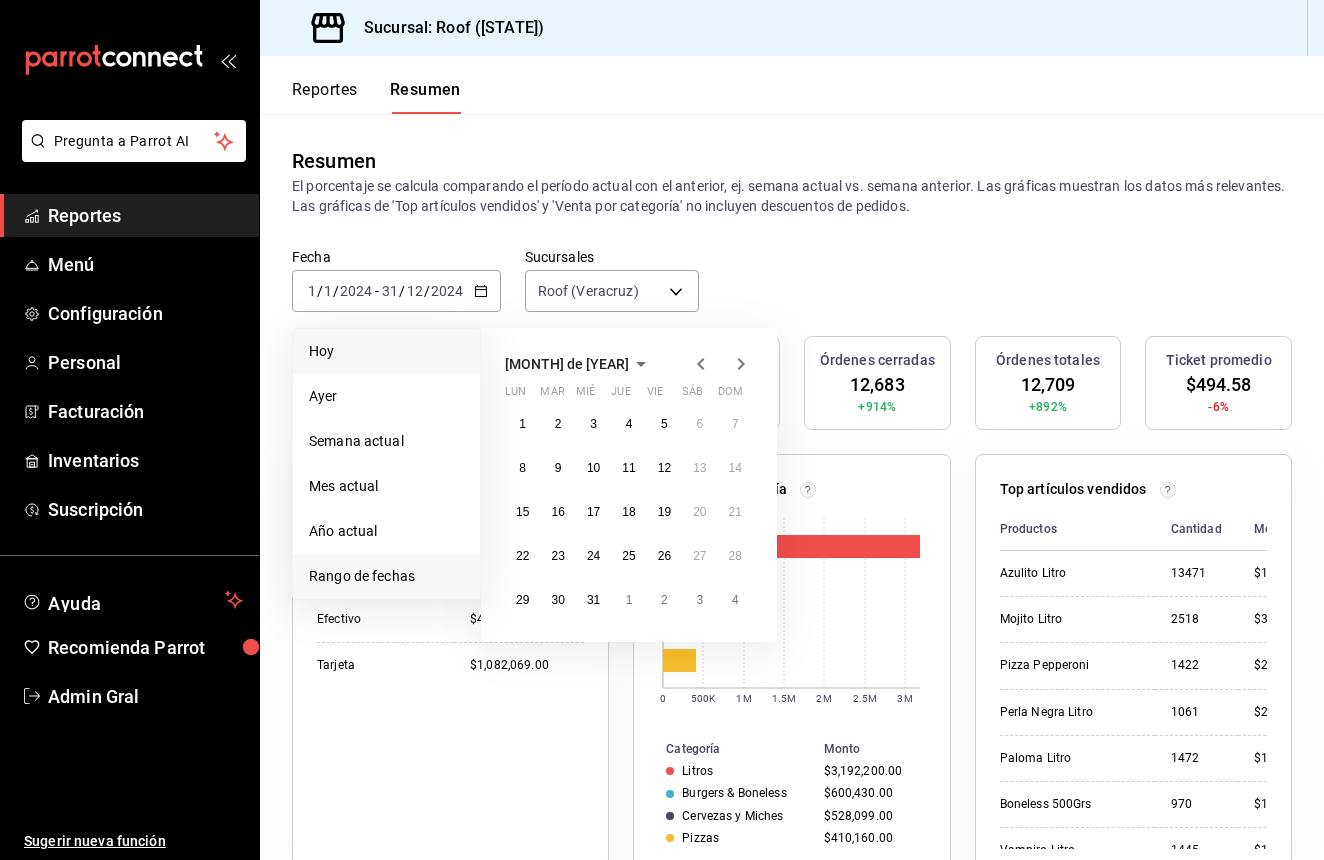 click on "Hoy" at bounding box center [386, 351] 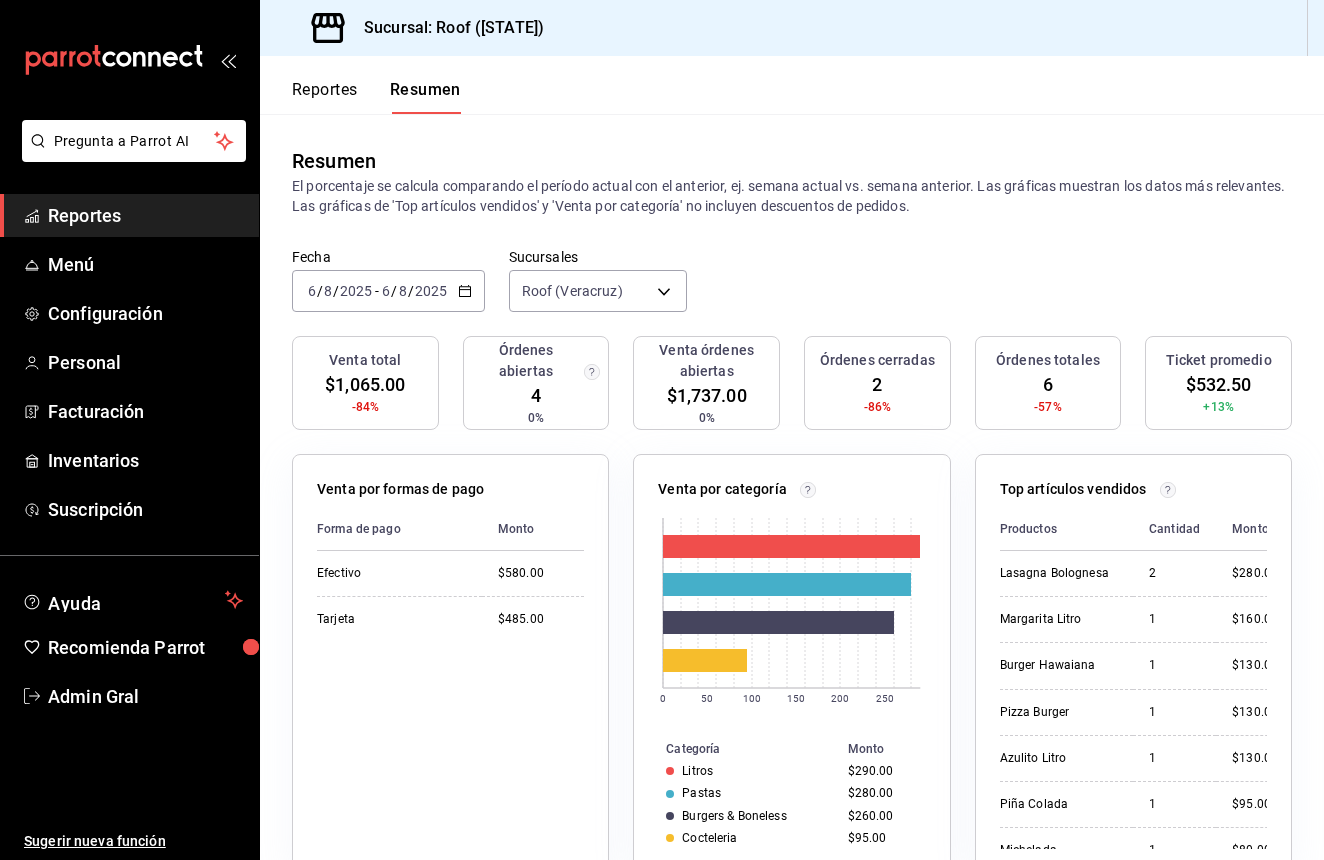 scroll, scrollTop: 0, scrollLeft: 0, axis: both 